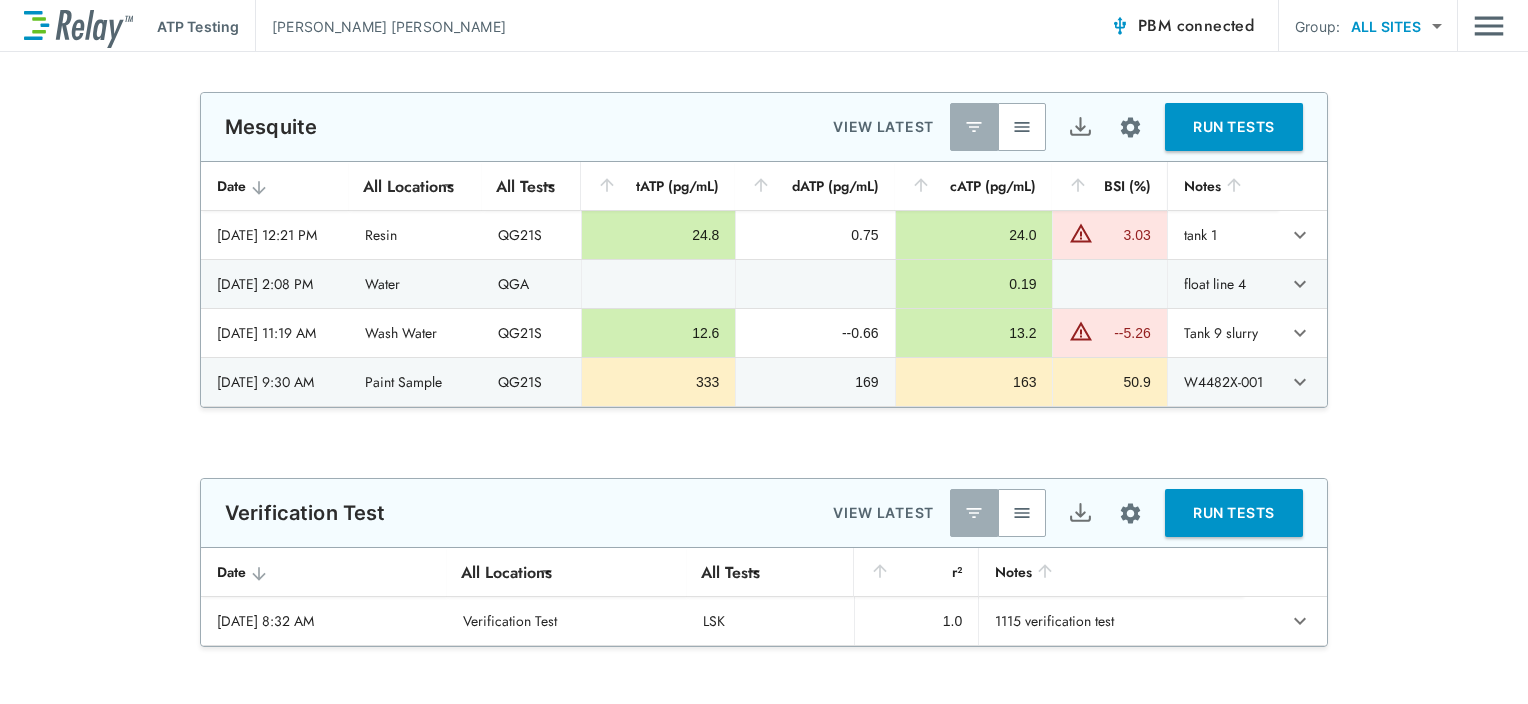 scroll, scrollTop: 0, scrollLeft: 0, axis: both 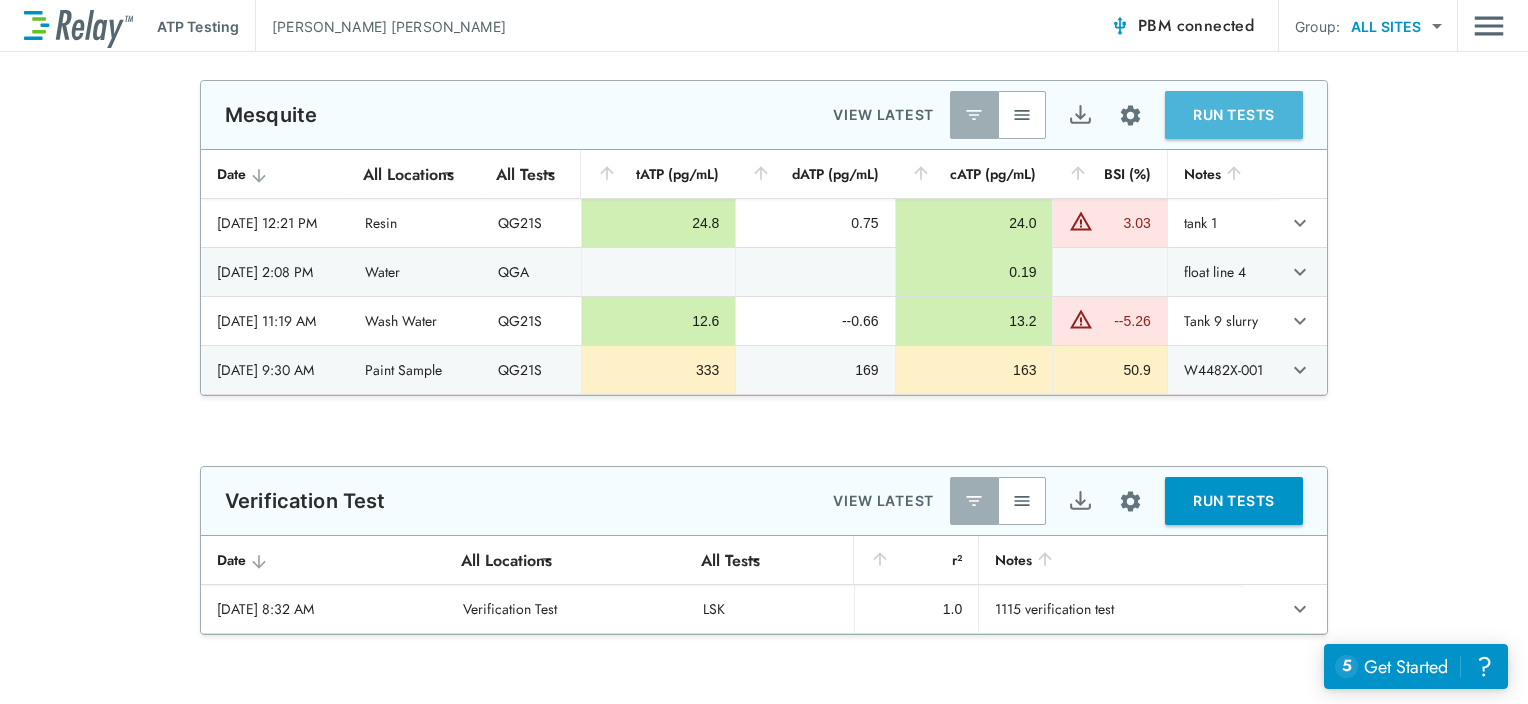 click on "RUN TESTS" at bounding box center [1234, 115] 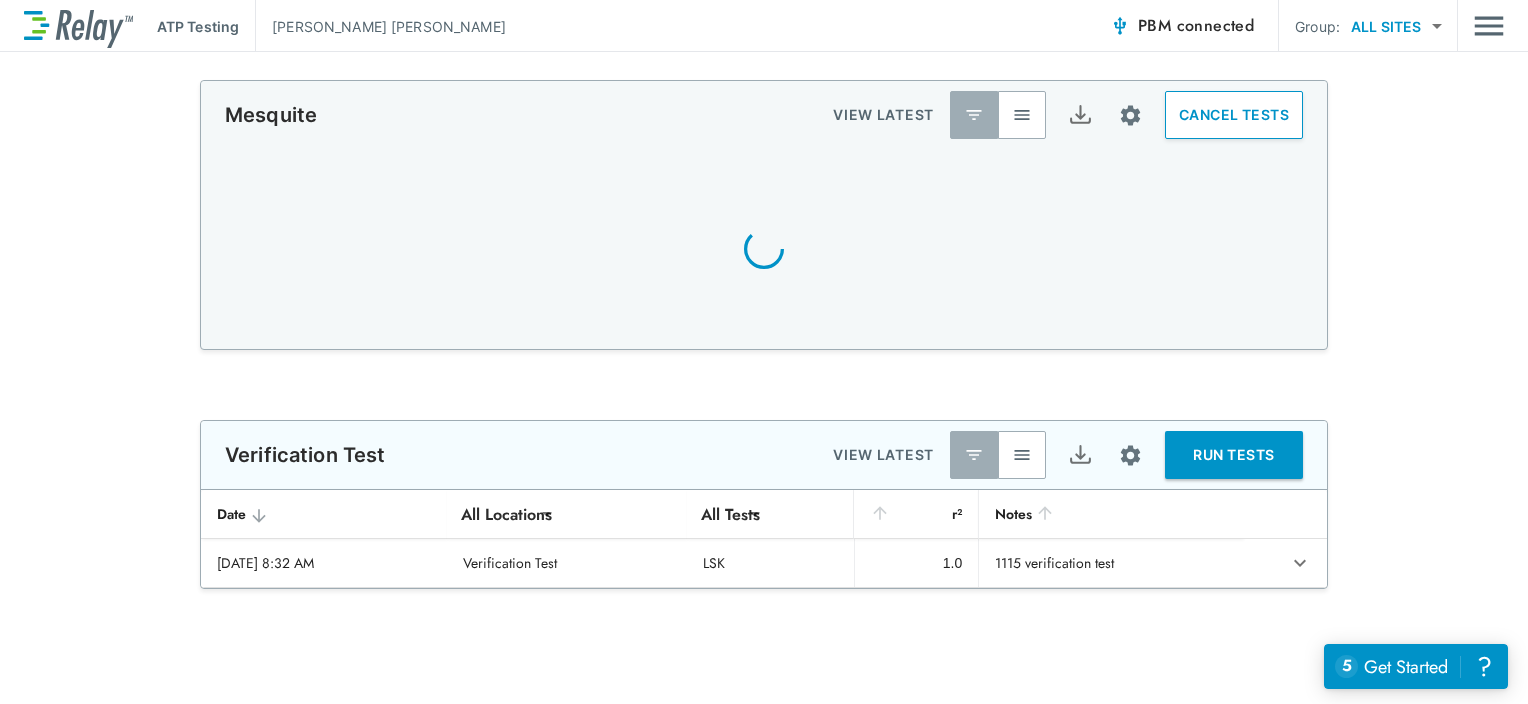 scroll, scrollTop: 0, scrollLeft: 0, axis: both 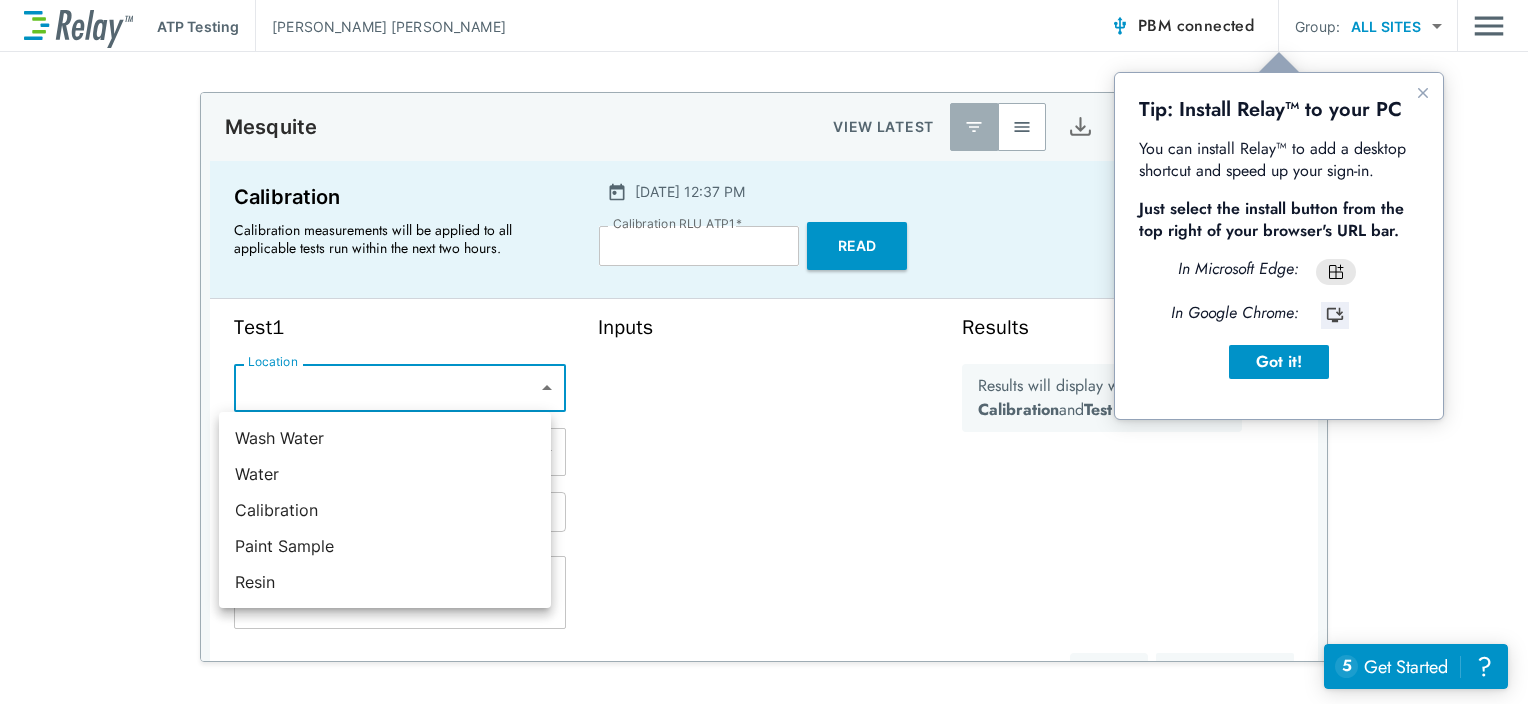 click on "**********" at bounding box center (764, 352) 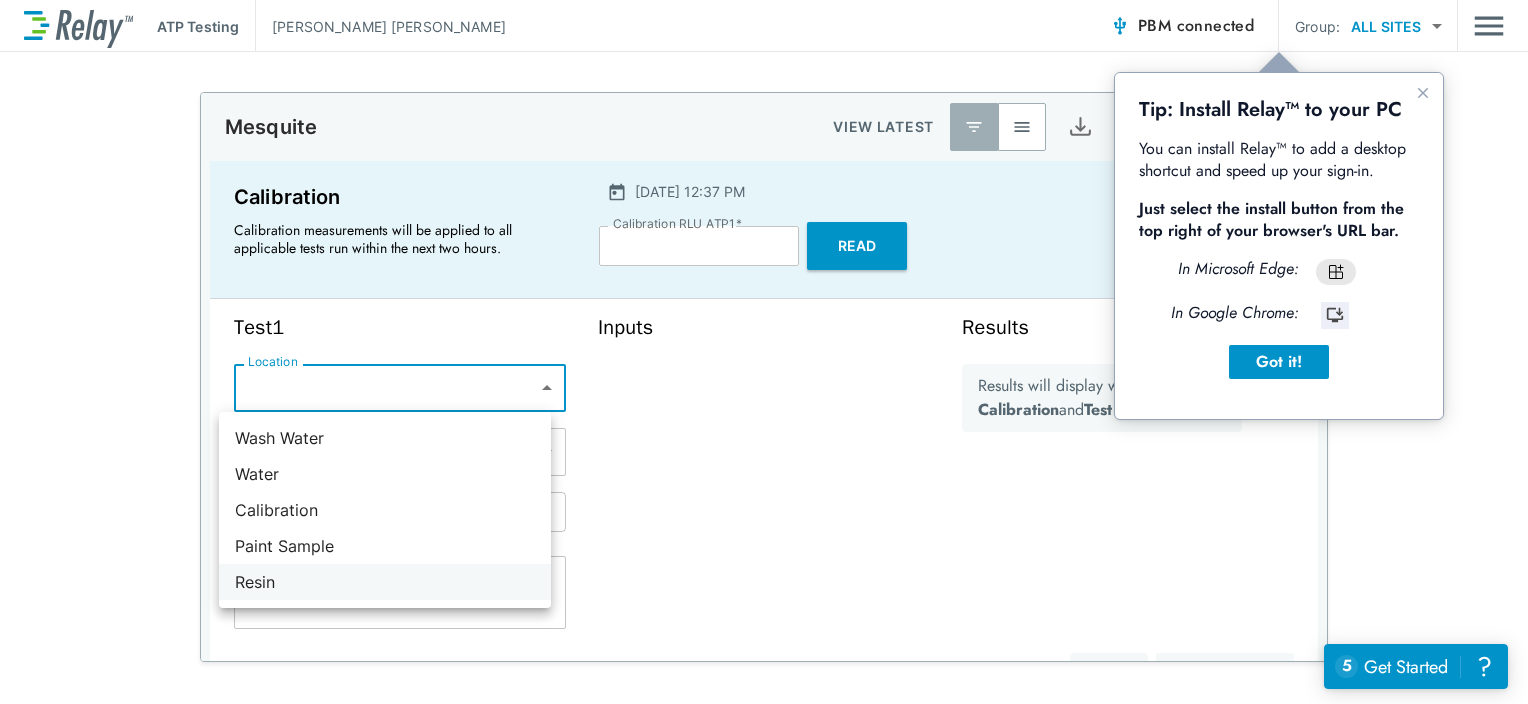 click on "Resin" at bounding box center (385, 582) 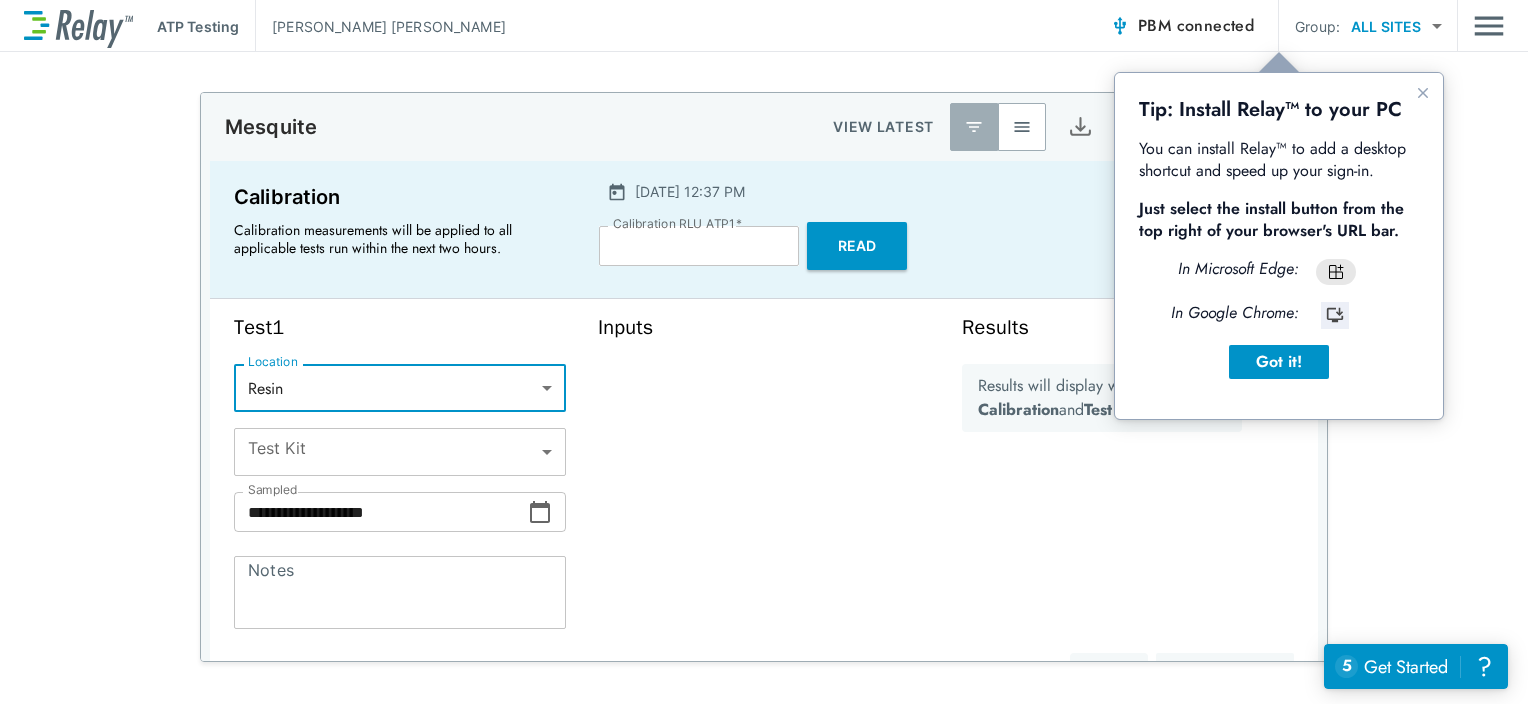 type on "*****" 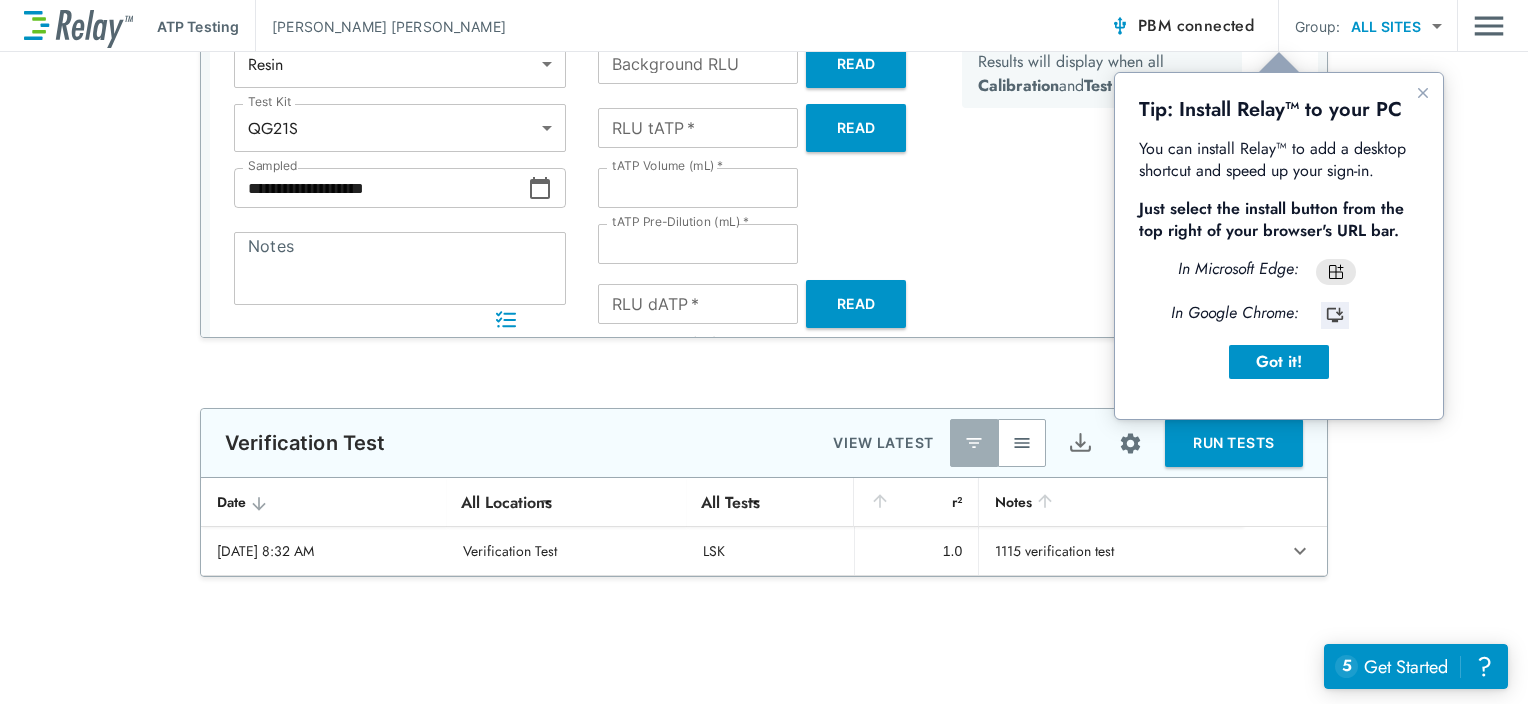 scroll, scrollTop: 131, scrollLeft: 0, axis: vertical 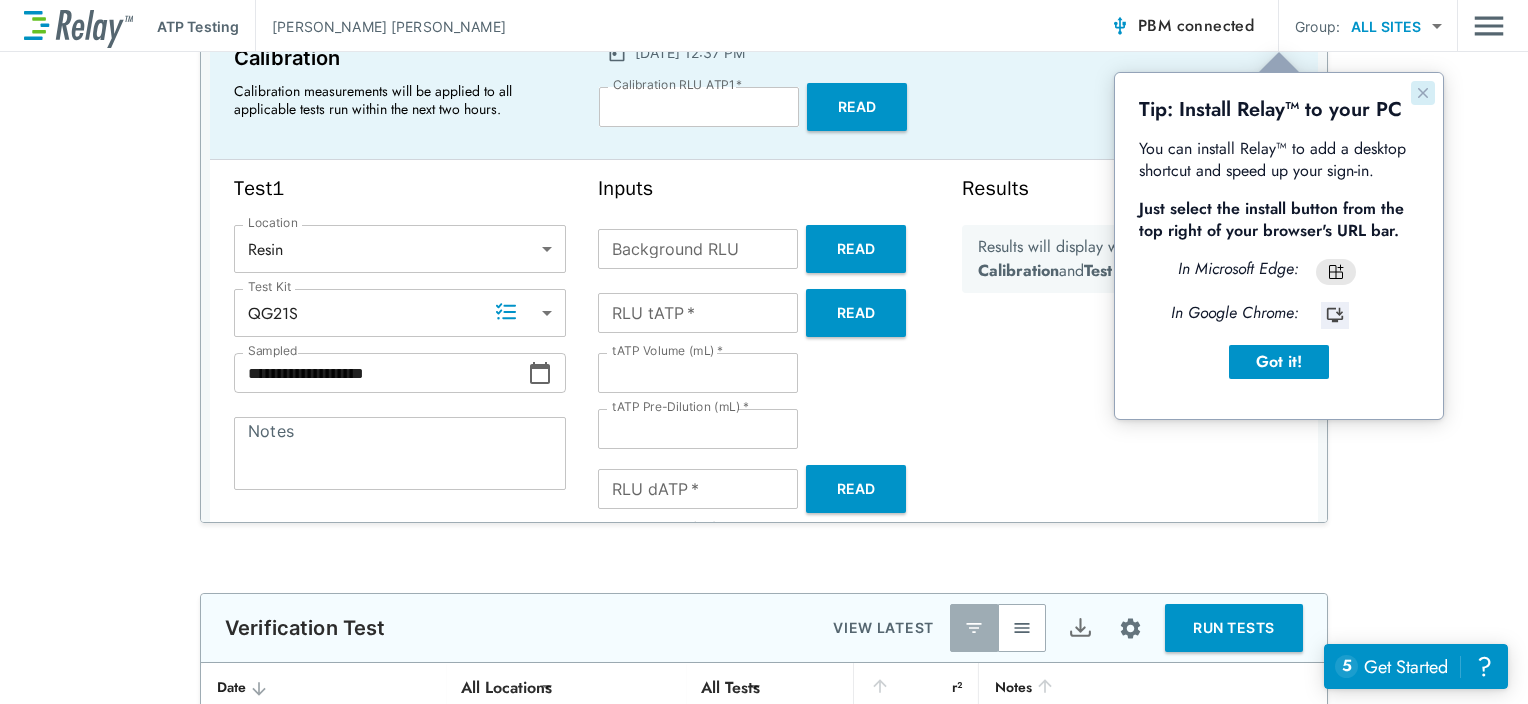 click at bounding box center (1423, 93) 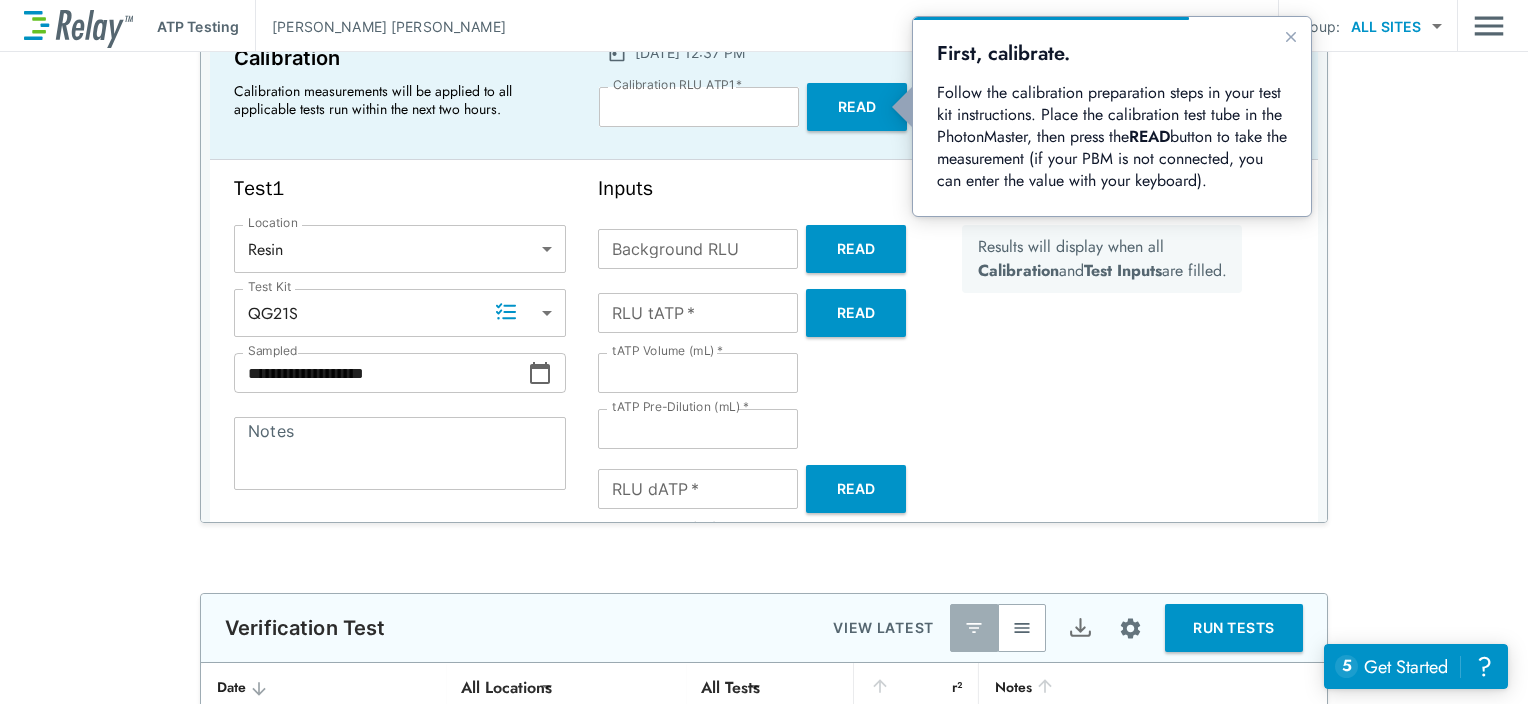 scroll, scrollTop: 0, scrollLeft: 0, axis: both 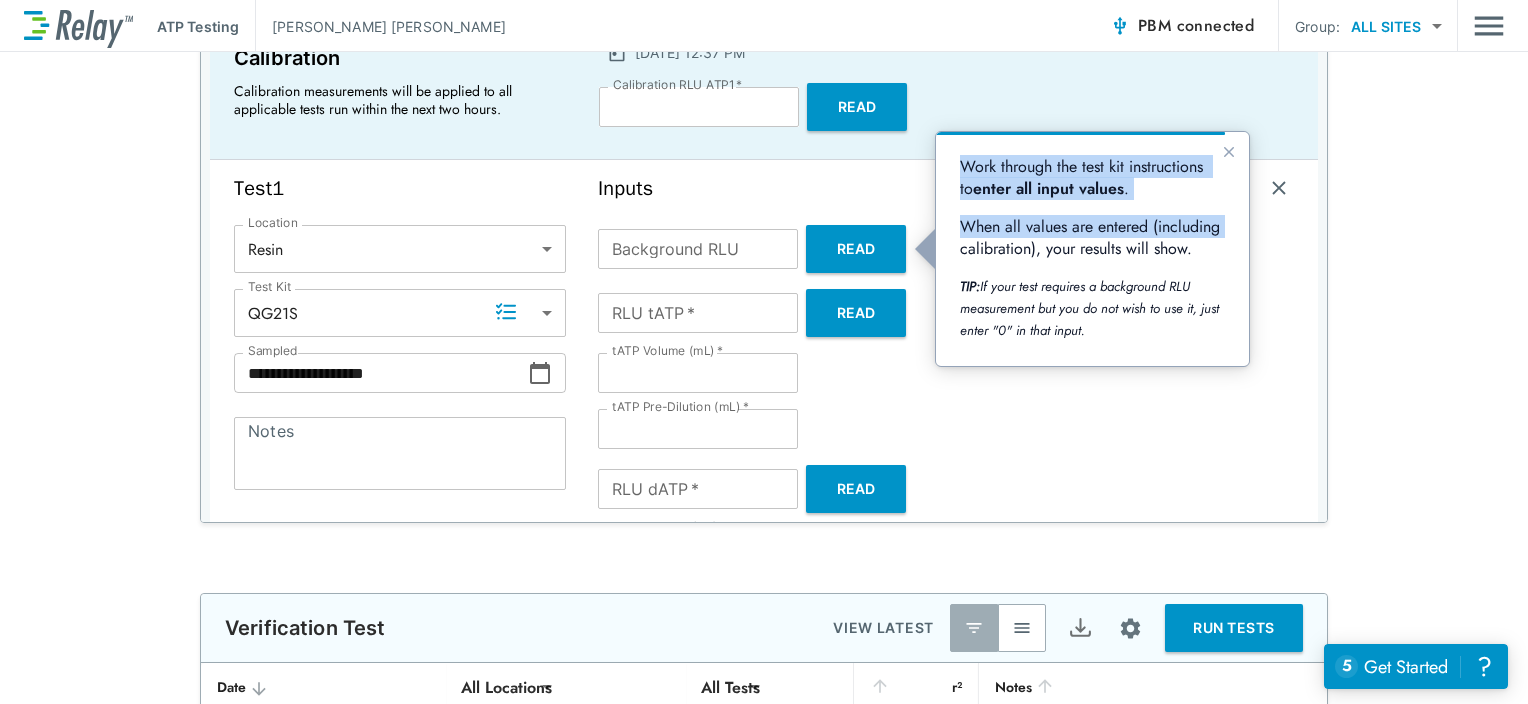 drag, startPoint x: 2242, startPoint y: 347, endPoint x: 1308, endPoint y: 228, distance: 941.5503 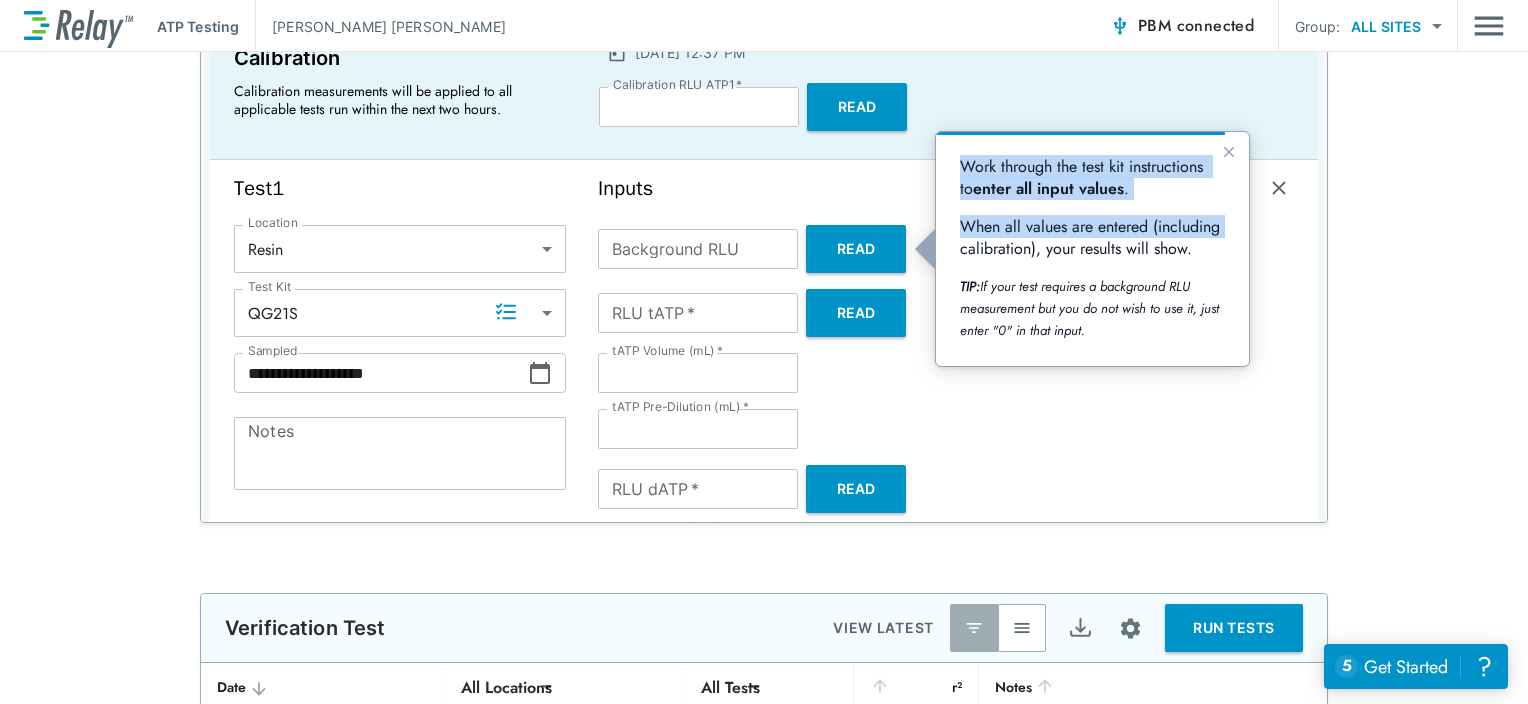 drag, startPoint x: 2244, startPoint y: 360, endPoint x: 1234, endPoint y: 141, distance: 1033.4703 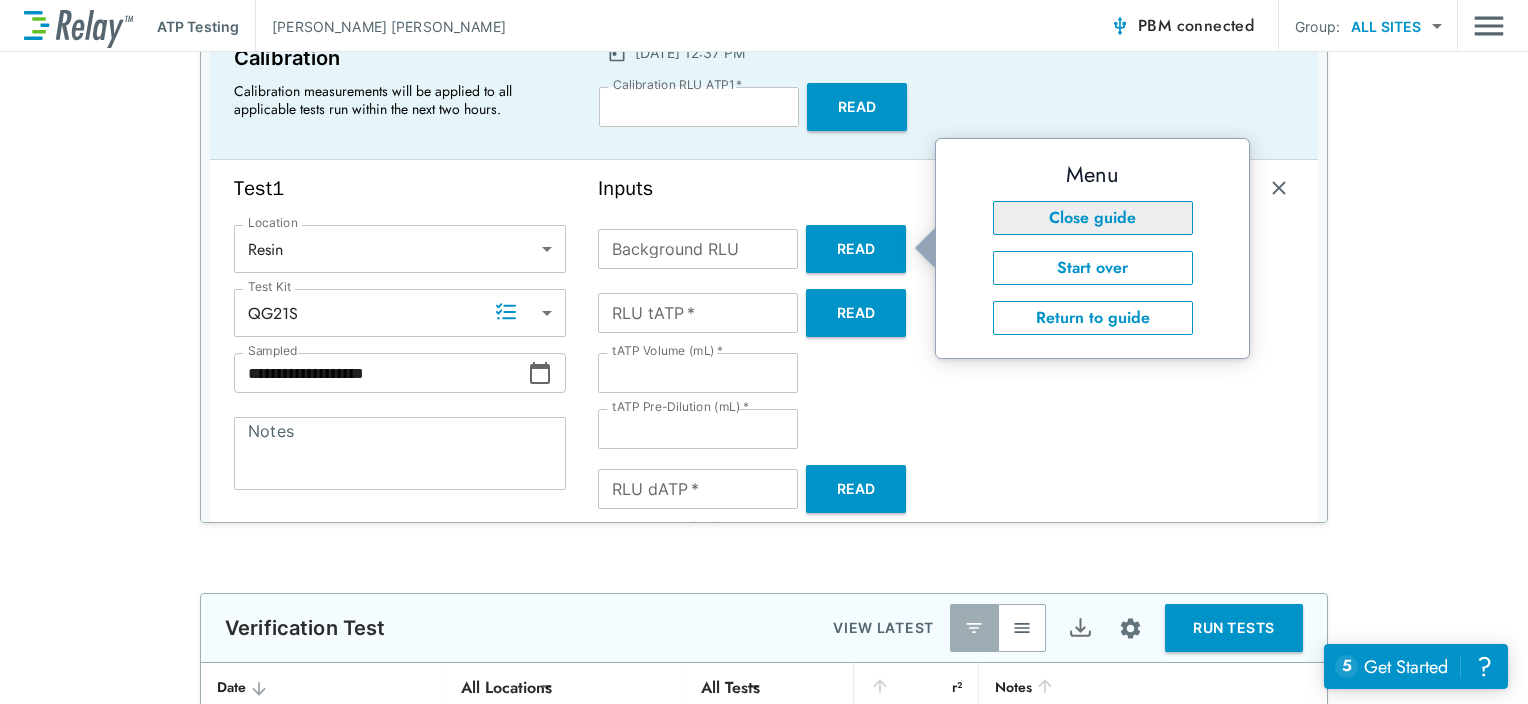 click on "Close guide" at bounding box center [1093, 218] 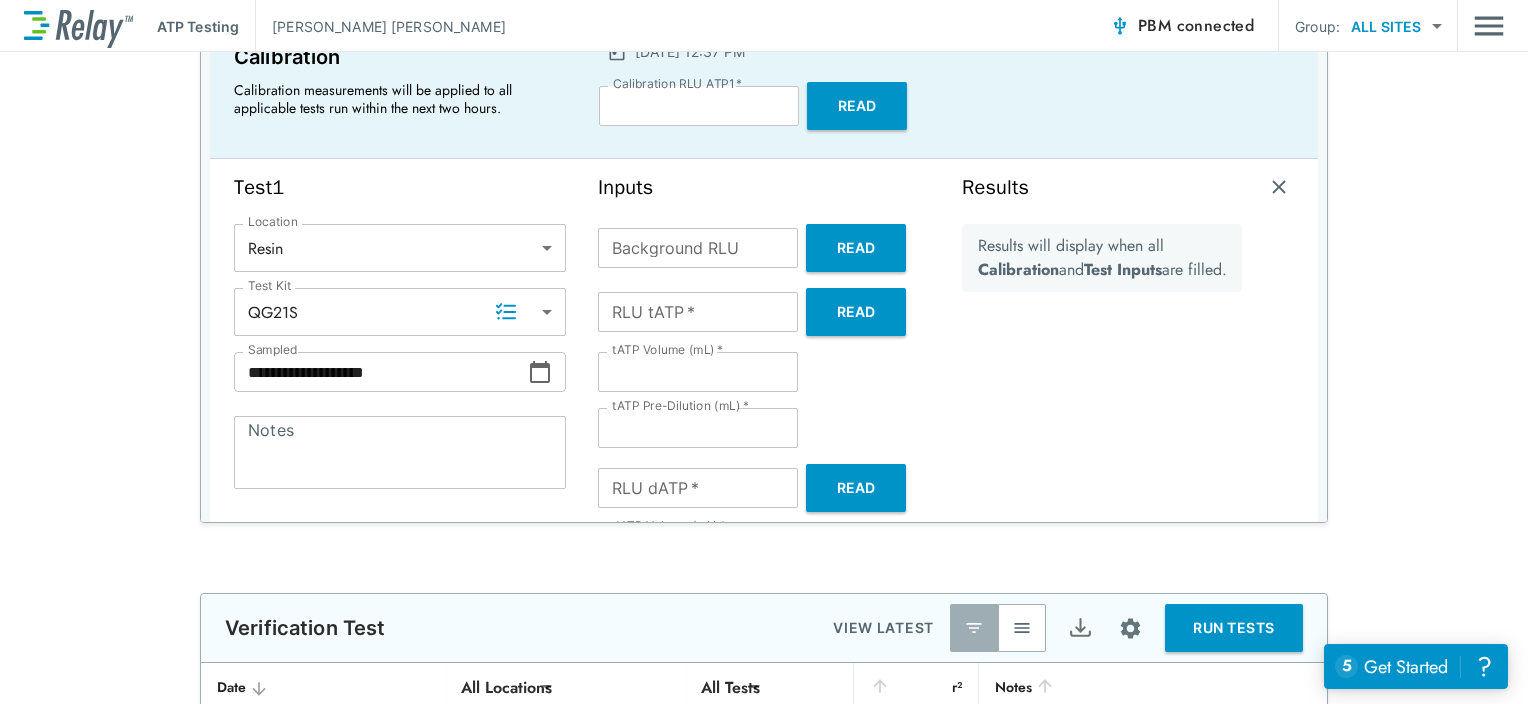 scroll, scrollTop: 0, scrollLeft: 0, axis: both 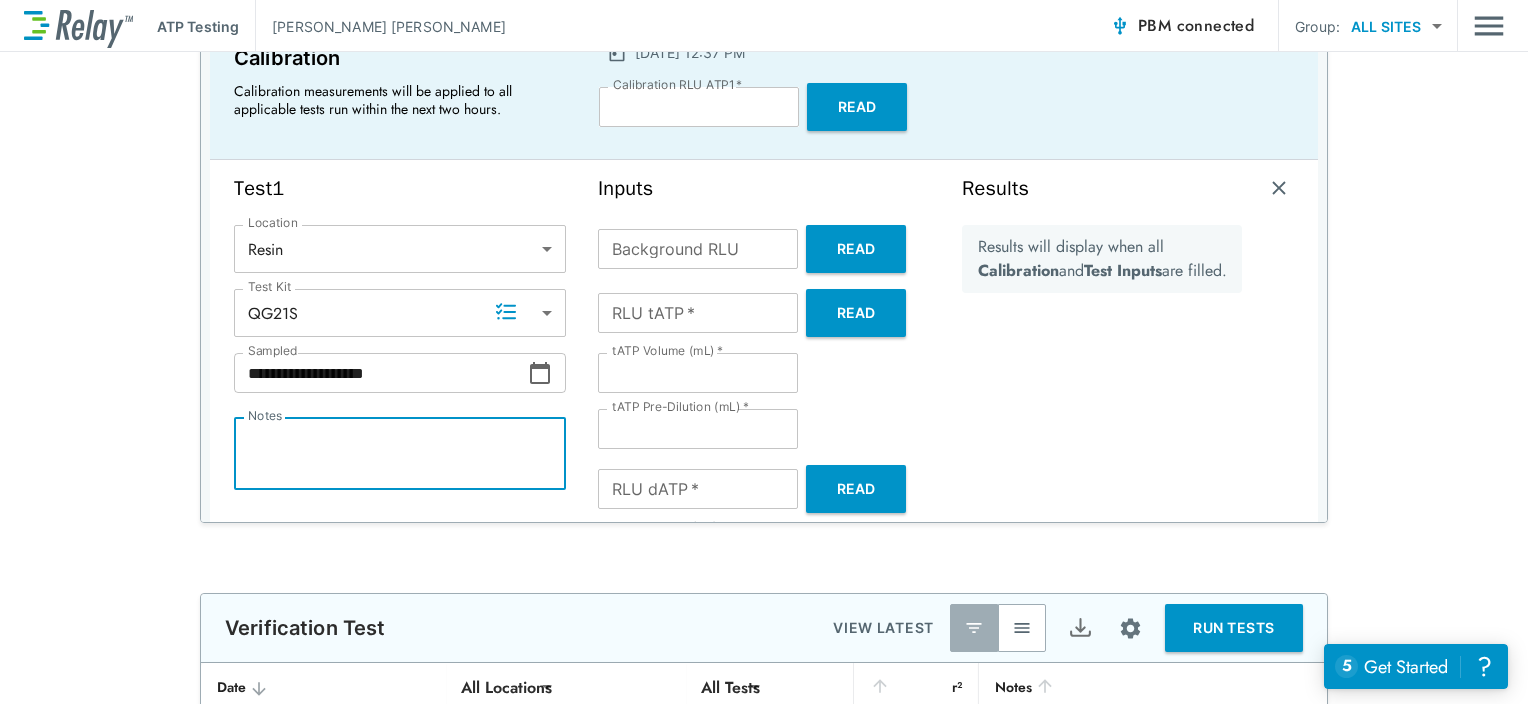 click on "Notes" at bounding box center (400, 454) 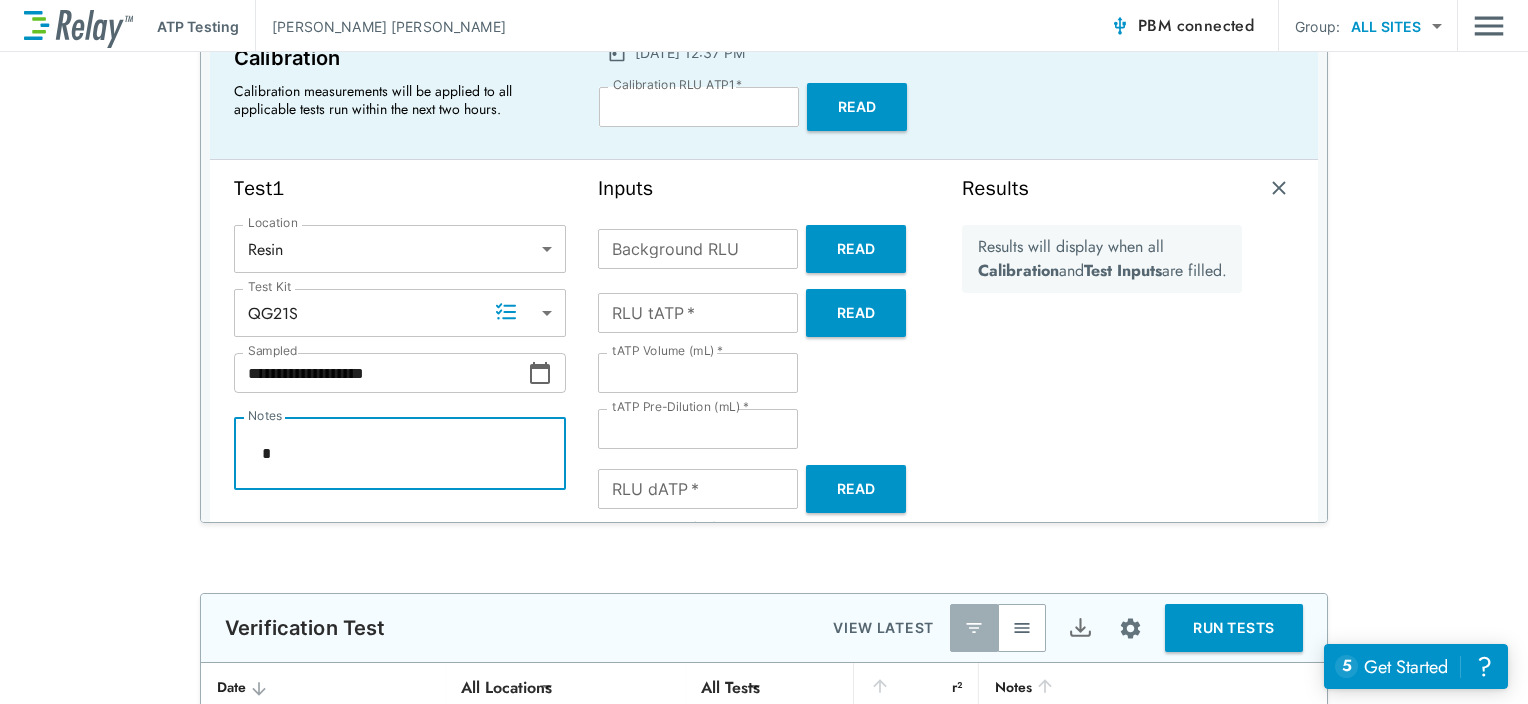 type on "*" 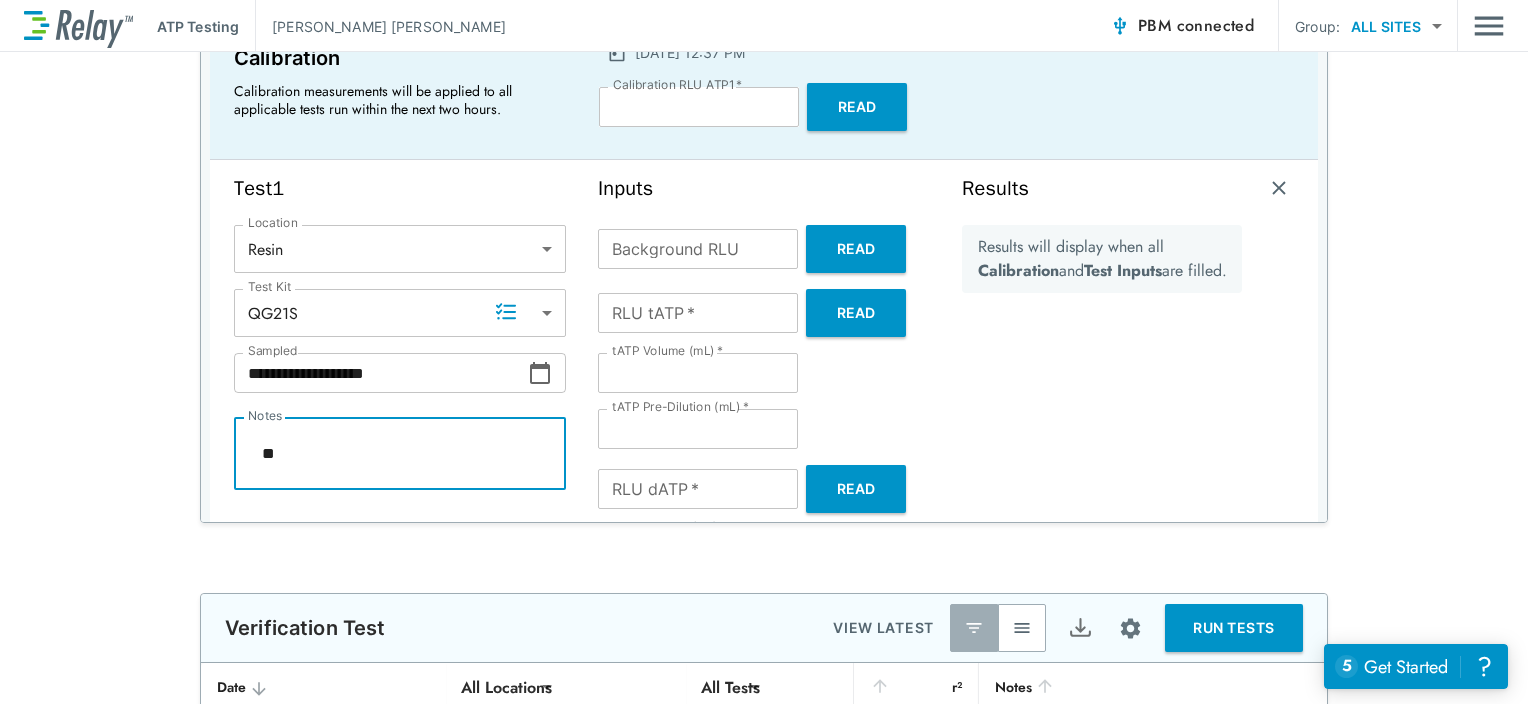 type on "*" 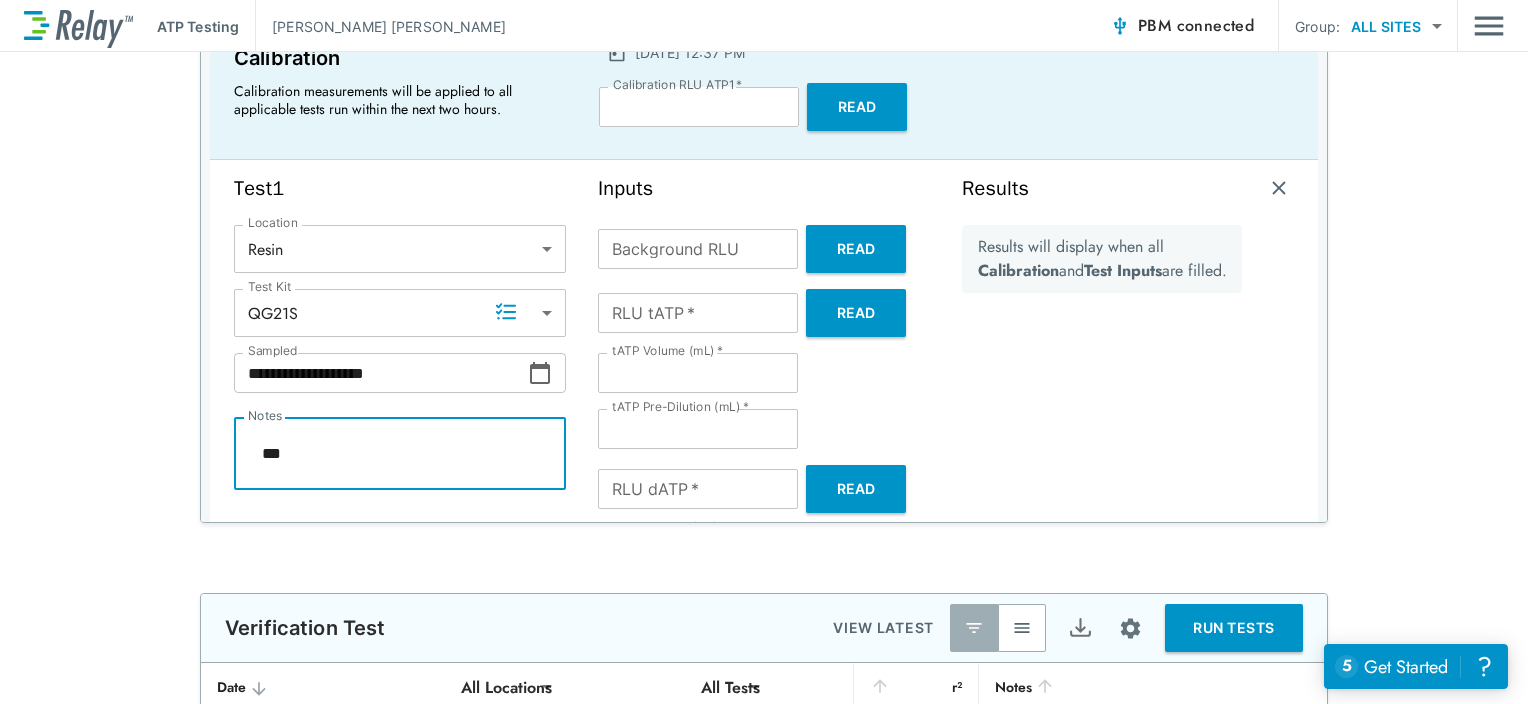 type on "*" 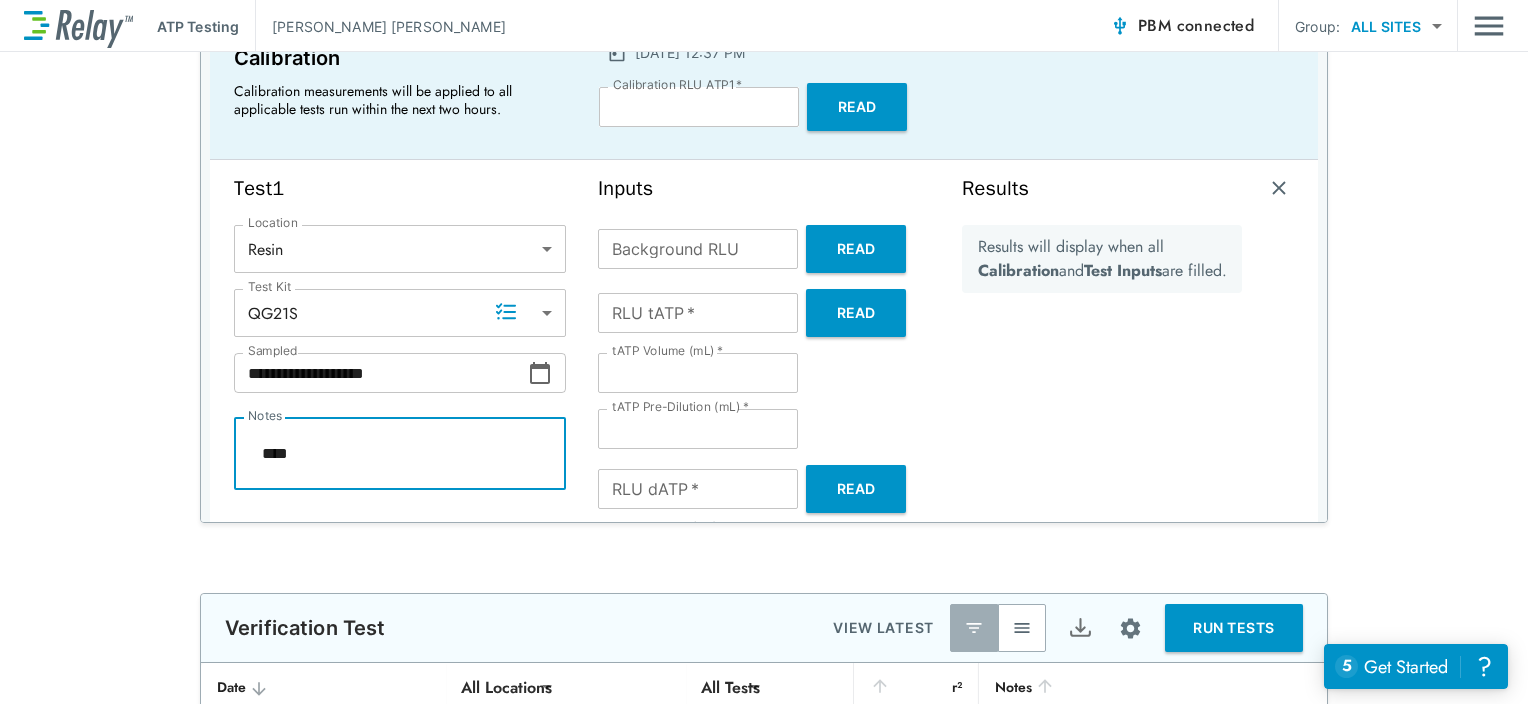 type on "*" 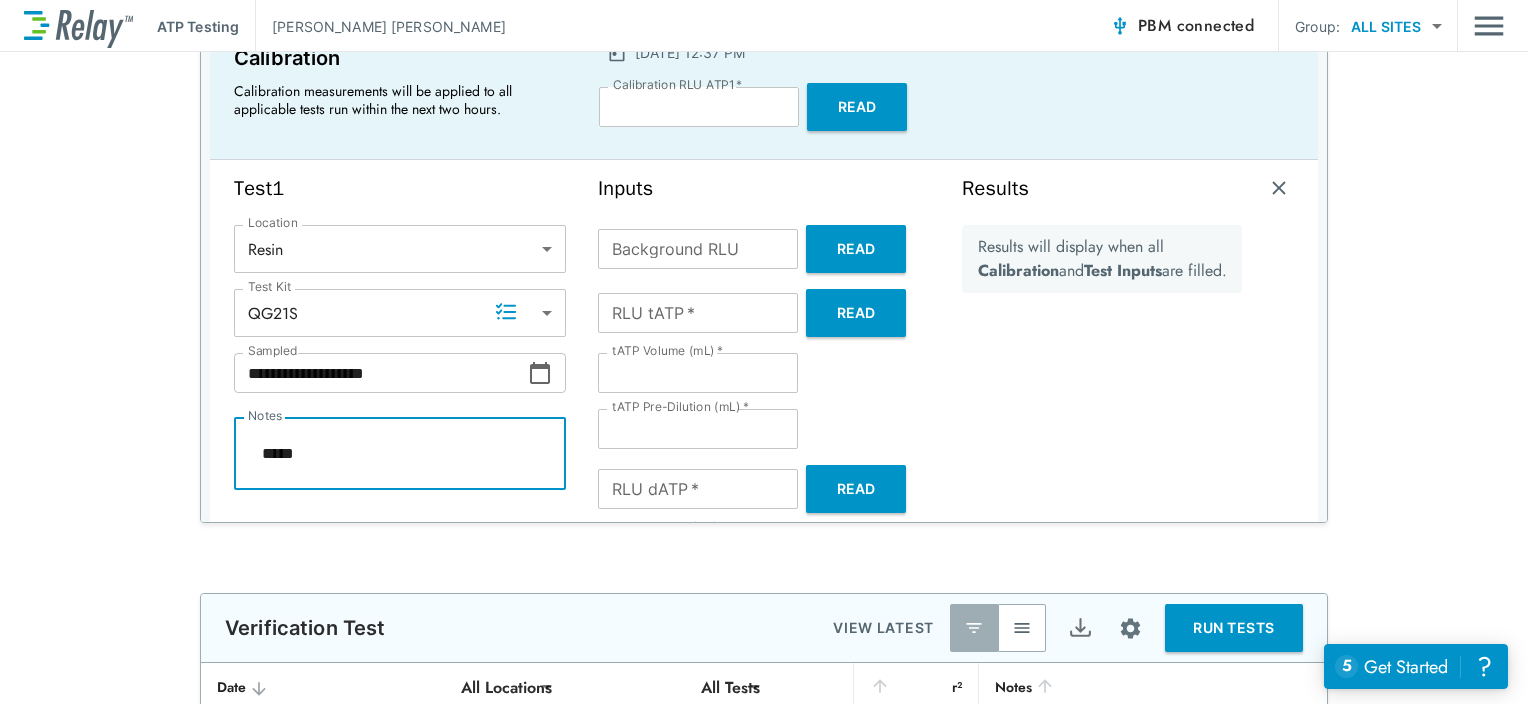 type on "*" 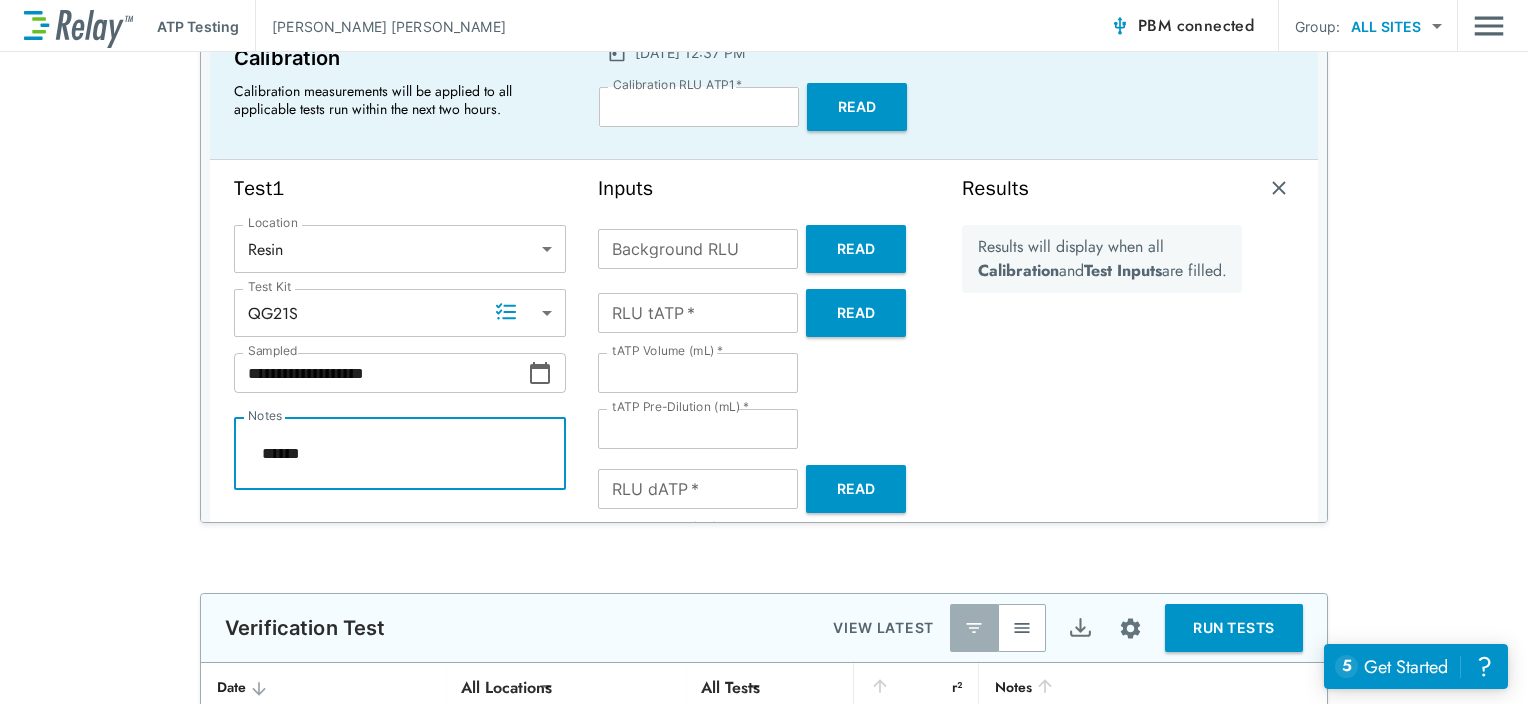 type on "*" 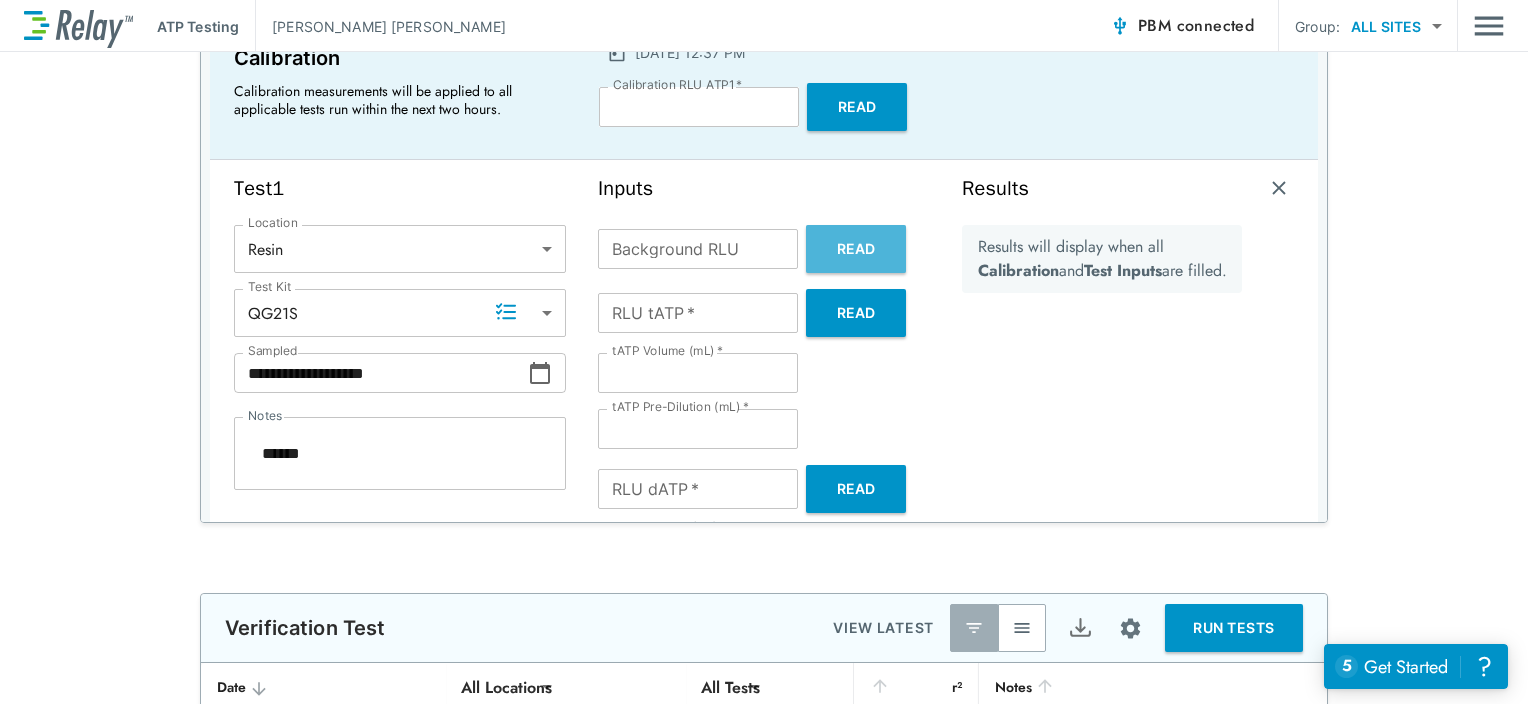 click on "Read" at bounding box center (856, 249) 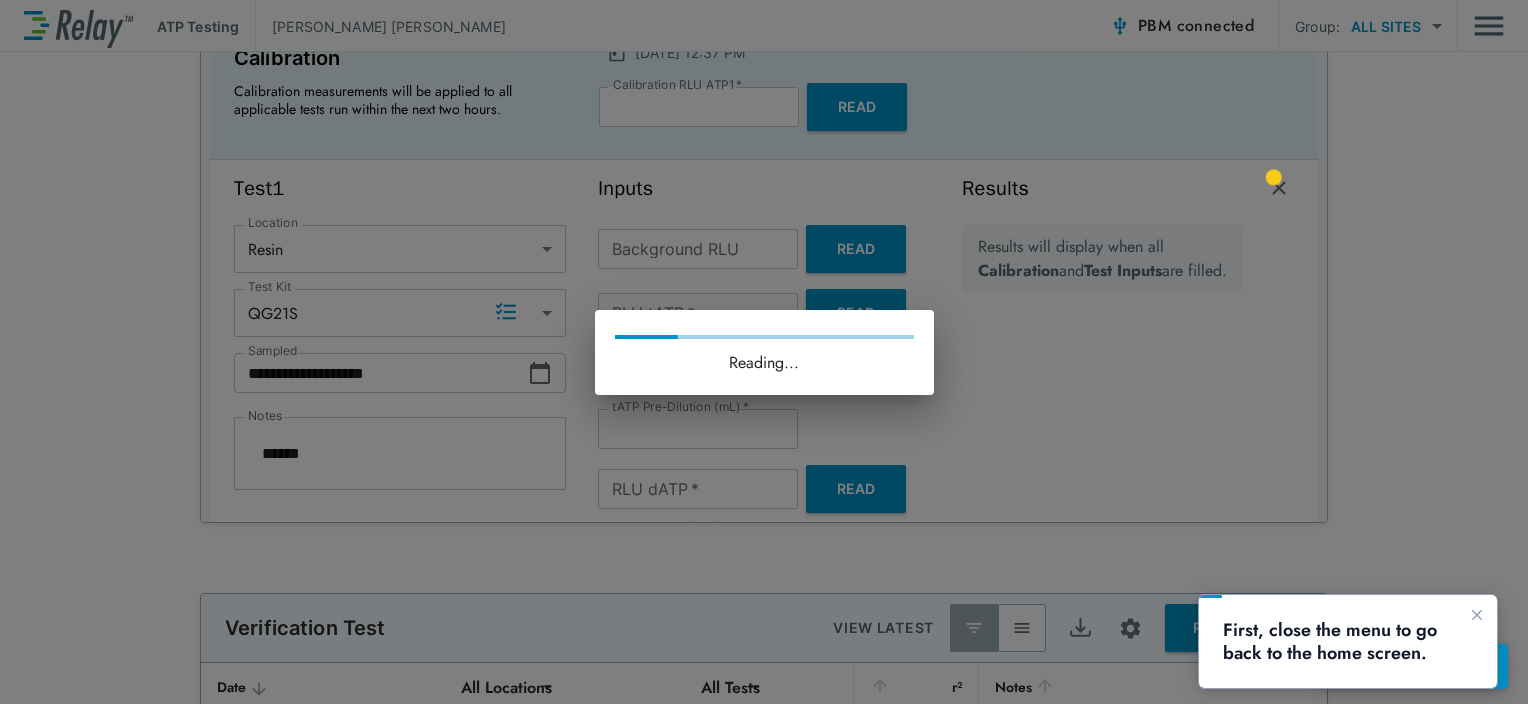 scroll, scrollTop: 0, scrollLeft: 0, axis: both 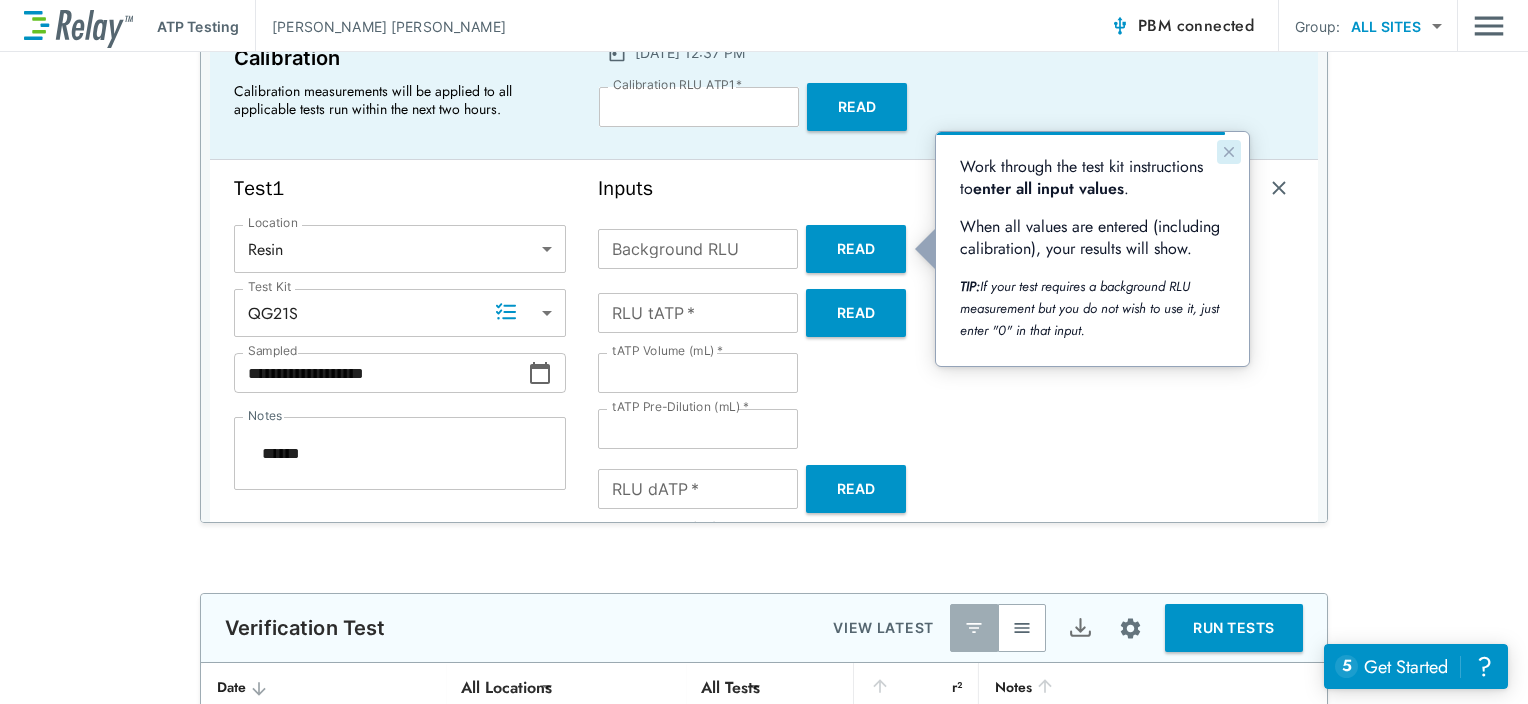 click 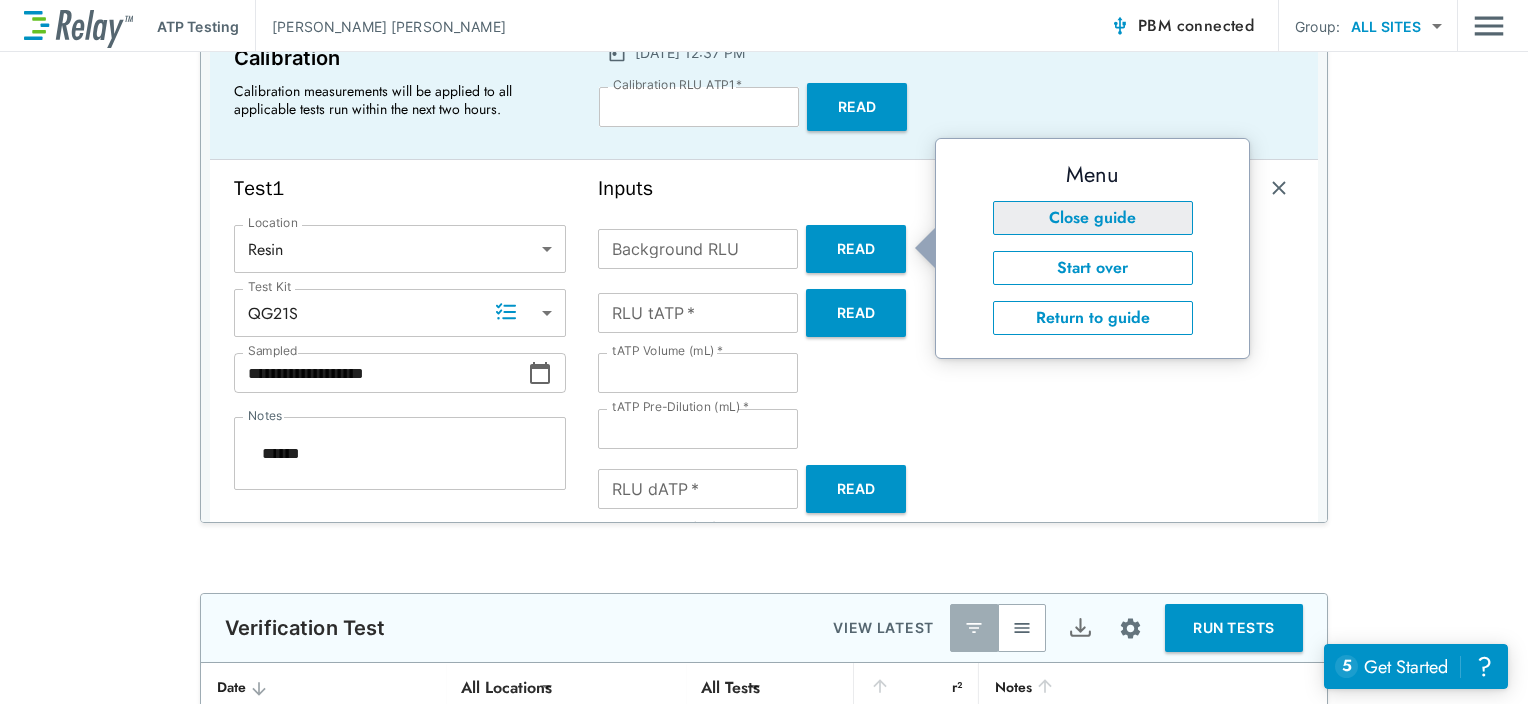 click on "Close guide" at bounding box center (1093, 218) 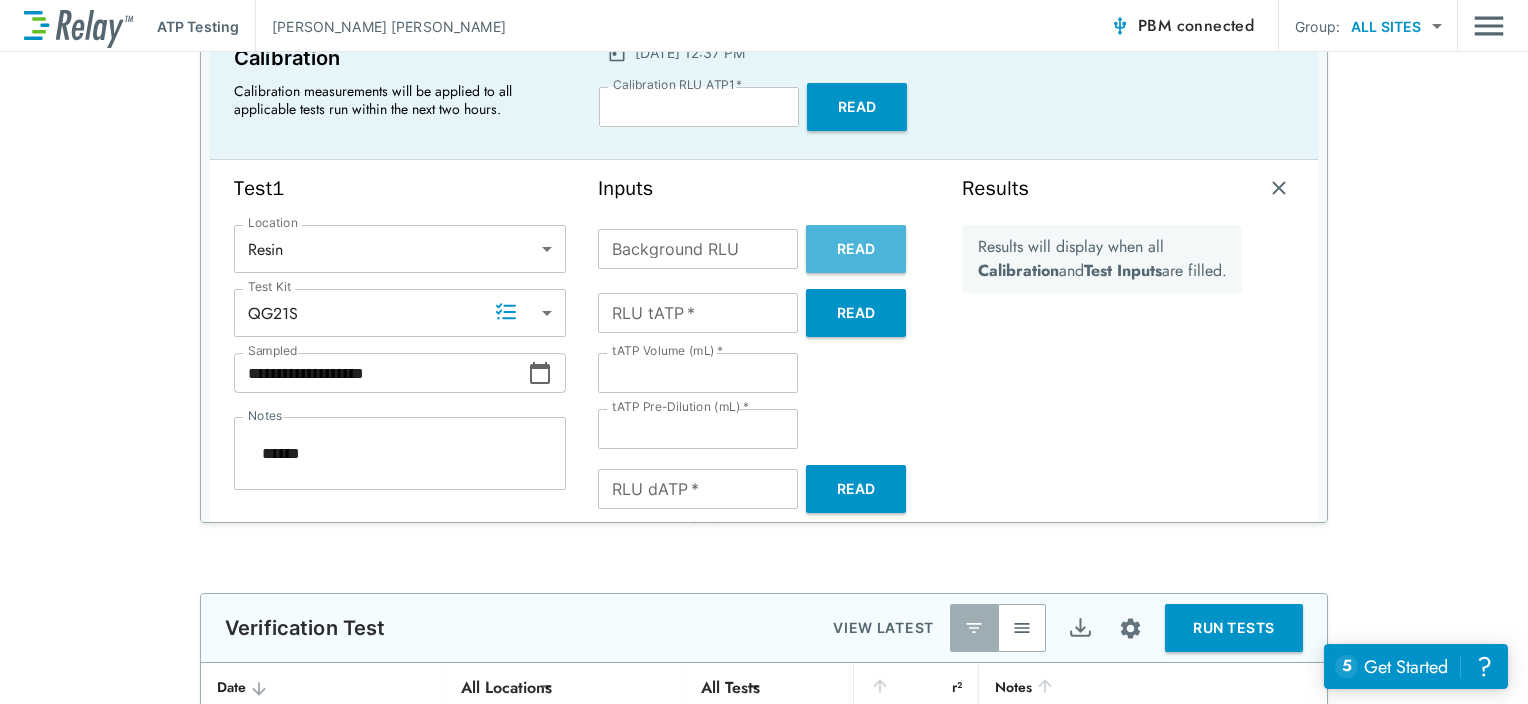 click on "Read" at bounding box center [856, 249] 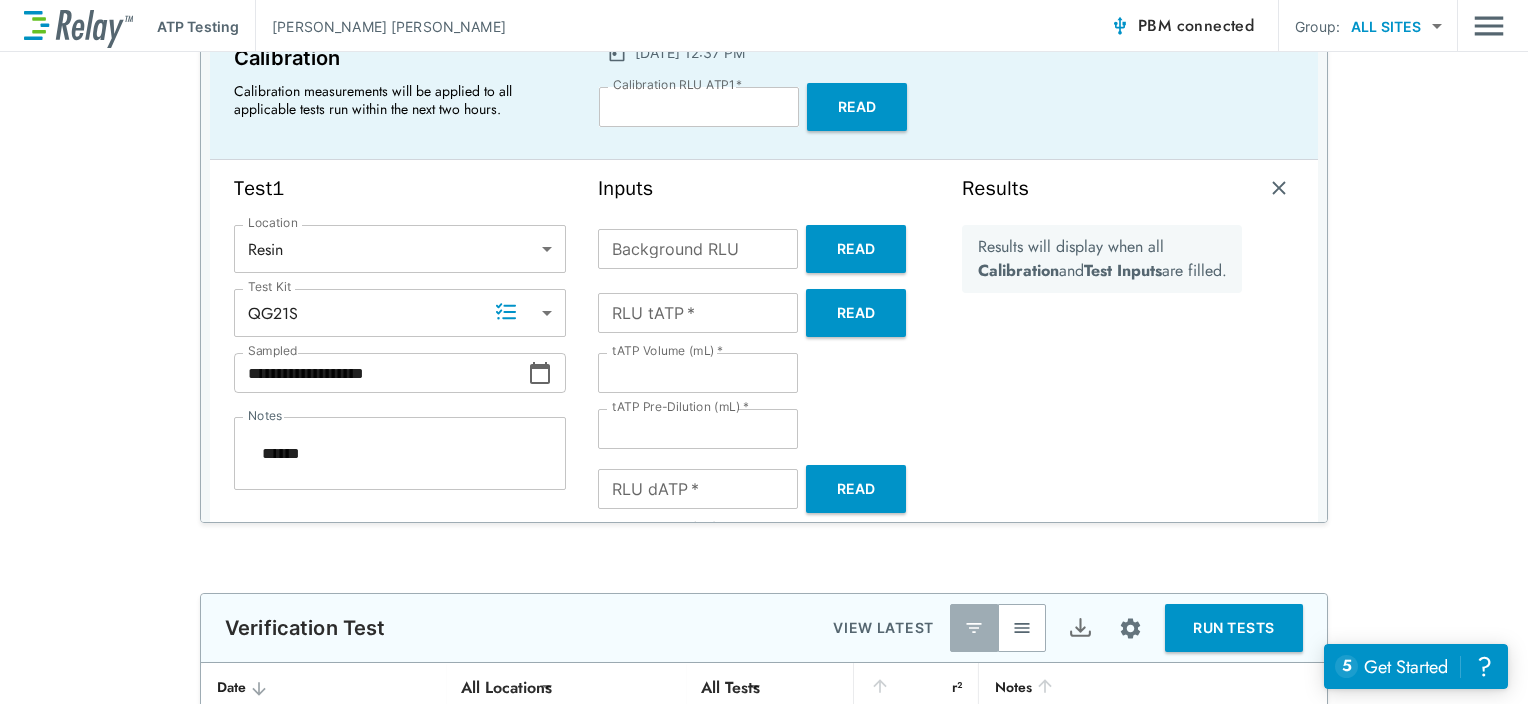 type on "*" 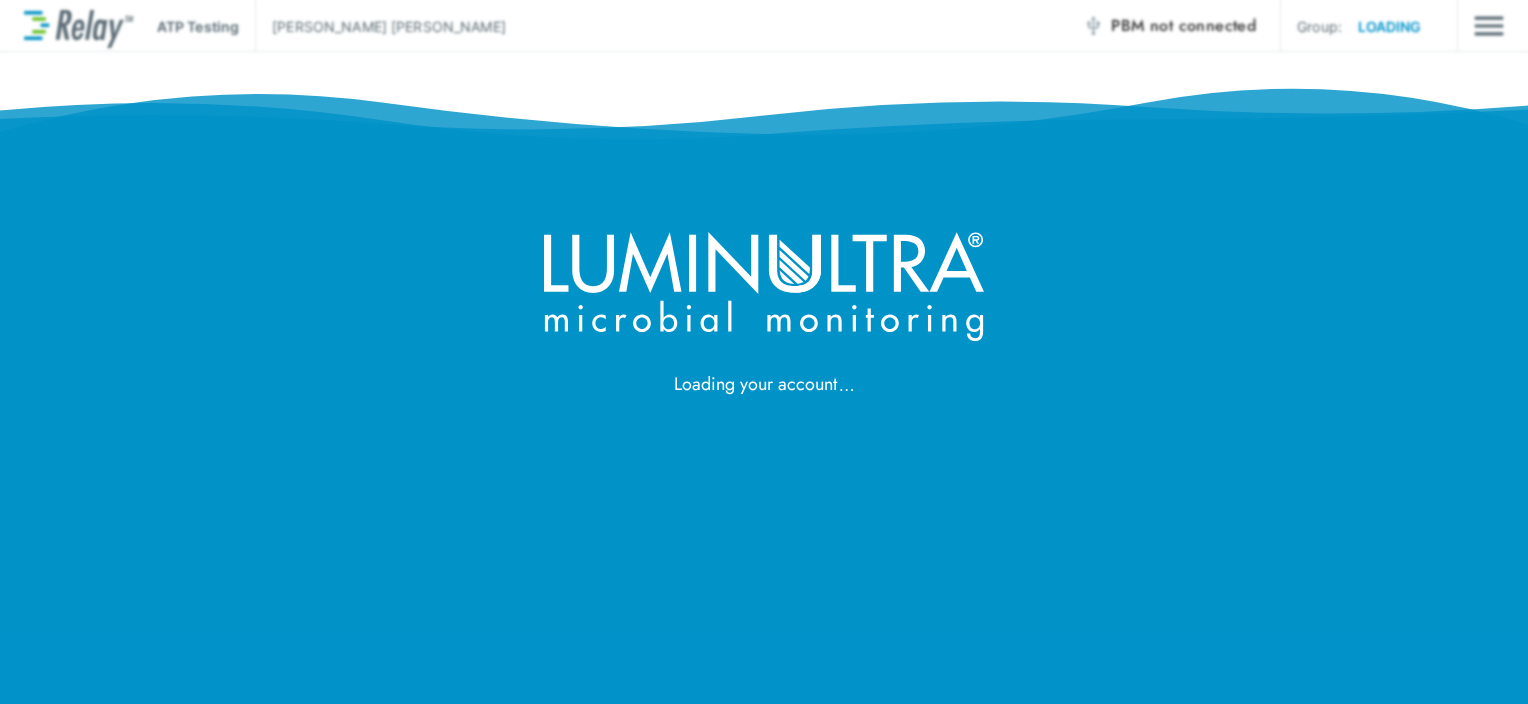 scroll, scrollTop: 0, scrollLeft: 0, axis: both 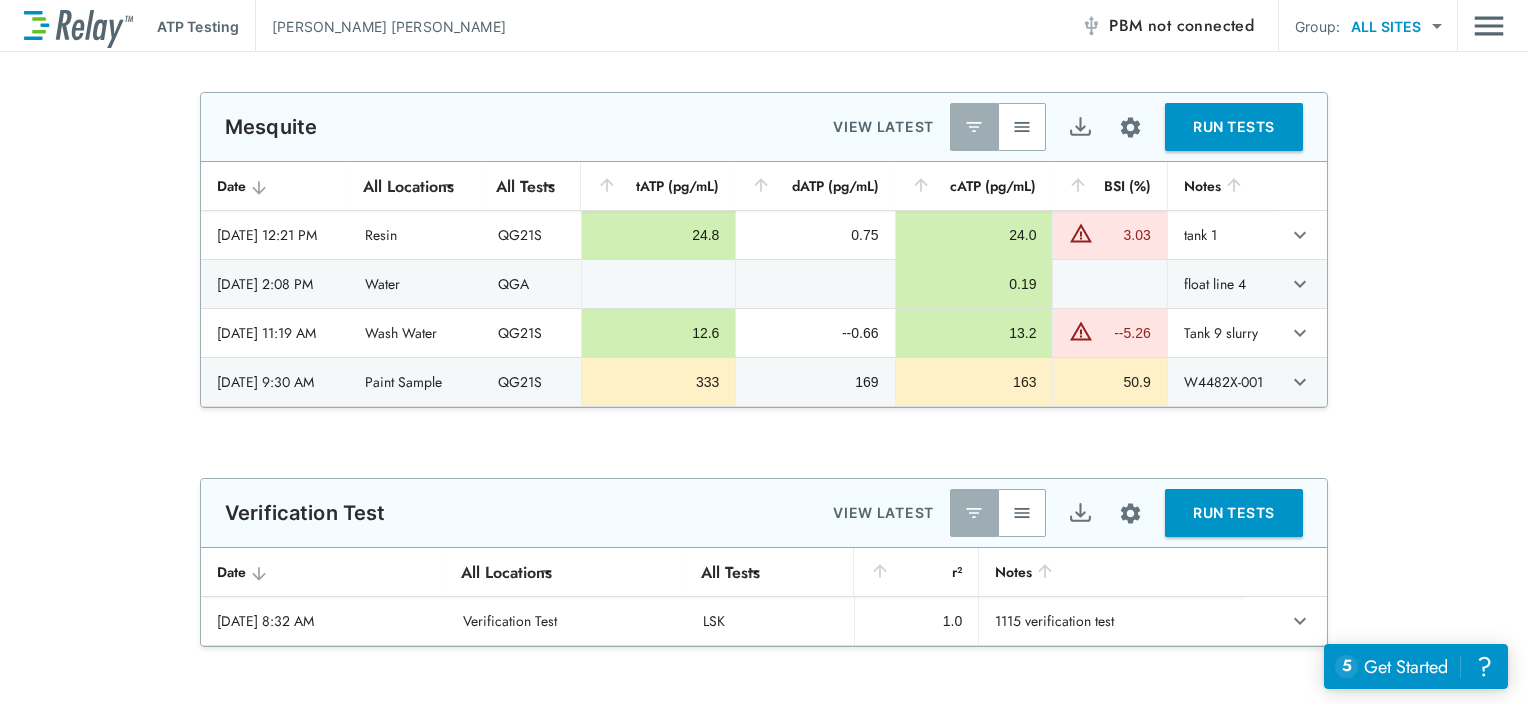 type on "**********" 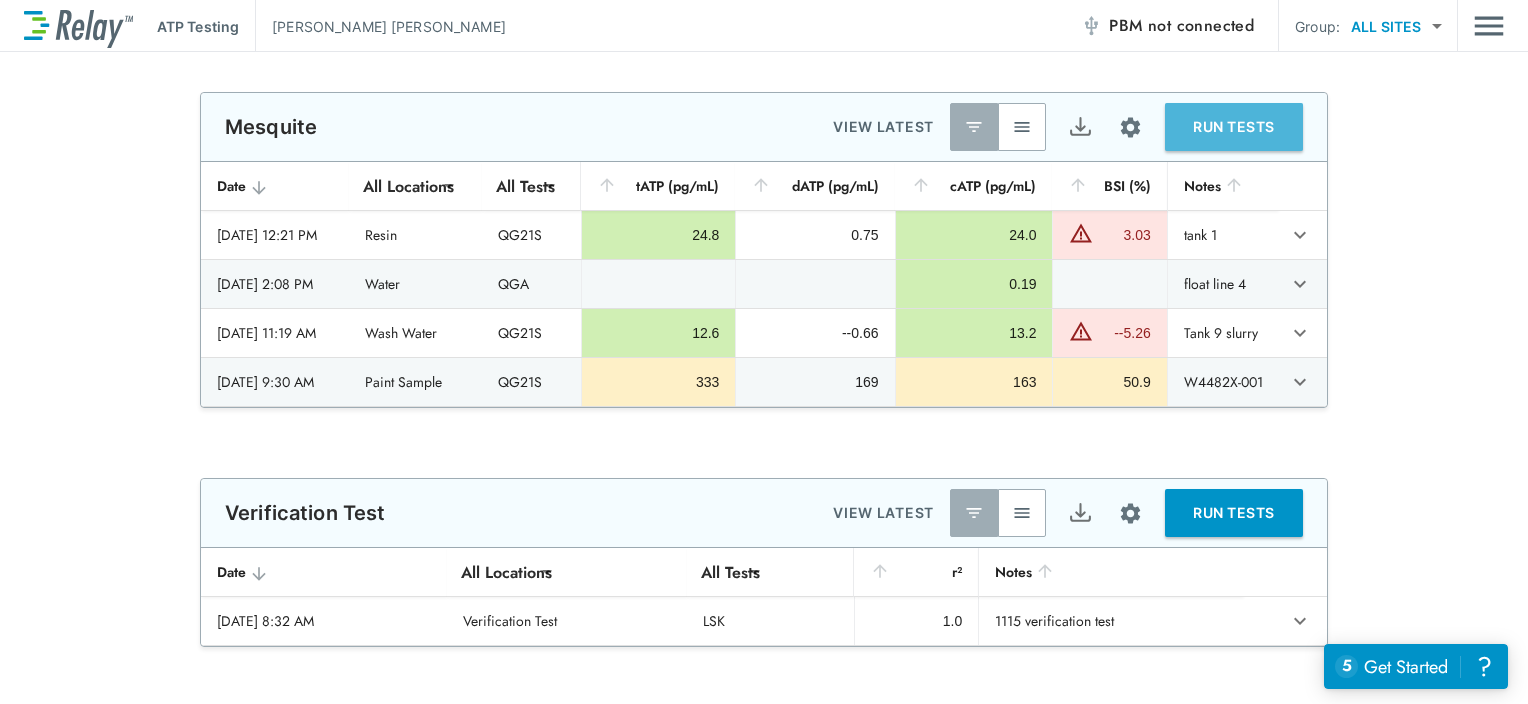 click on "RUN TESTS" at bounding box center [1234, 127] 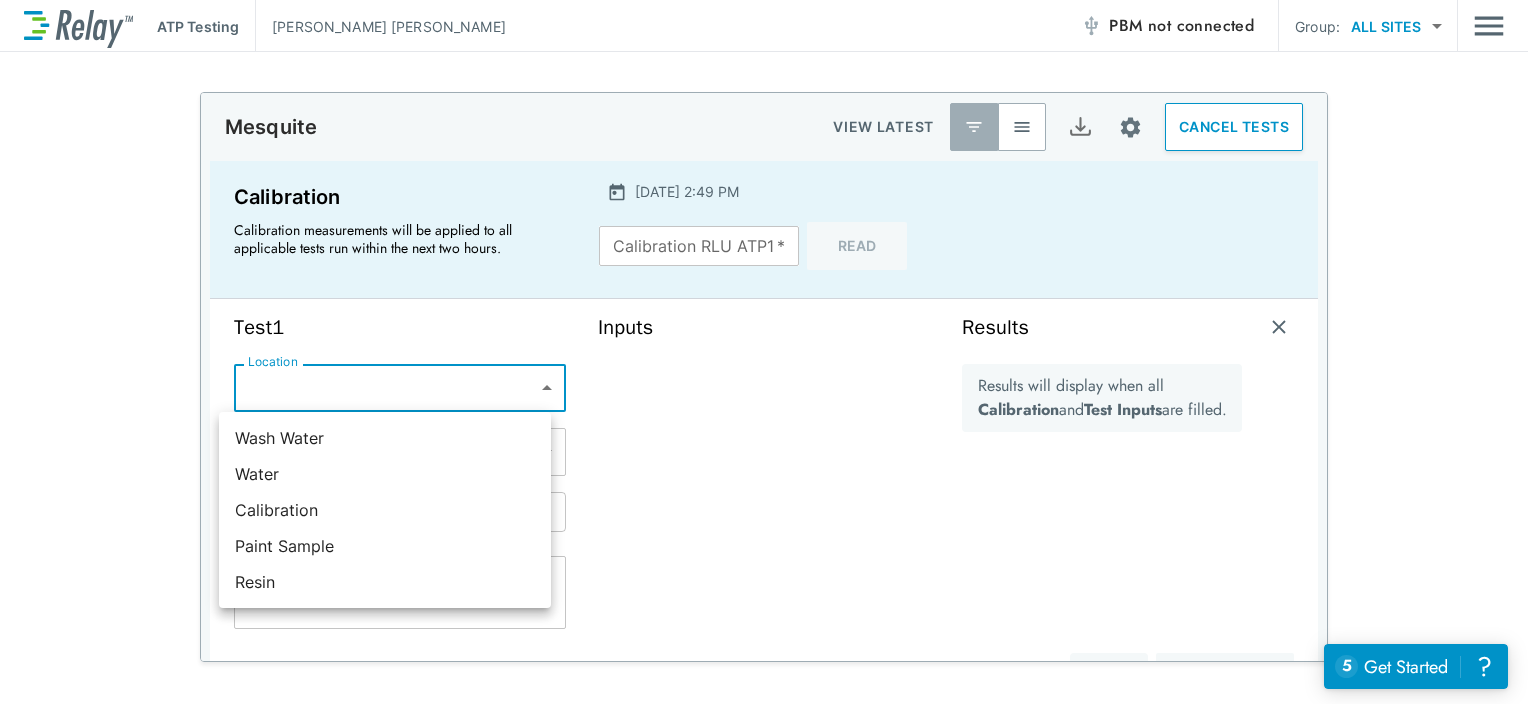 click on "**********" at bounding box center (764, 352) 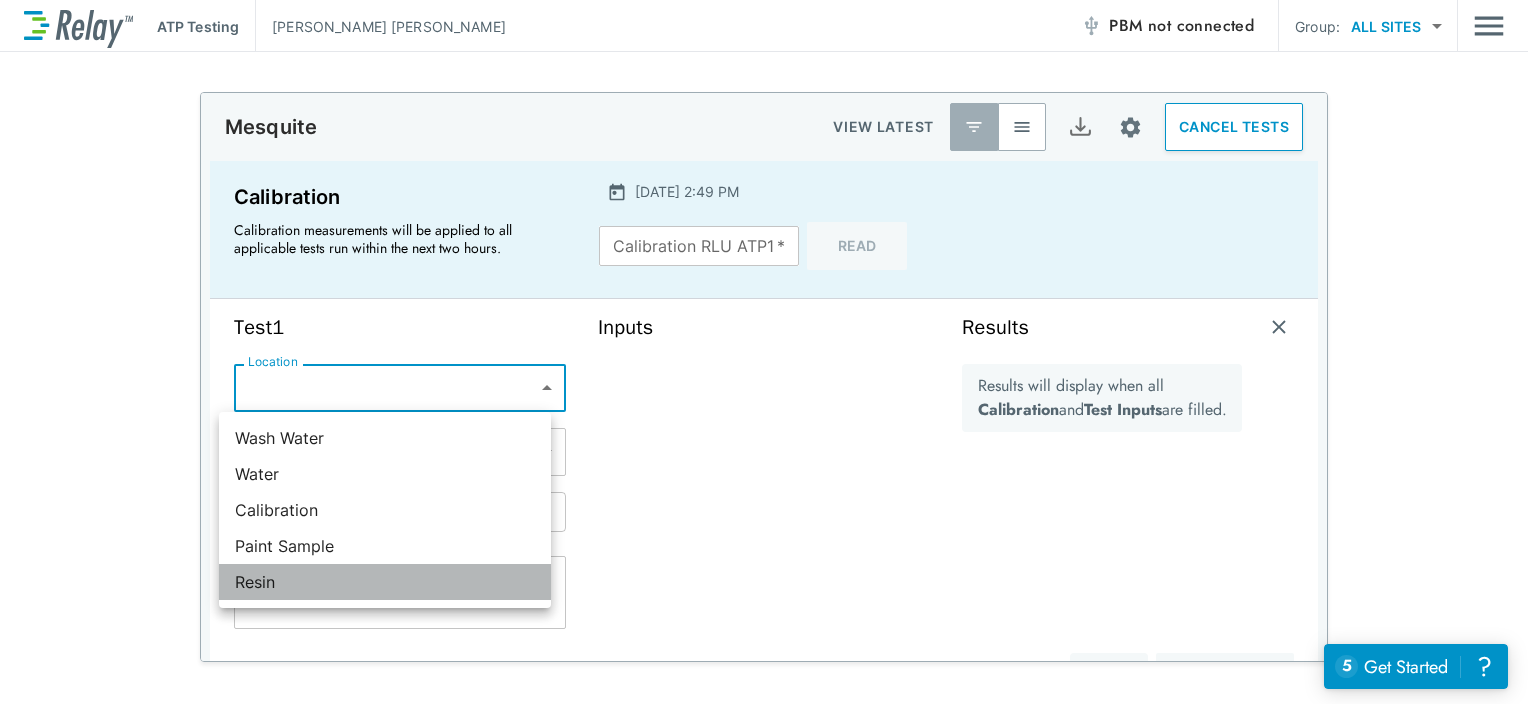 click on "Resin" at bounding box center [385, 582] 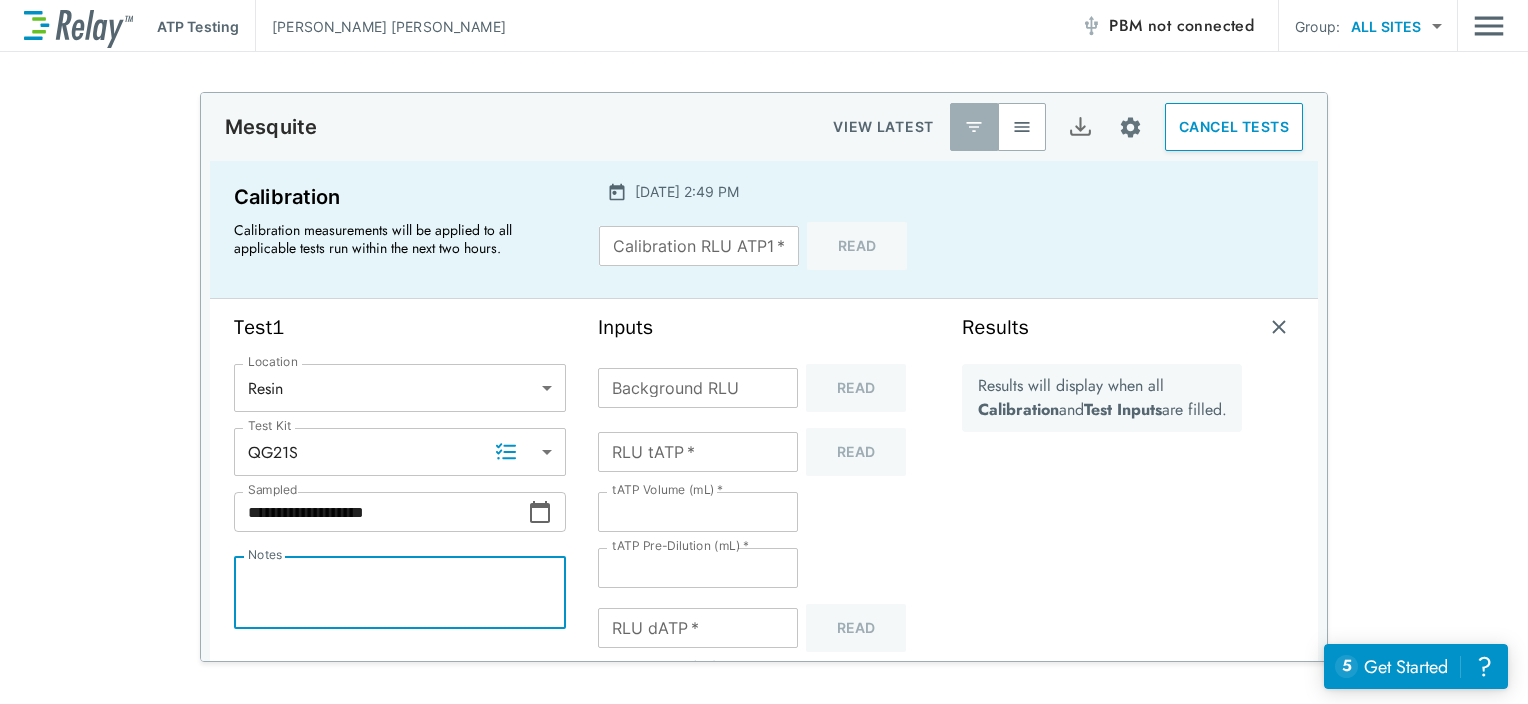click on "Notes" at bounding box center [400, 593] 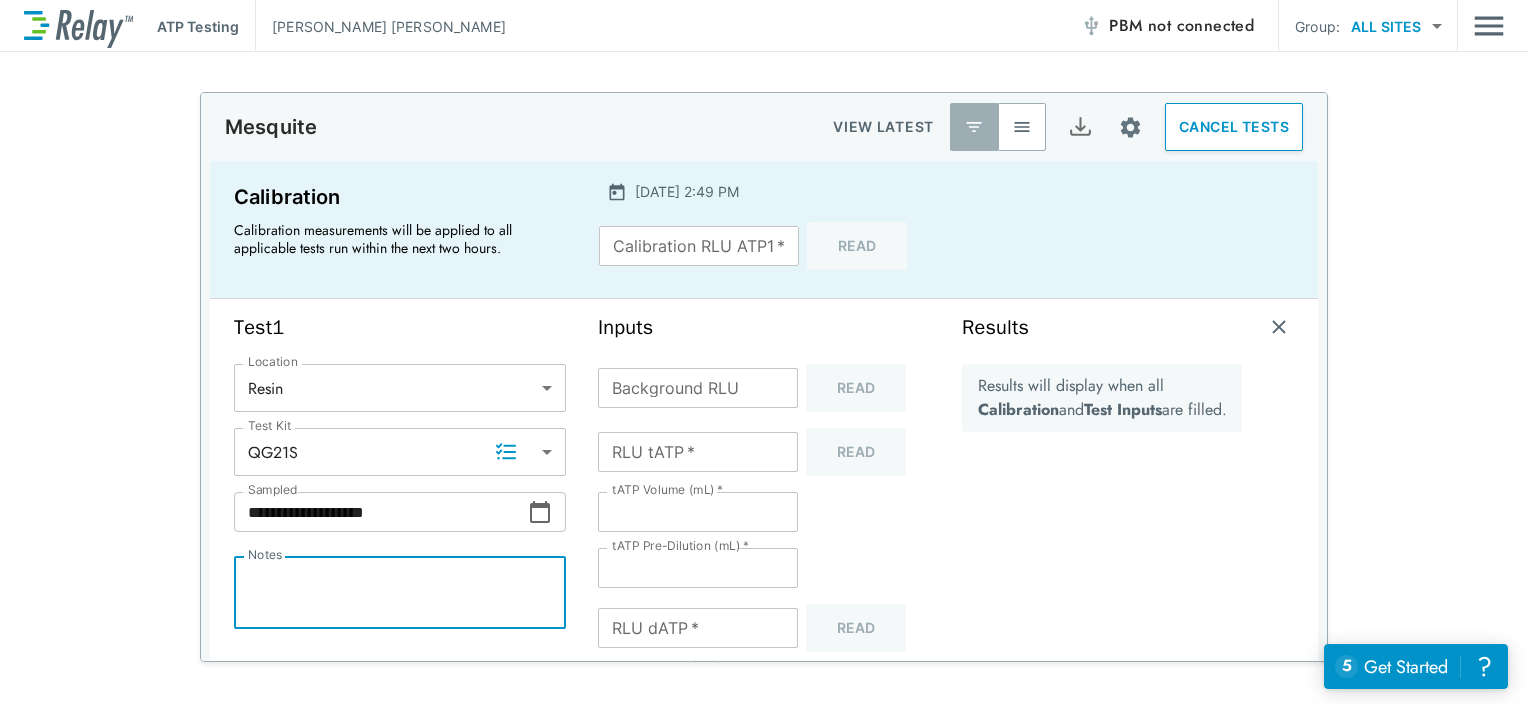 type on "*" 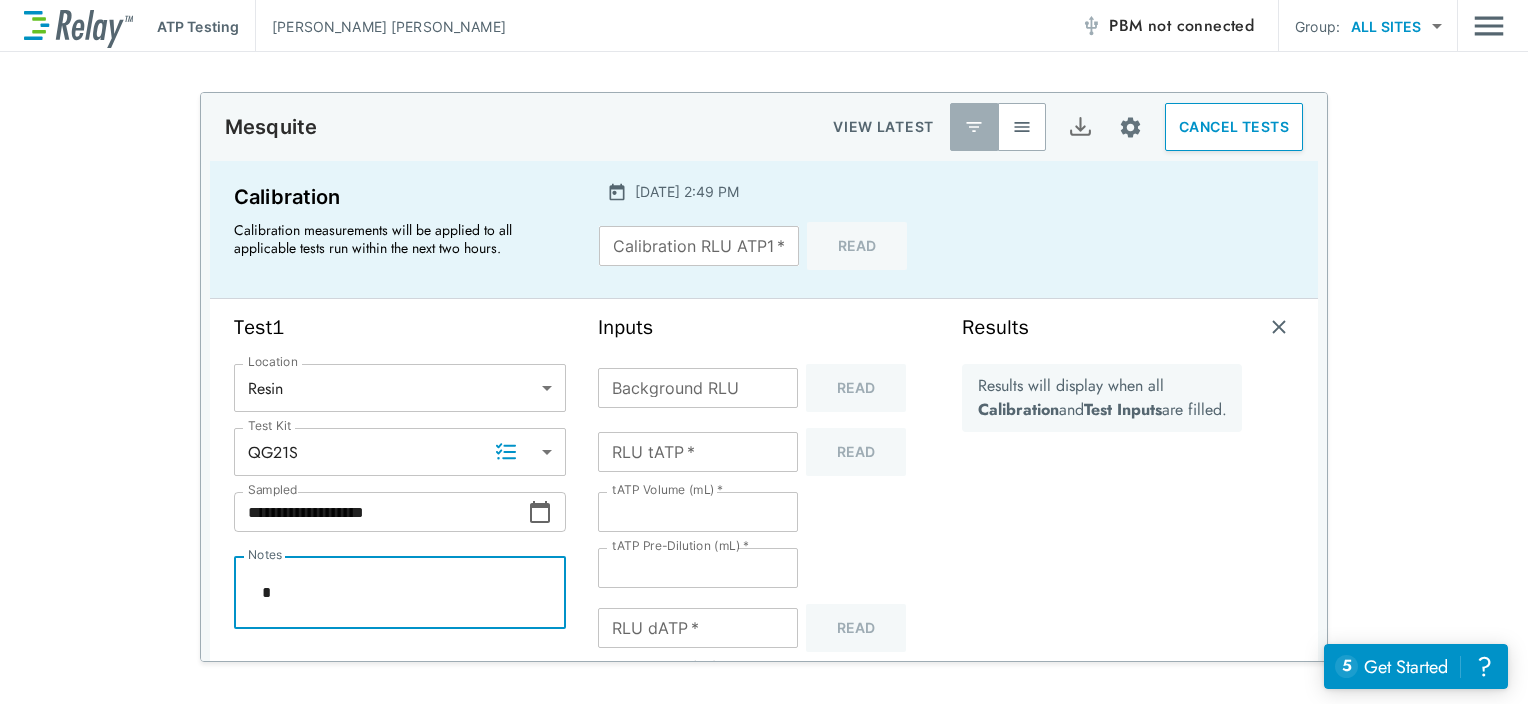 type on "*" 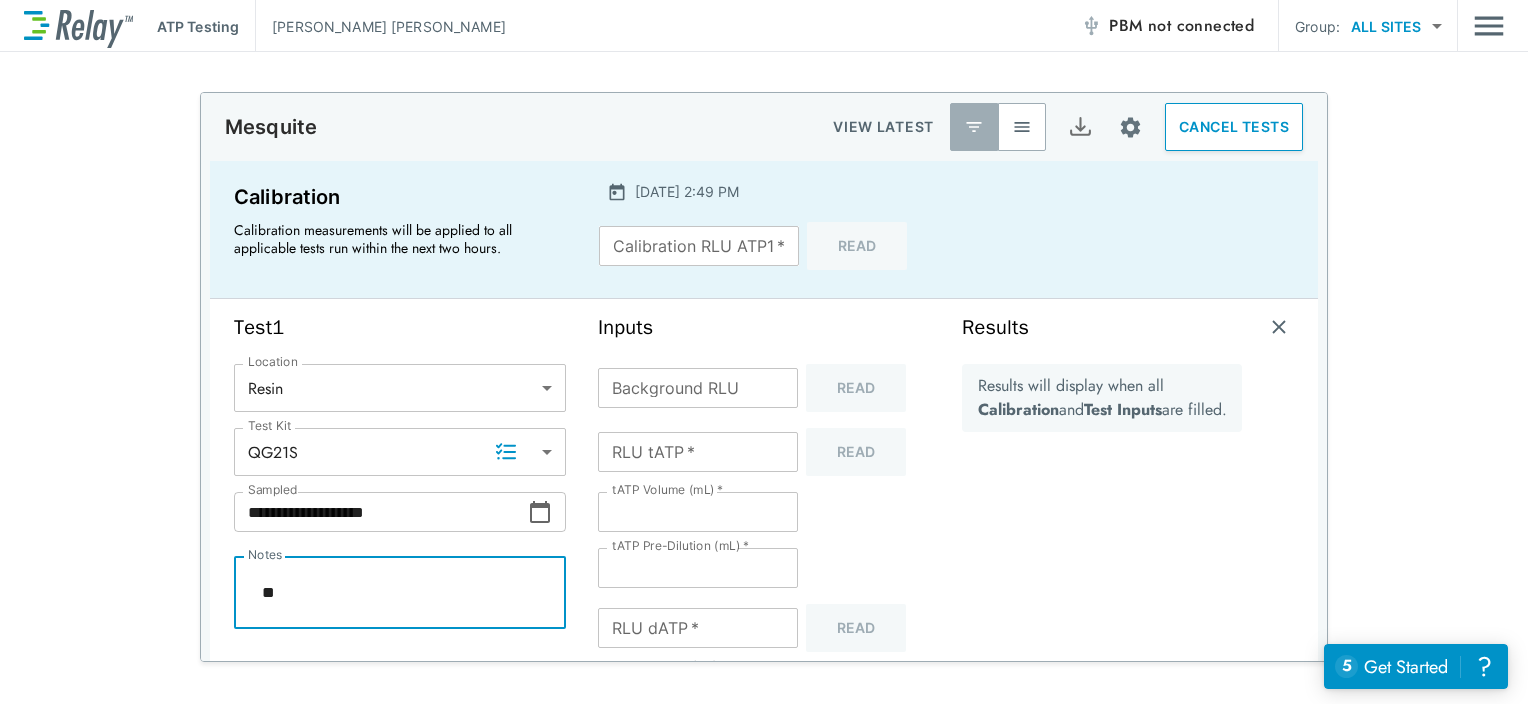 type on "*" 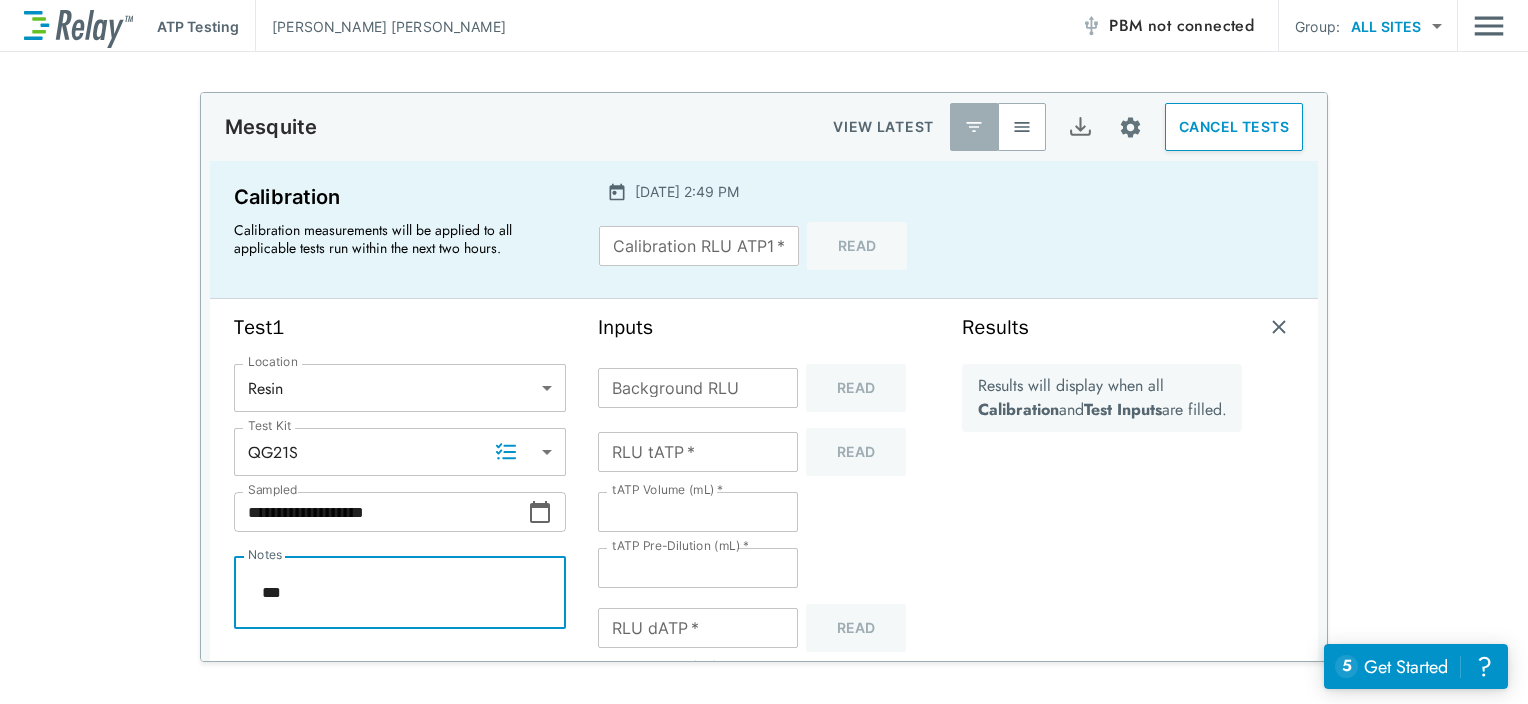 type on "*" 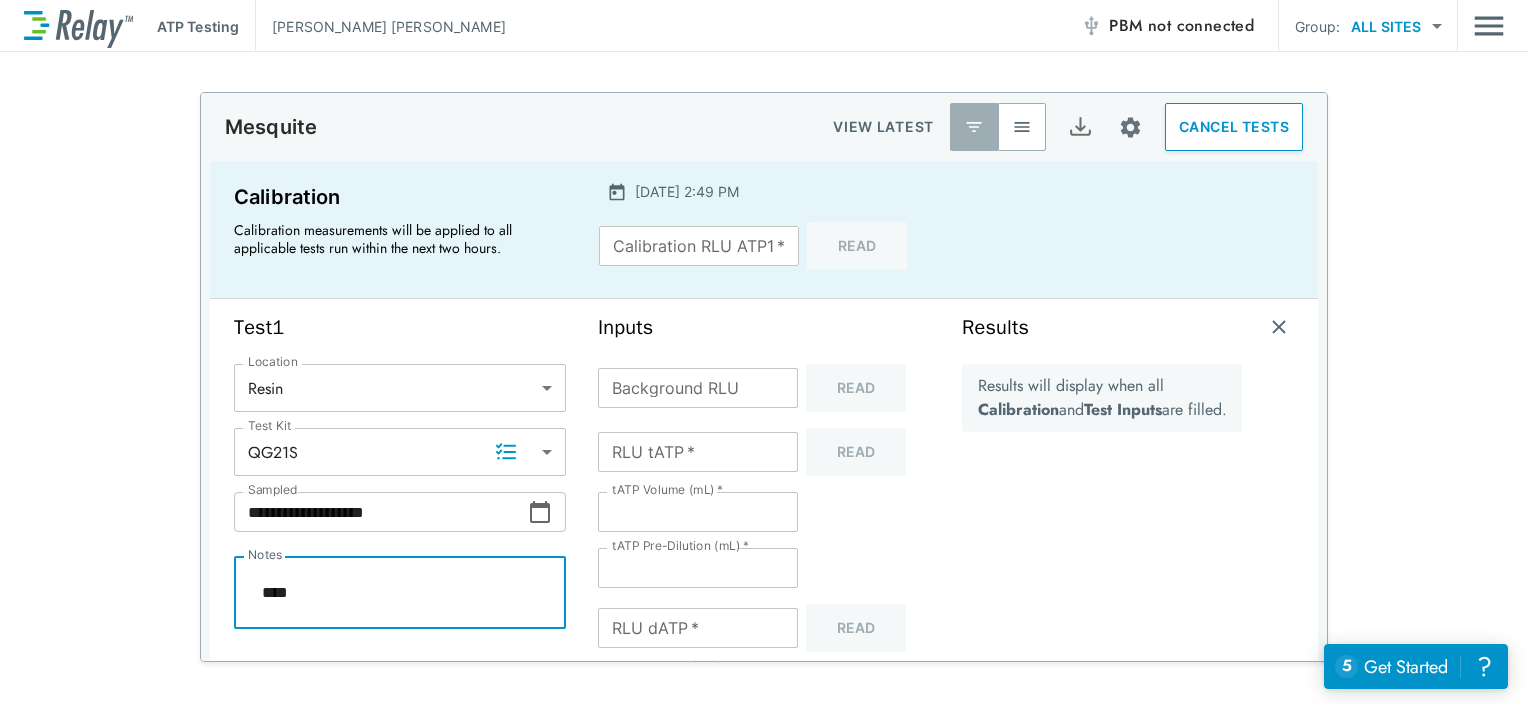type on "*" 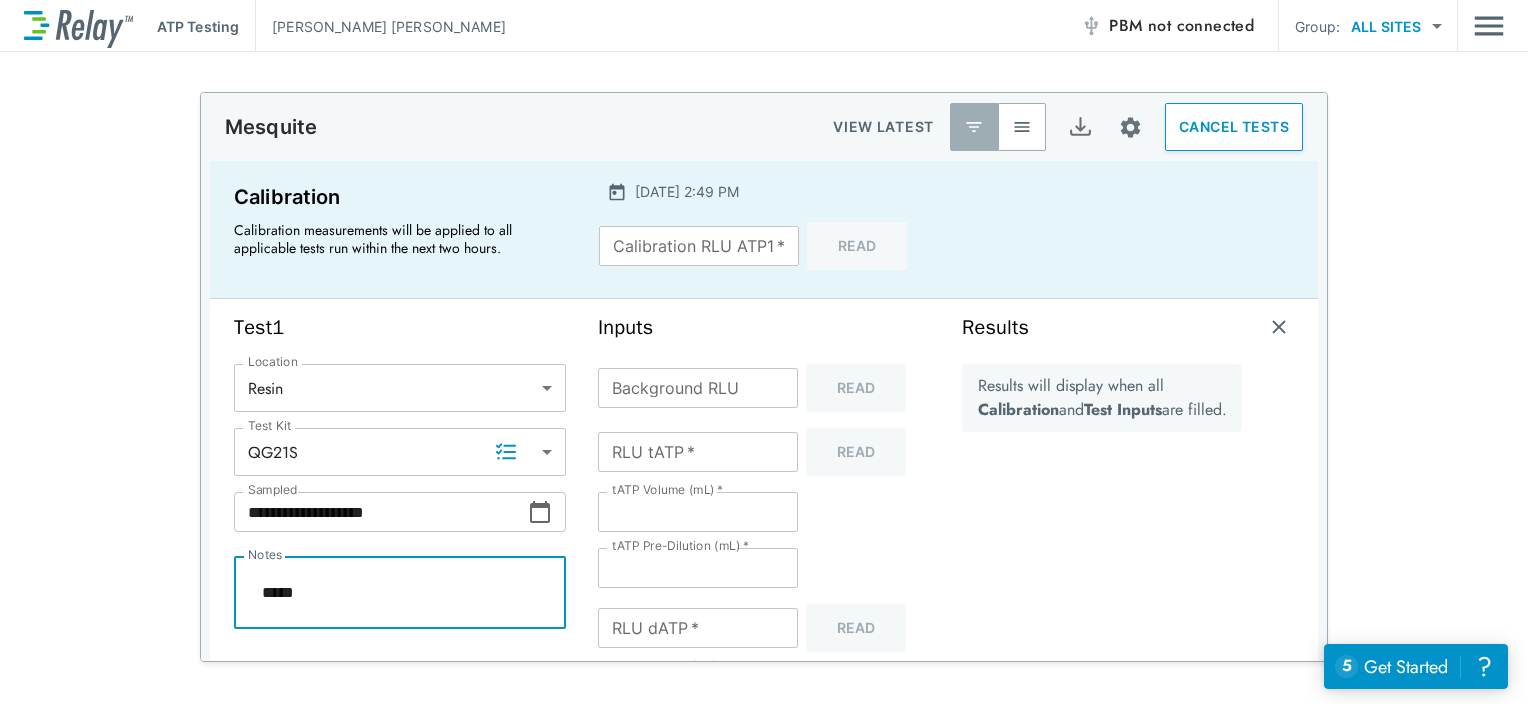 type on "*" 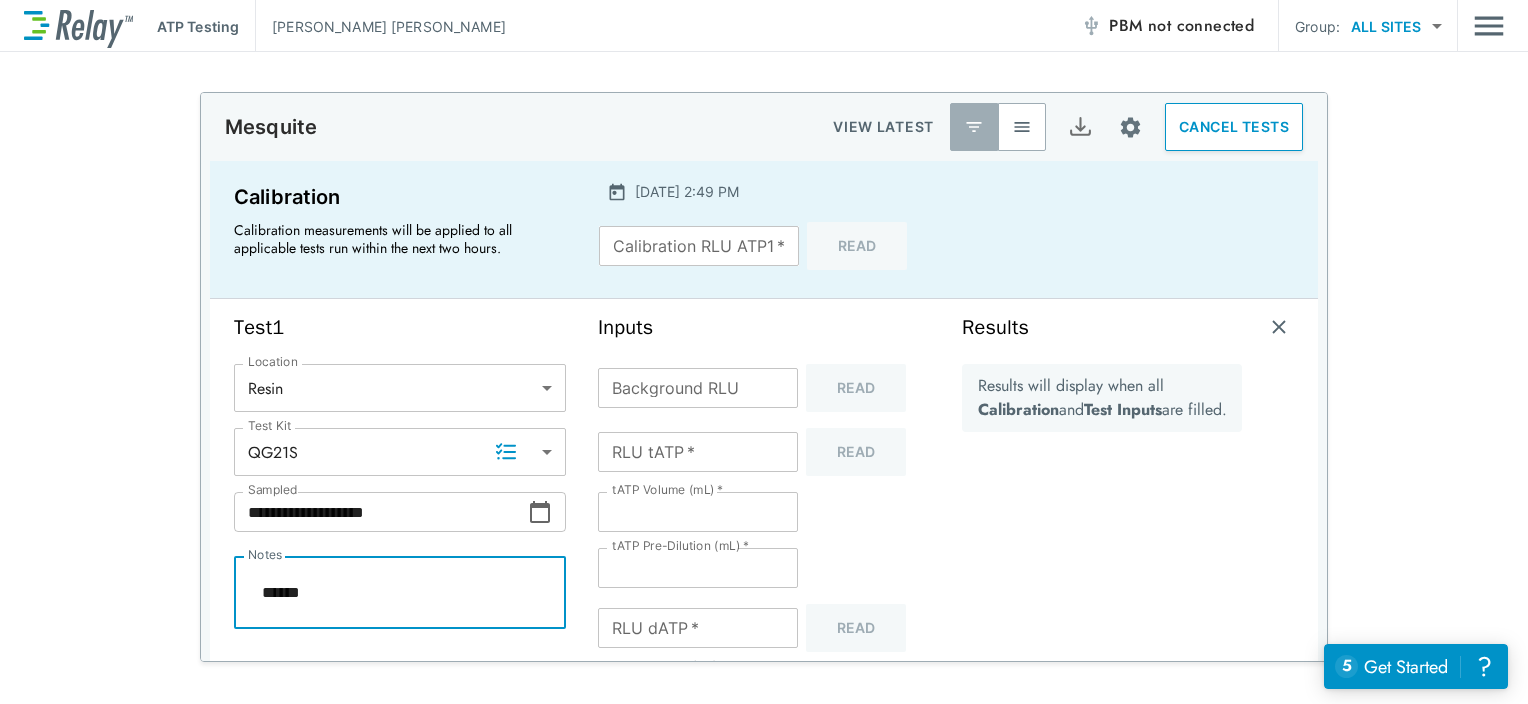 type on "*" 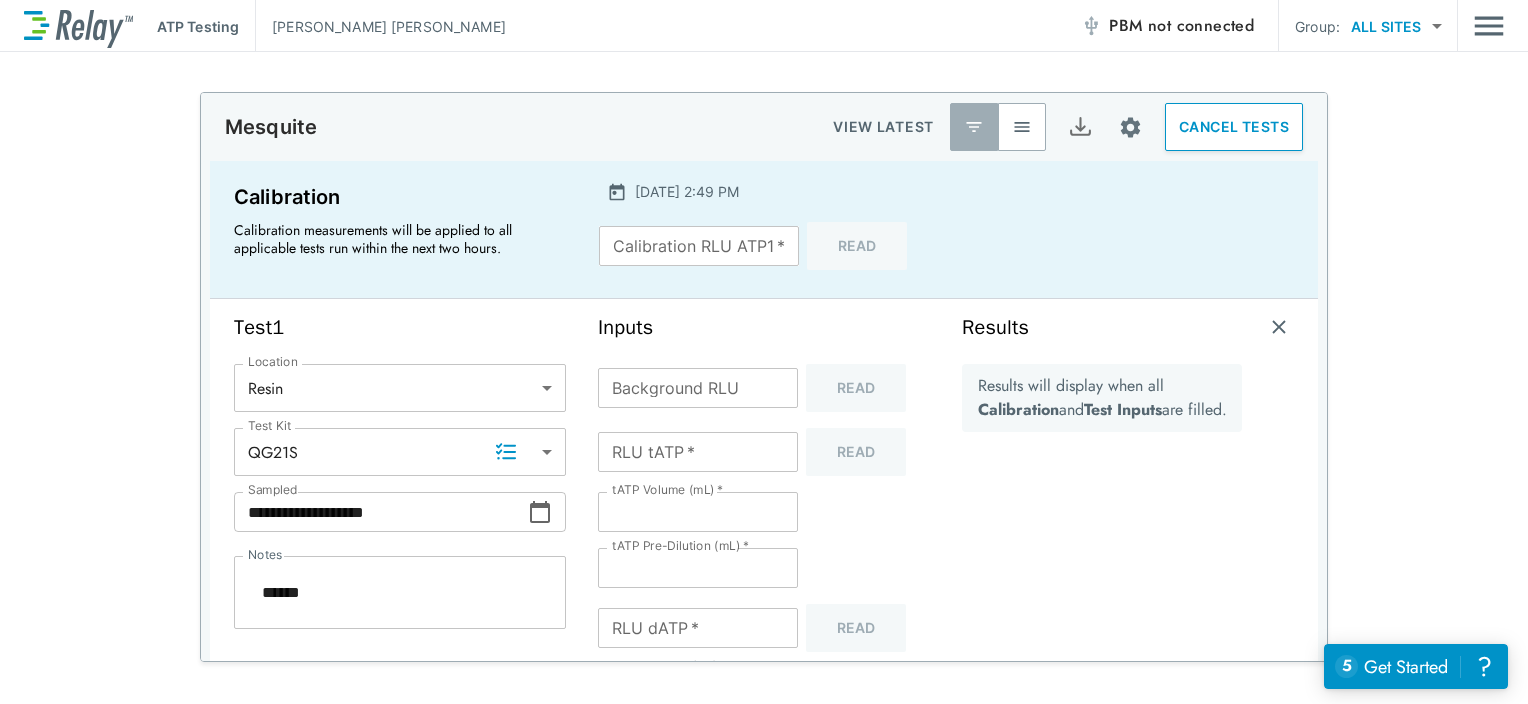 click on "Results will display when all  Calibration  and  Test Inputs  are filled." at bounding box center (1102, 552) 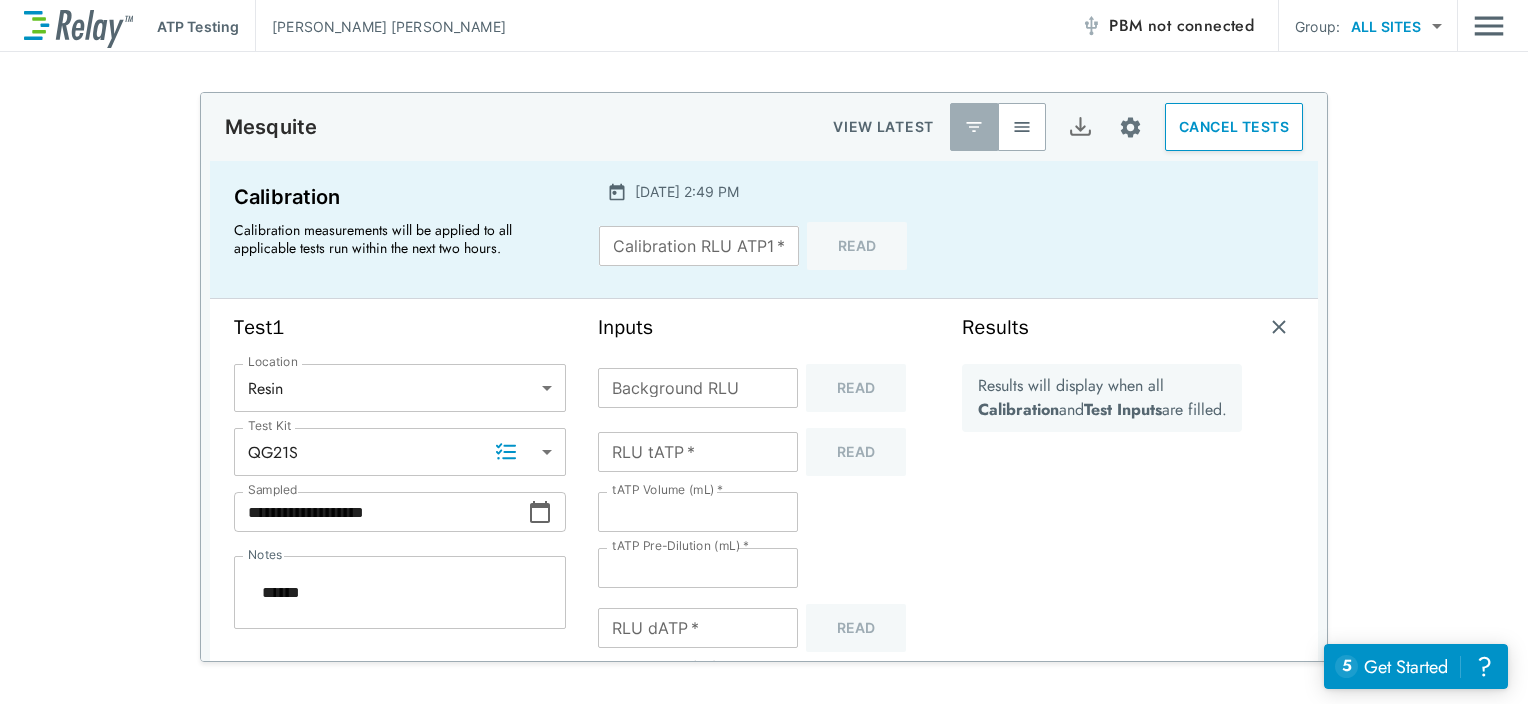 click on "Calibration RLU ATP1   * Calibration RLU ATP1   * Read" at bounding box center (763, 246) 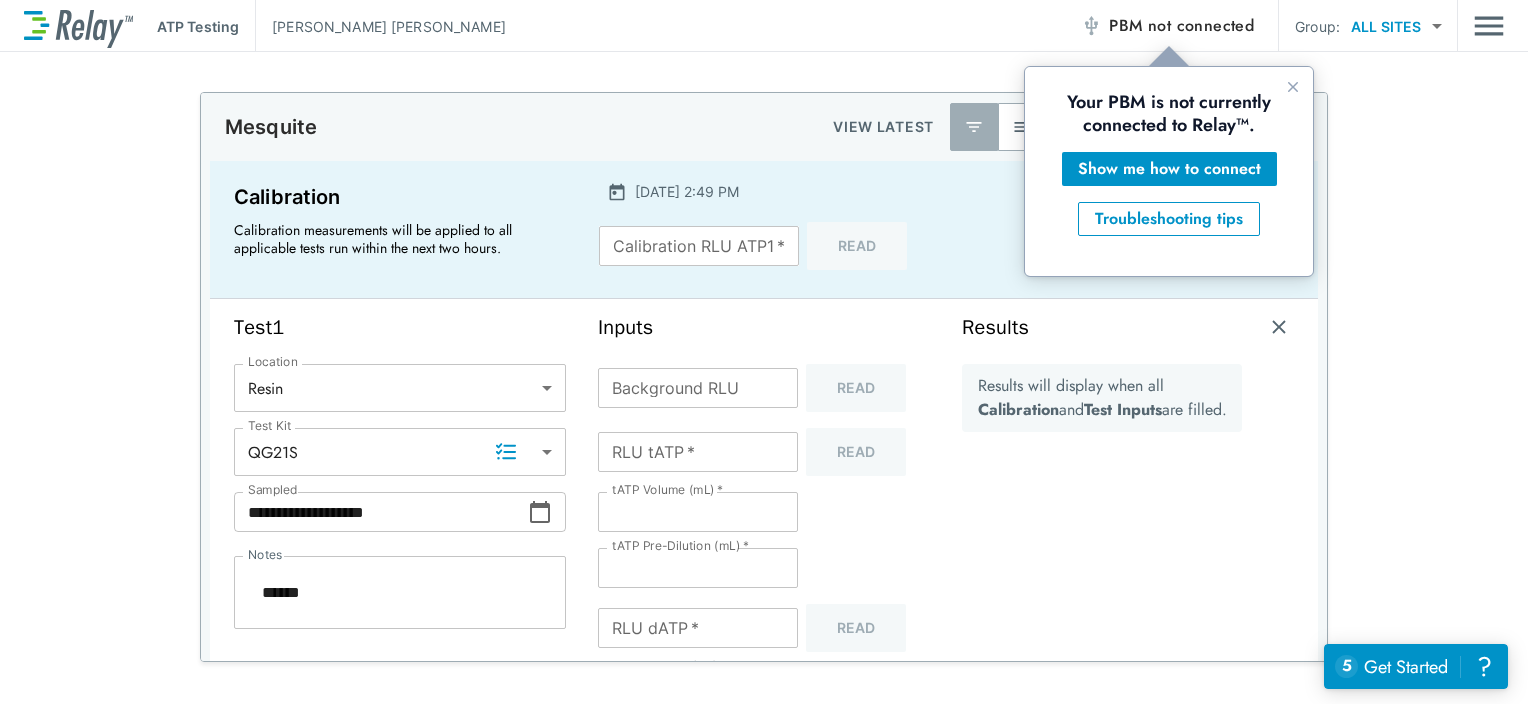 scroll, scrollTop: 0, scrollLeft: 0, axis: both 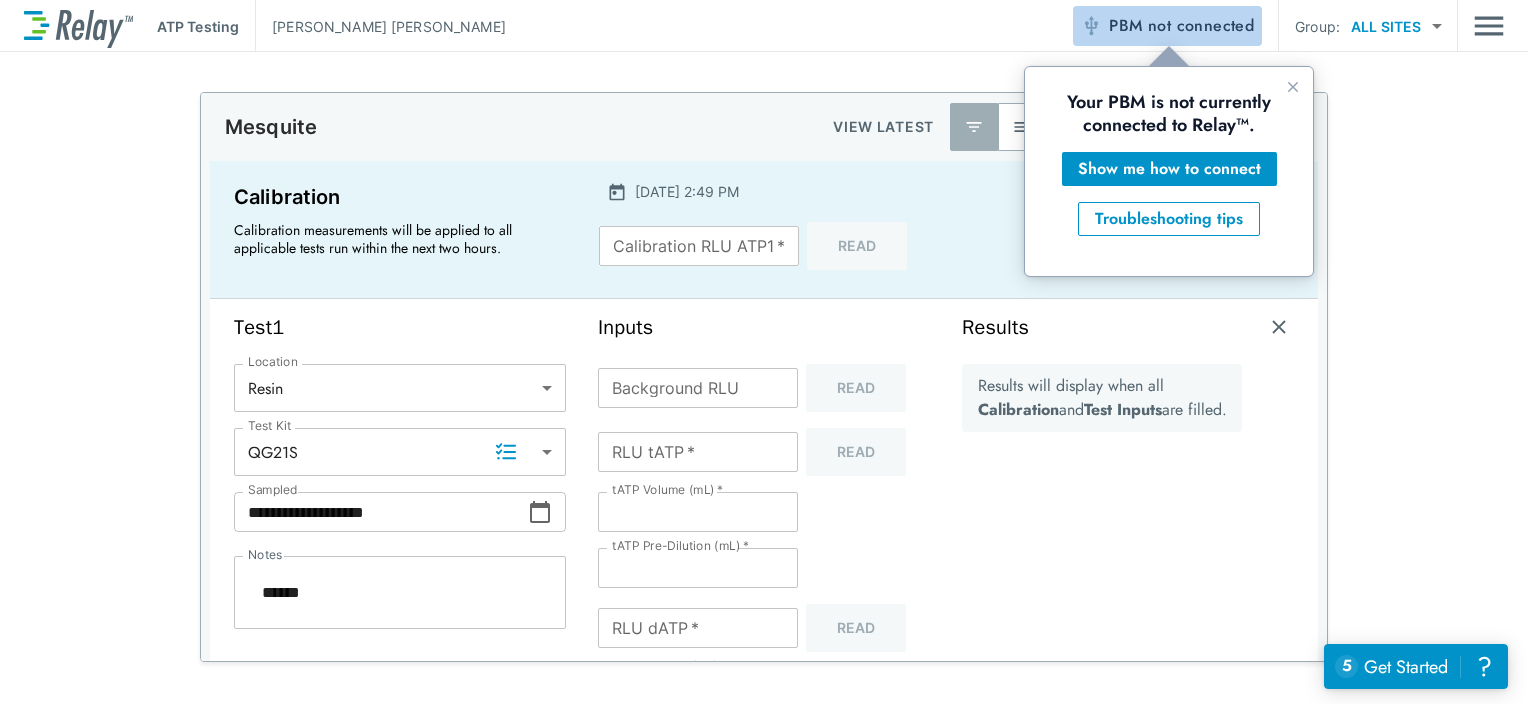 click on "not connected" at bounding box center (1201, 25) 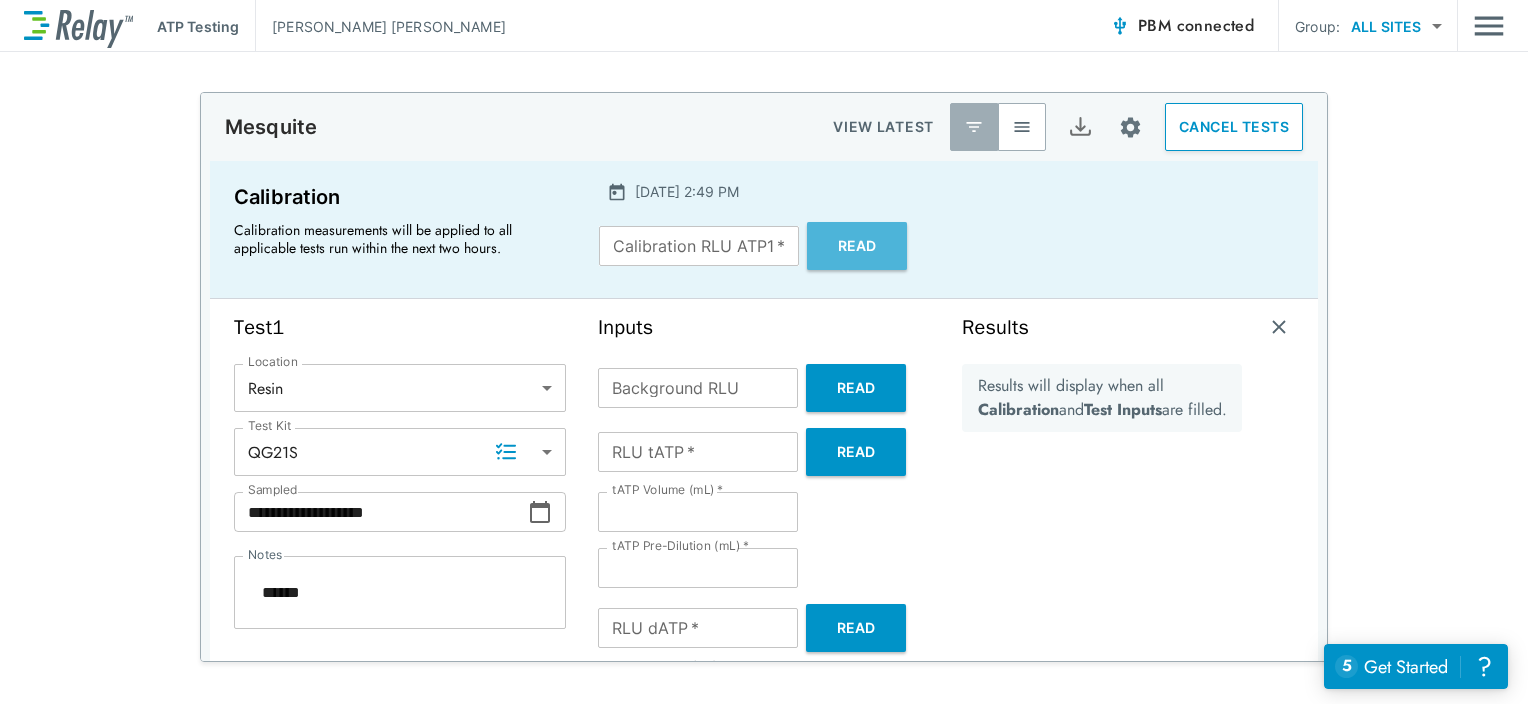 click on "Read" at bounding box center (857, 246) 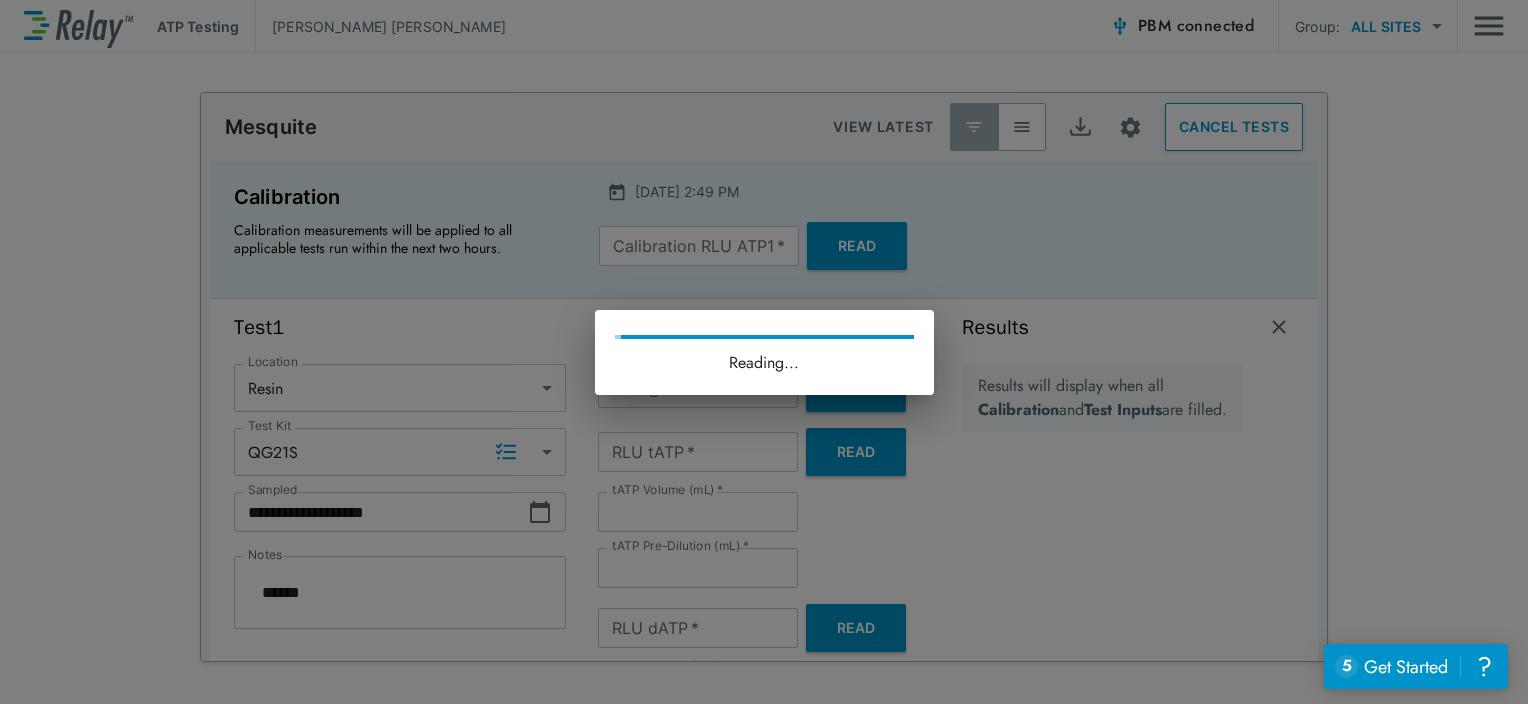 type on "*" 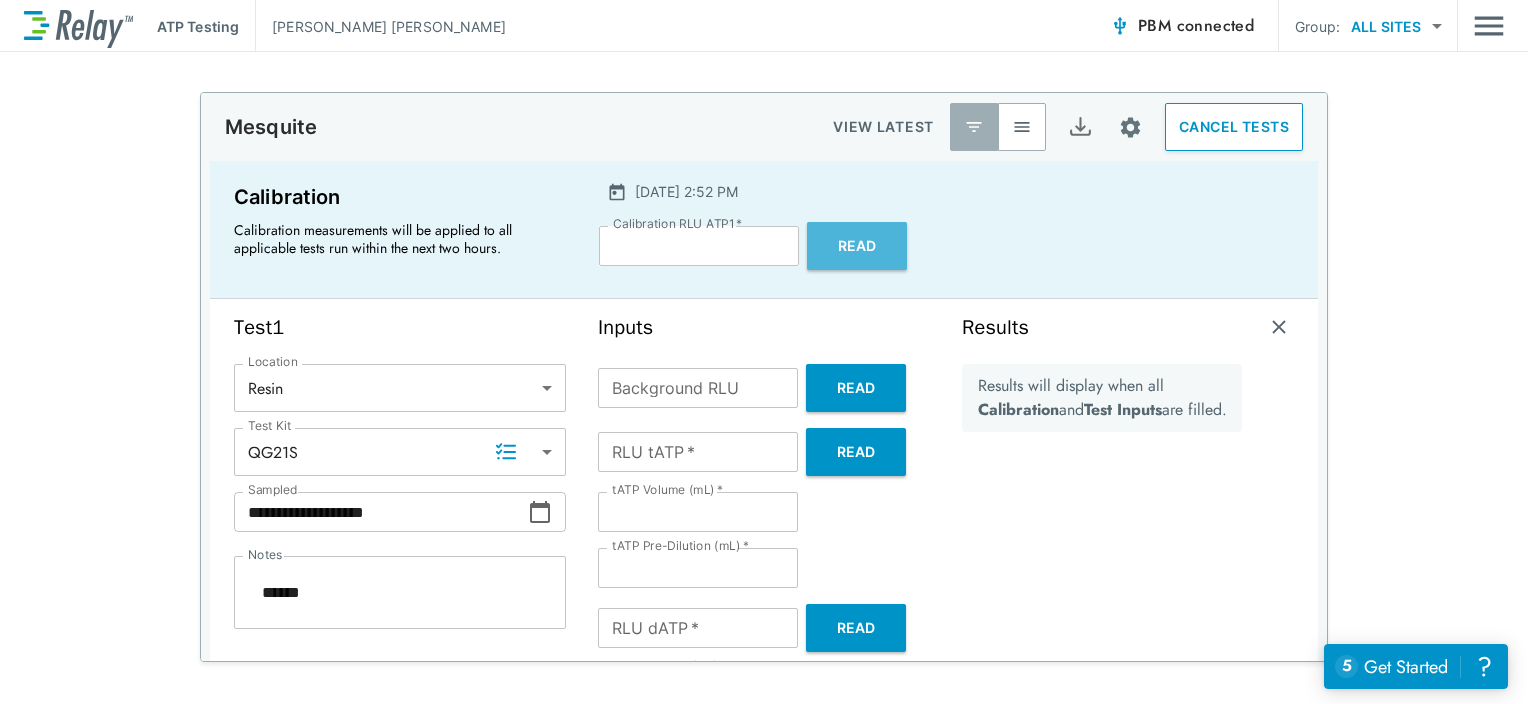 click on "Read" at bounding box center (857, 246) 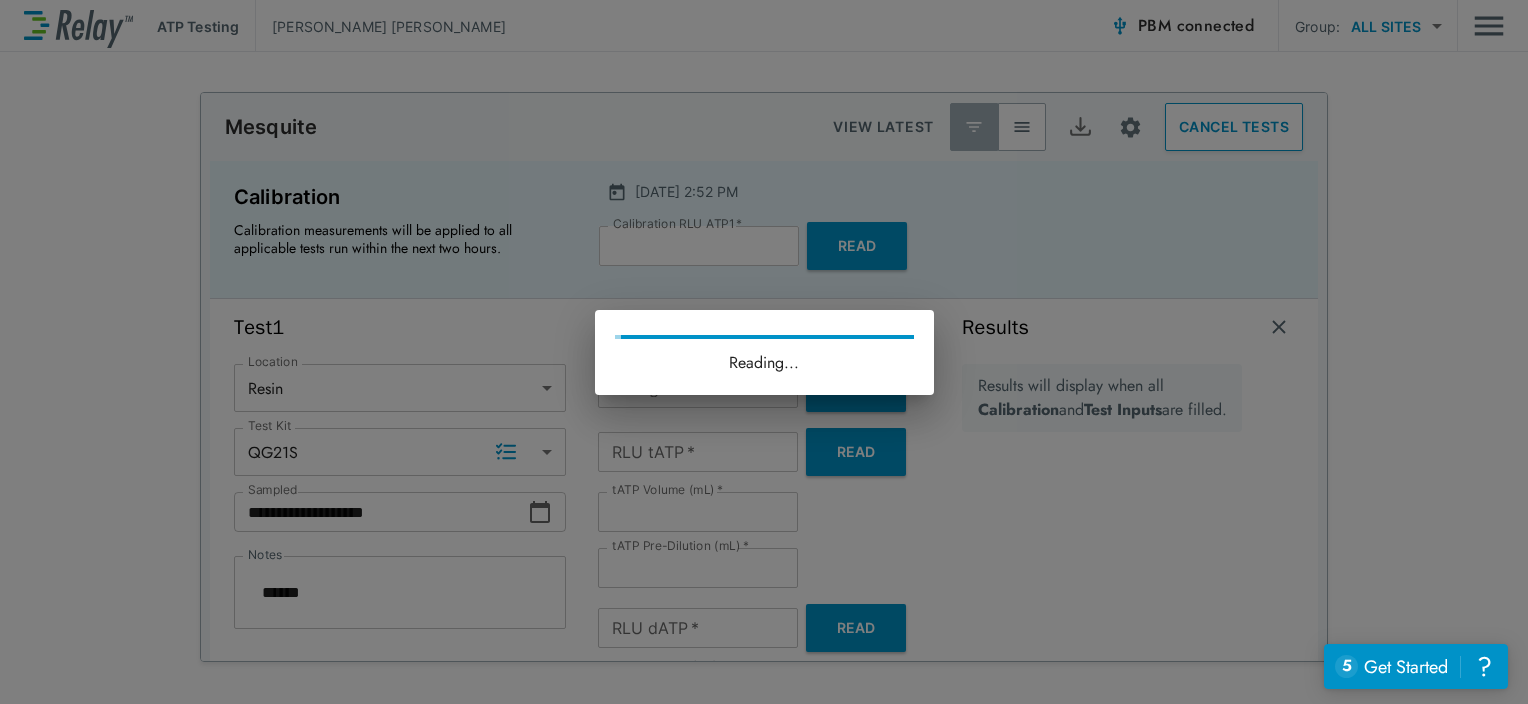 type on "*" 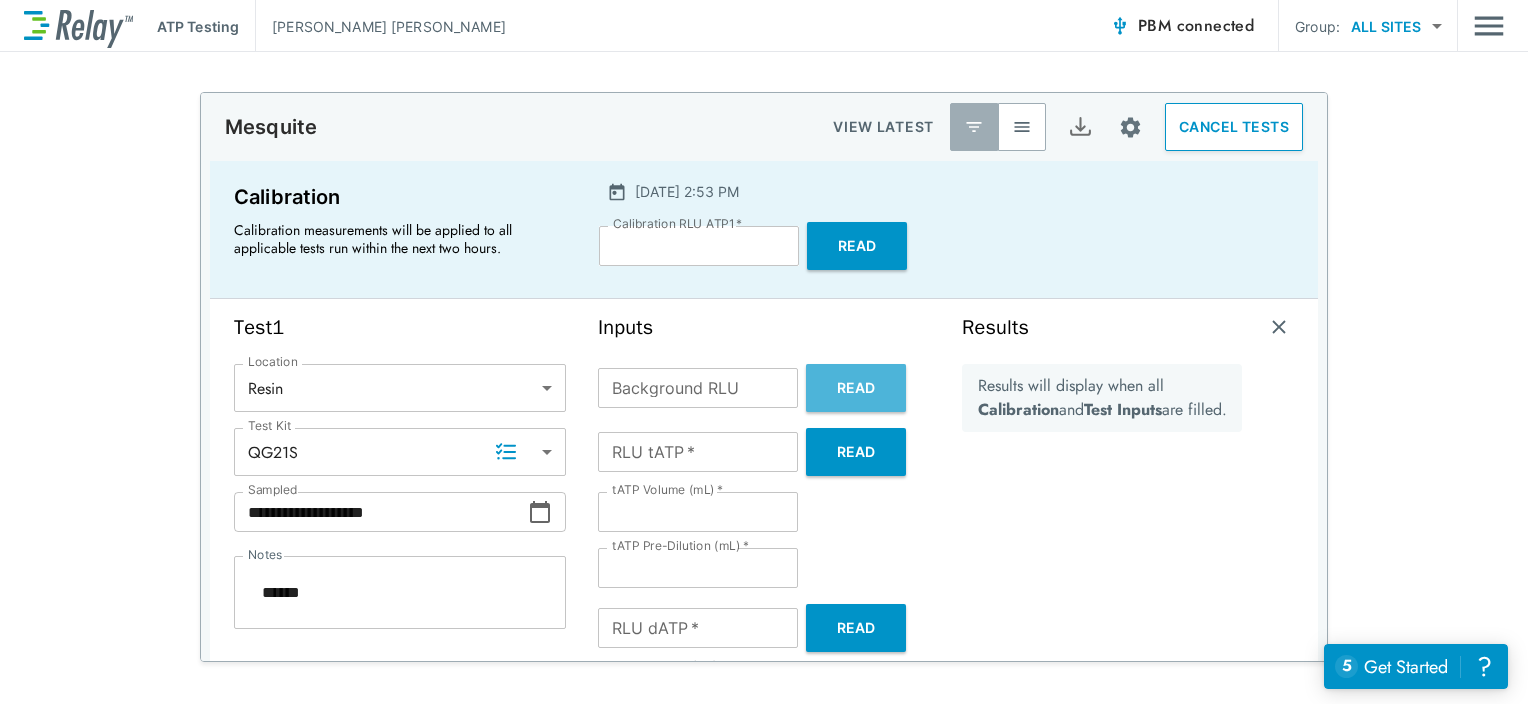 click on "Read" at bounding box center (856, 388) 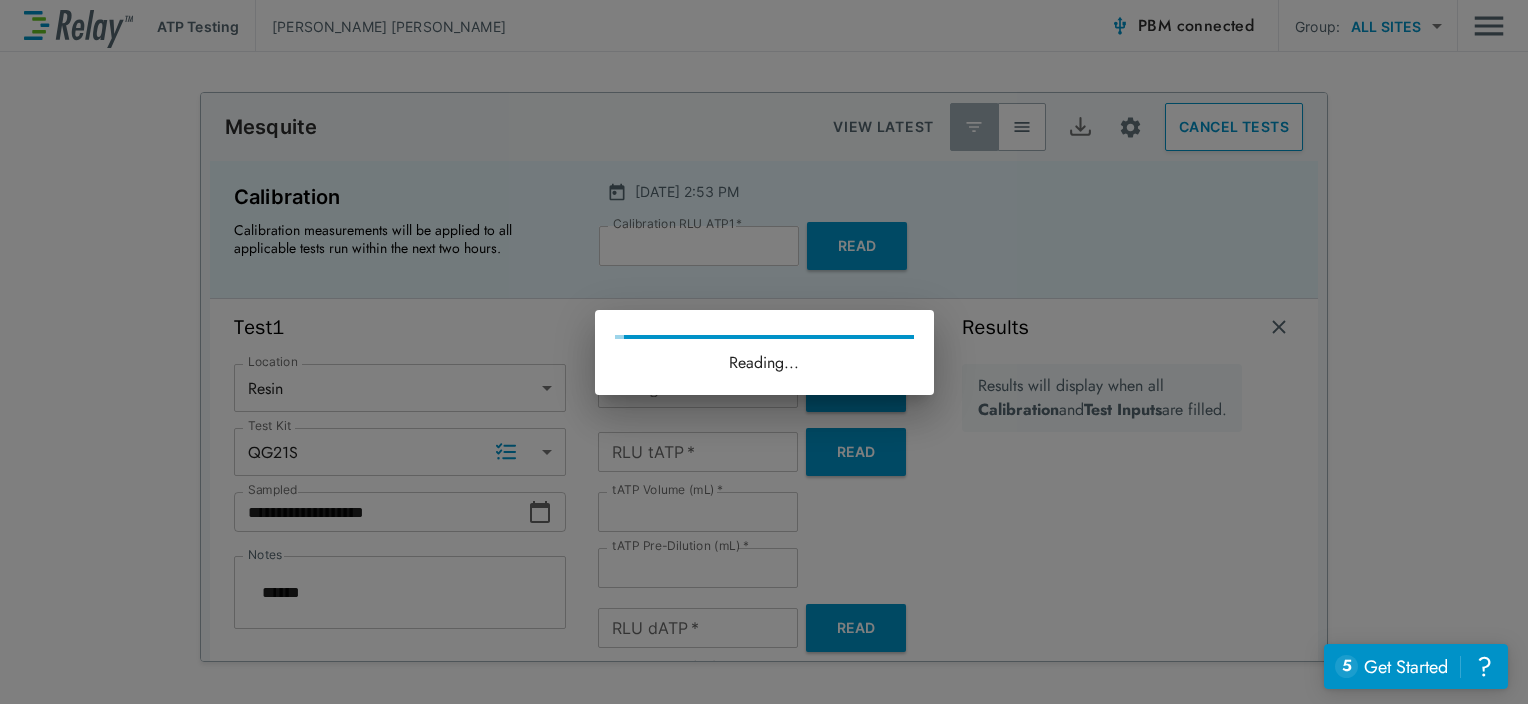 type on "*" 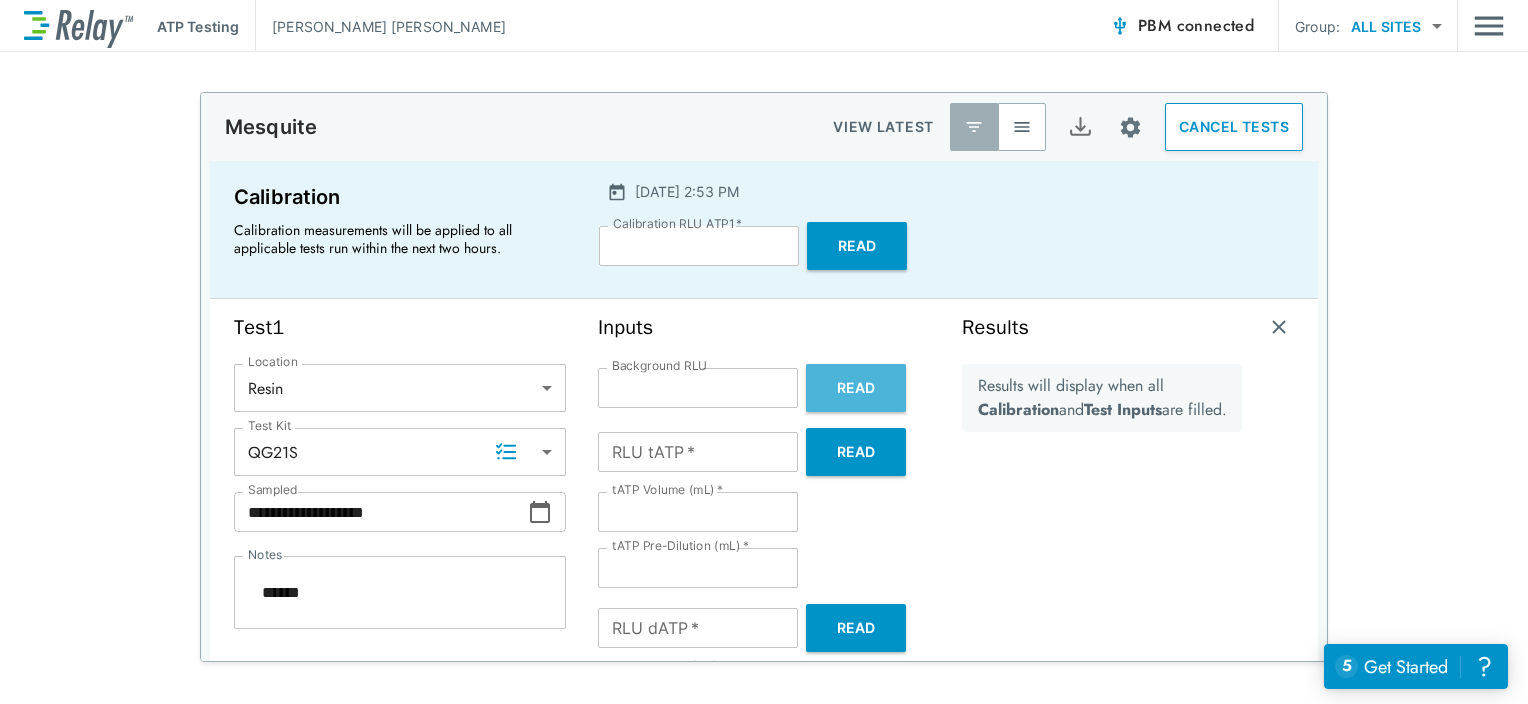 click on "Read" at bounding box center (856, 388) 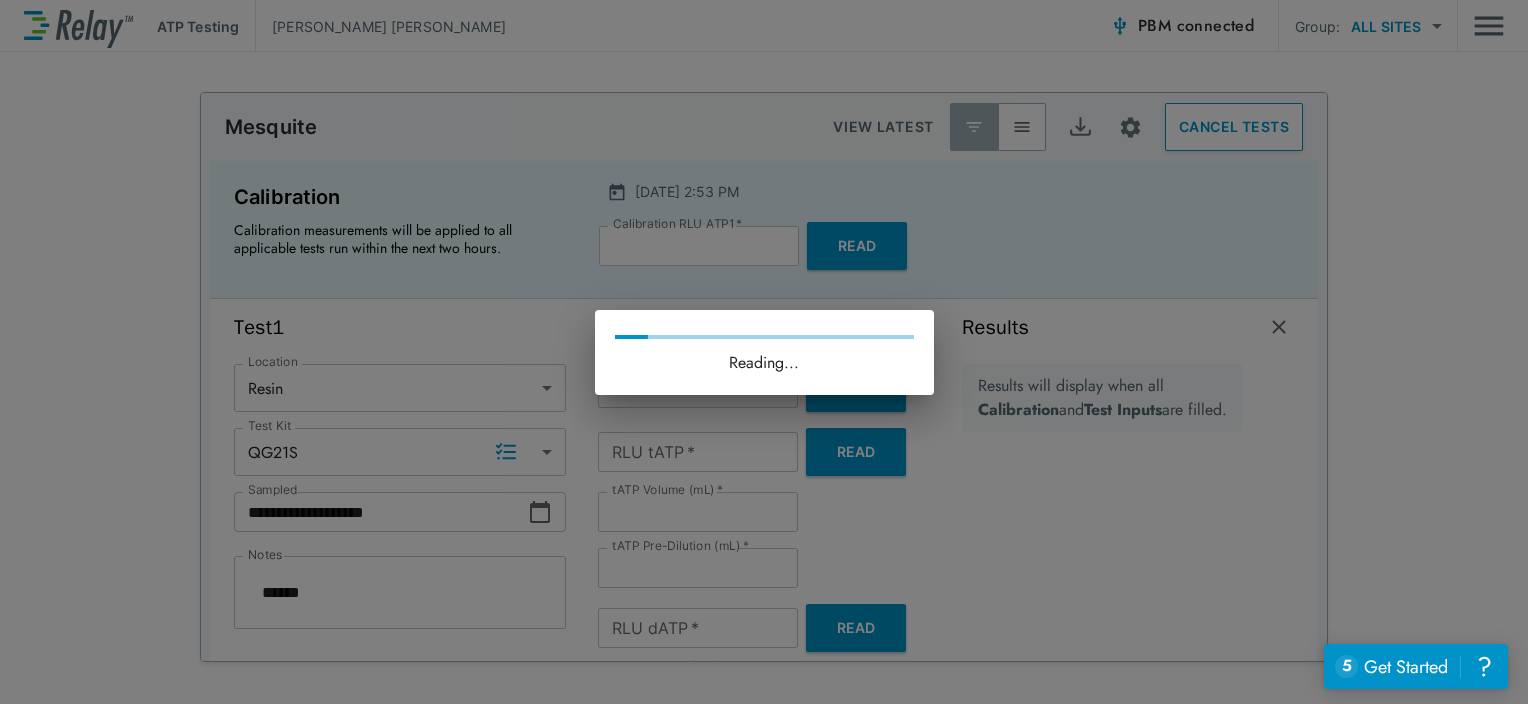 click on "Reading..." at bounding box center (764, 352) 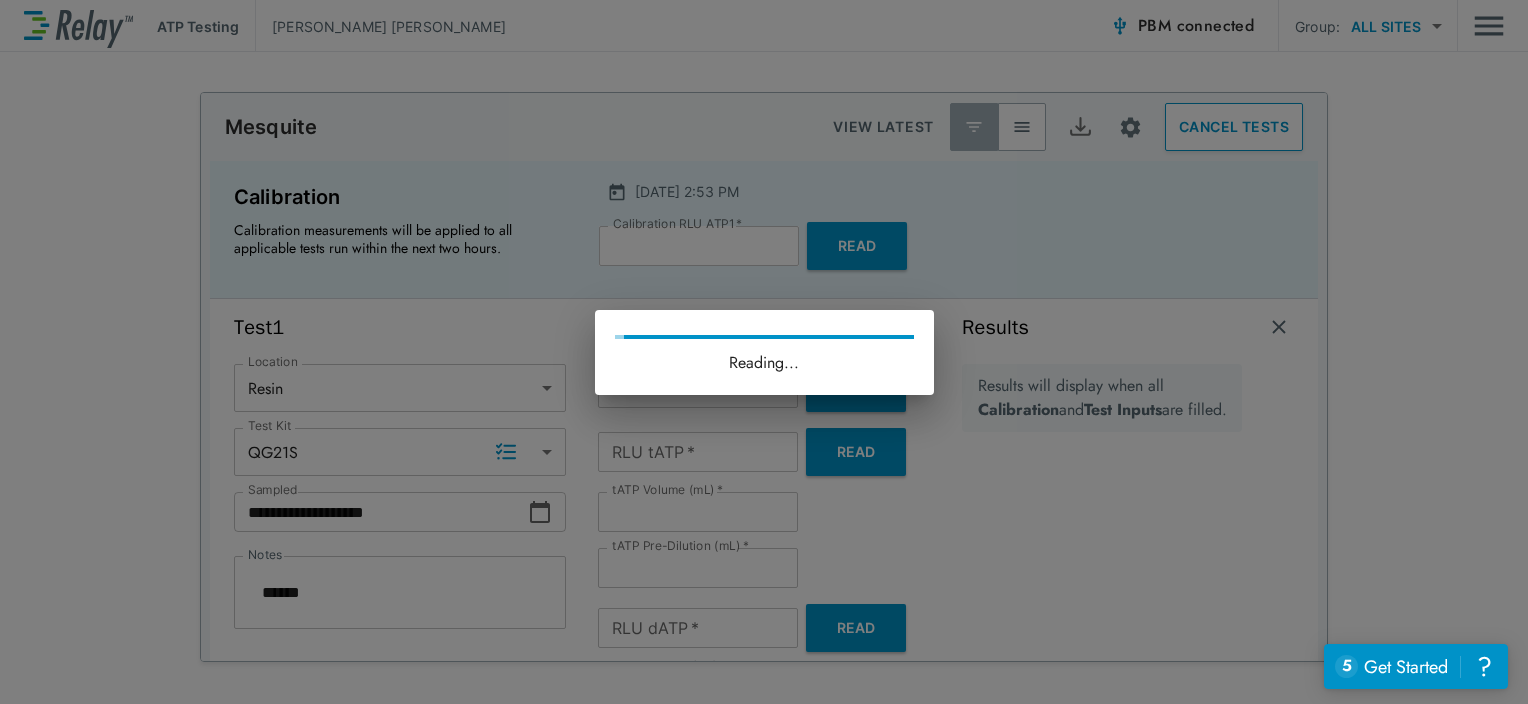 type on "*" 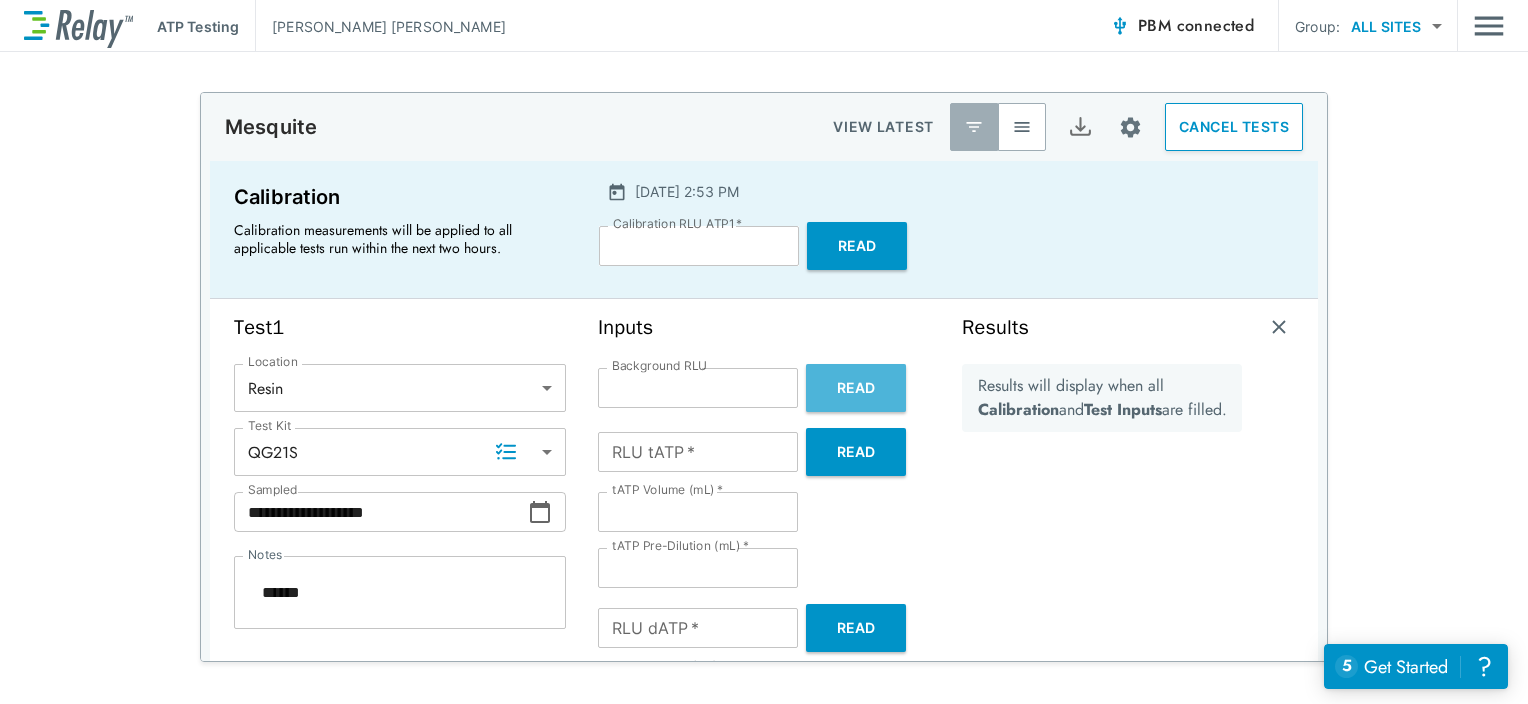 click on "Read" at bounding box center (856, 388) 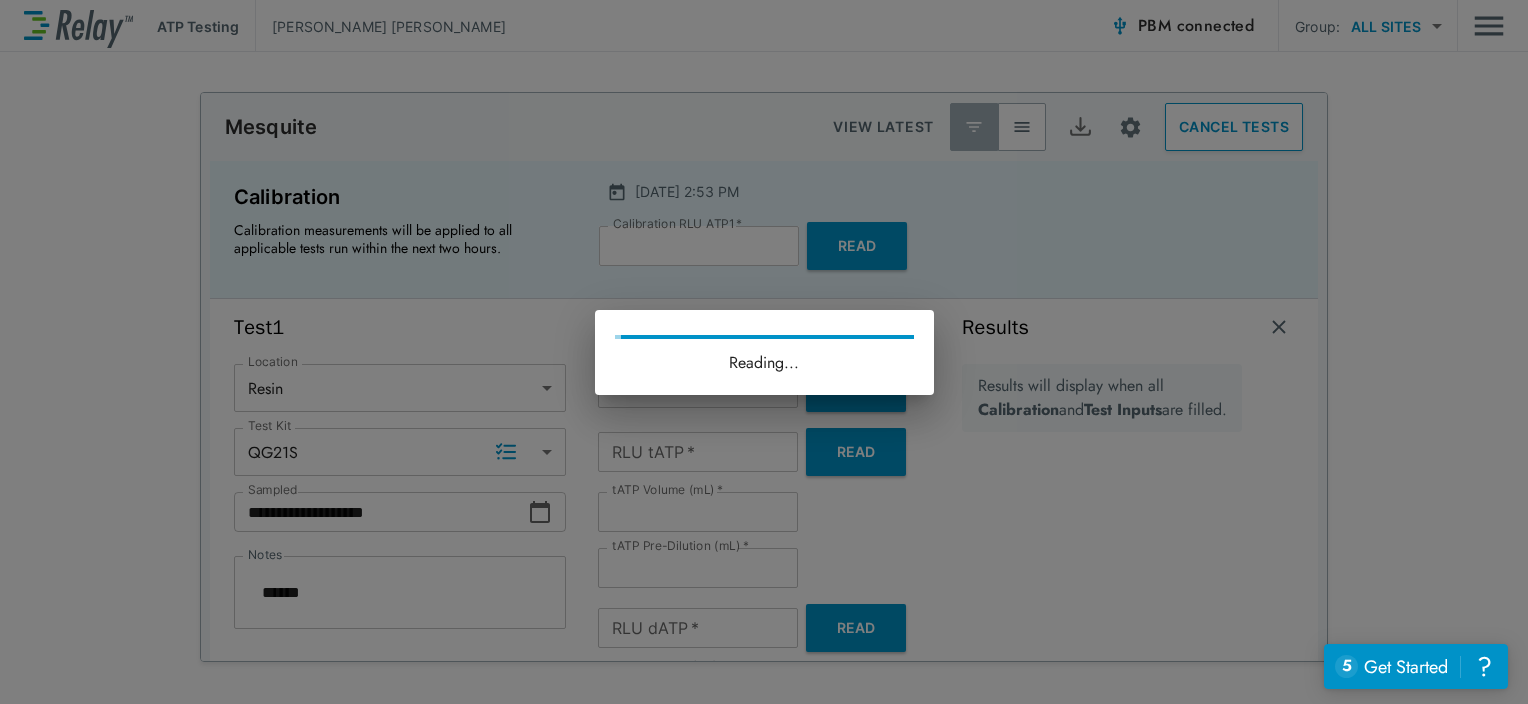 type on "*" 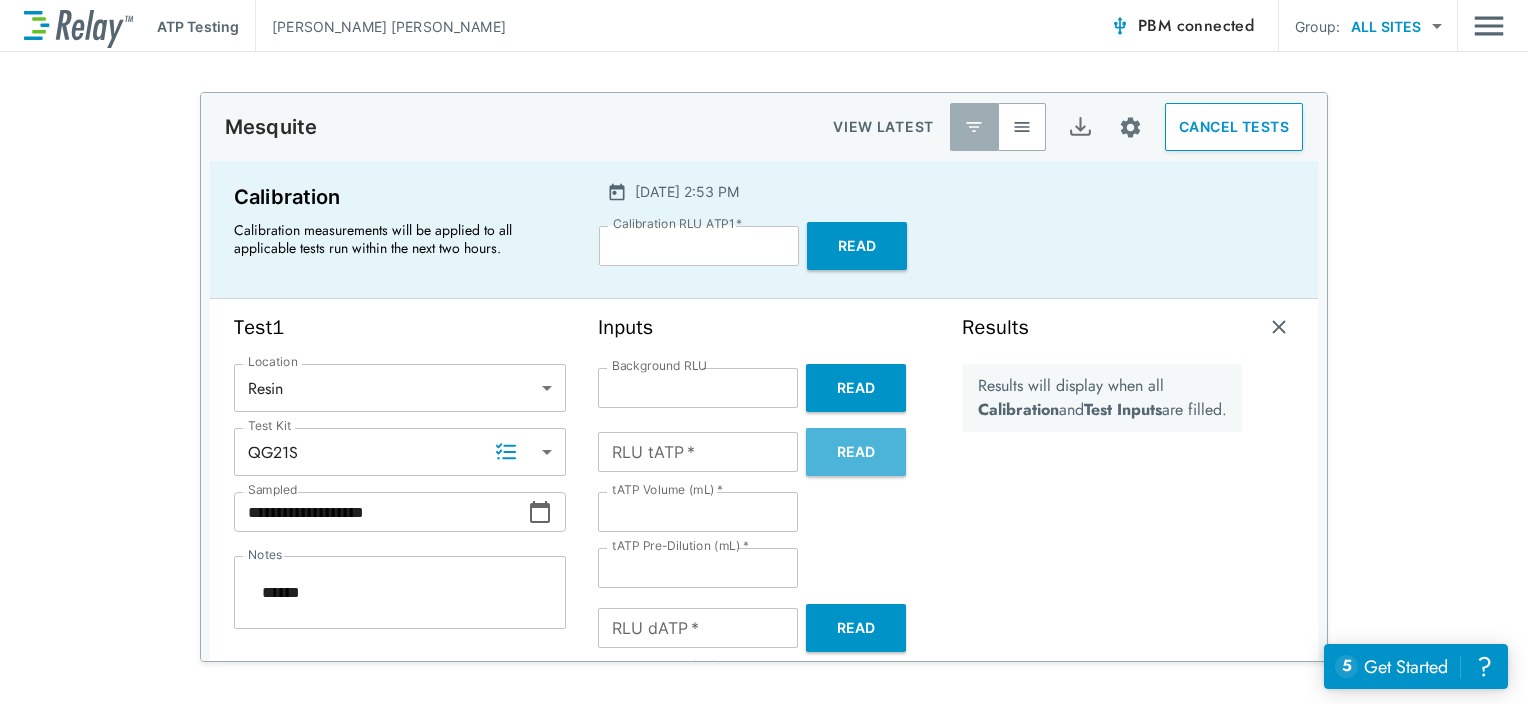 click on "Read" at bounding box center (856, 452) 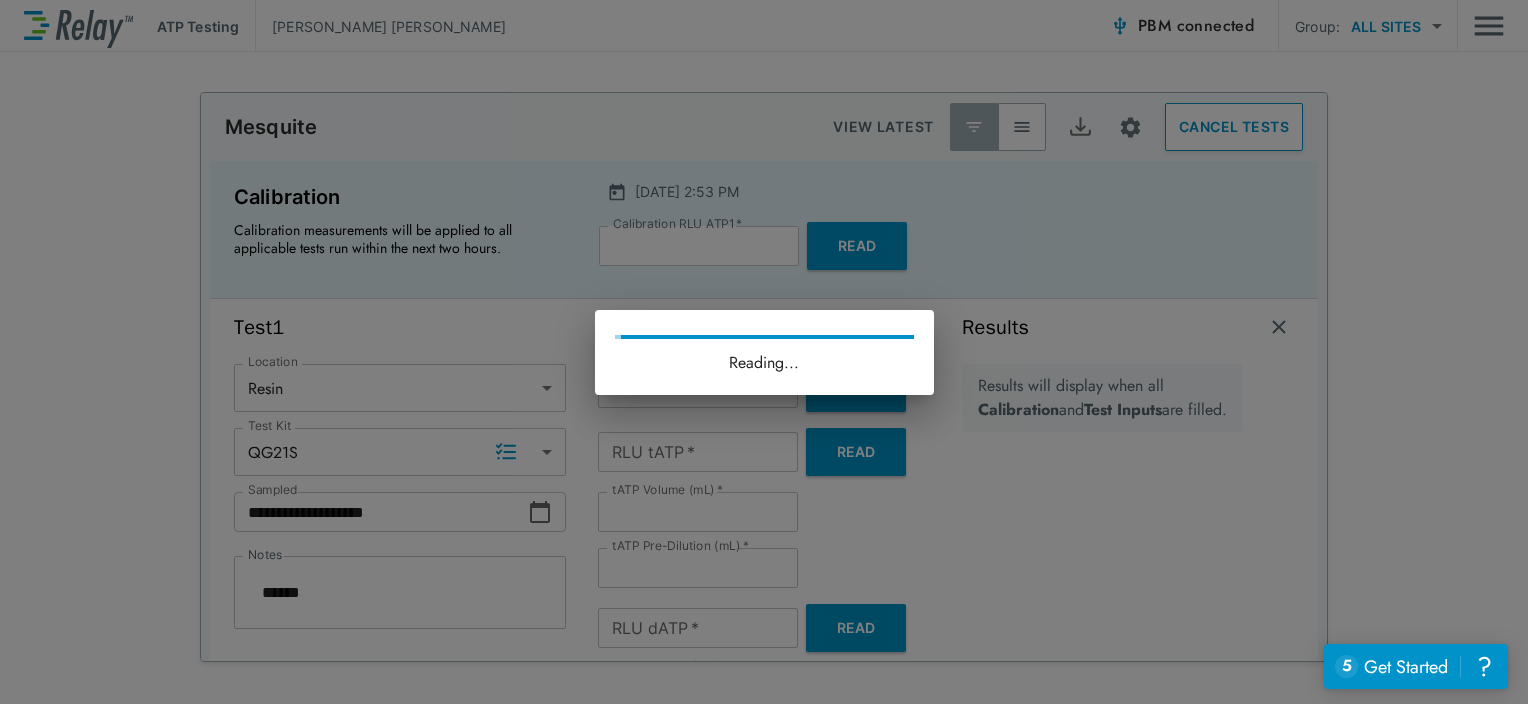 type on "*" 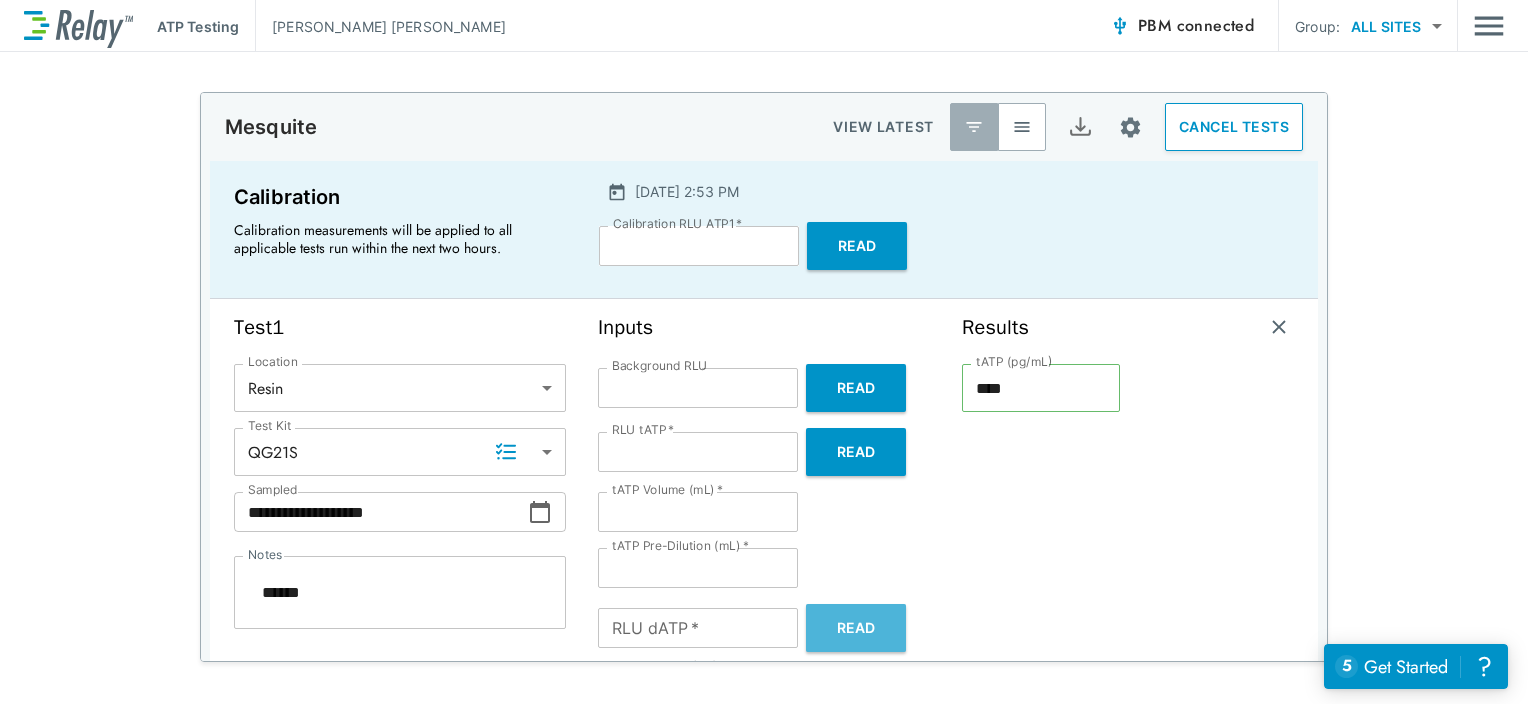 click on "Read" at bounding box center [856, 628] 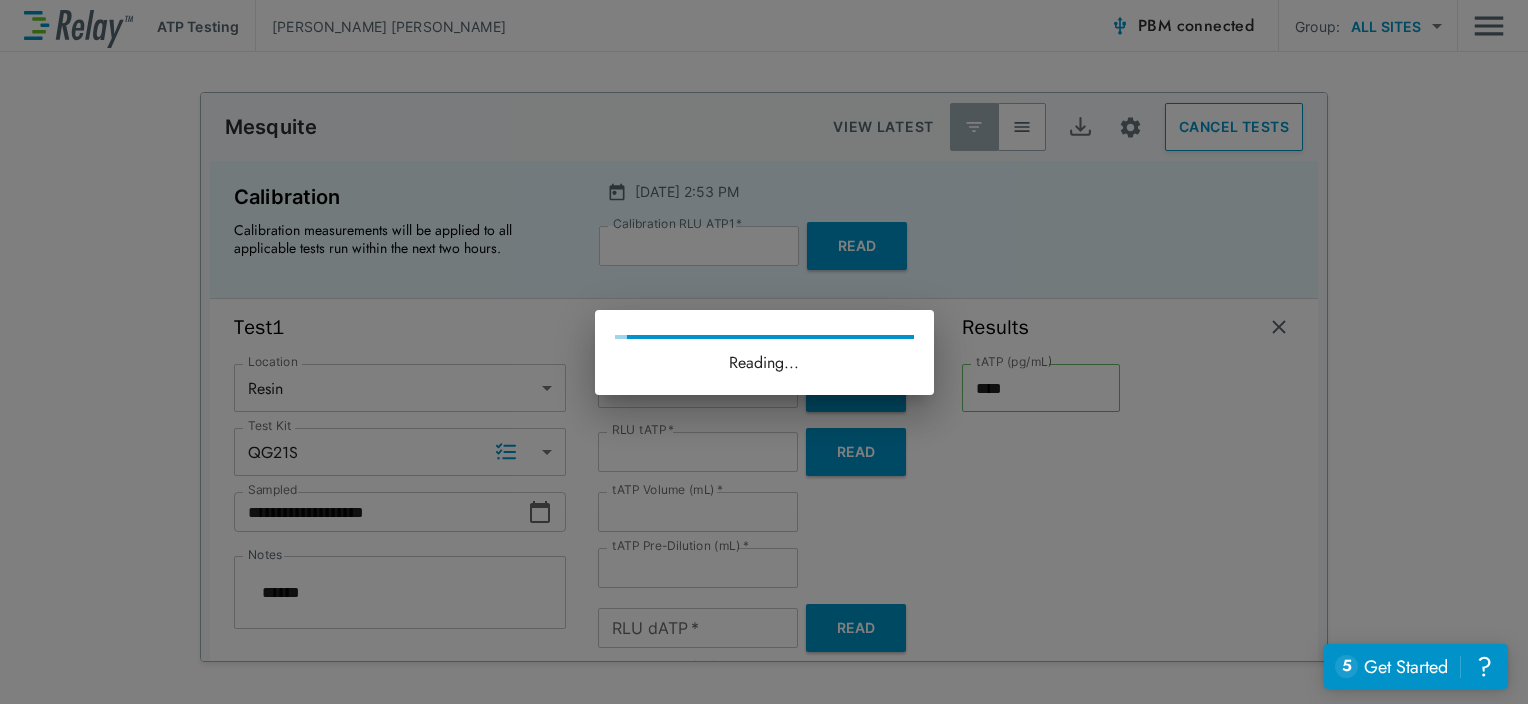 type on "*" 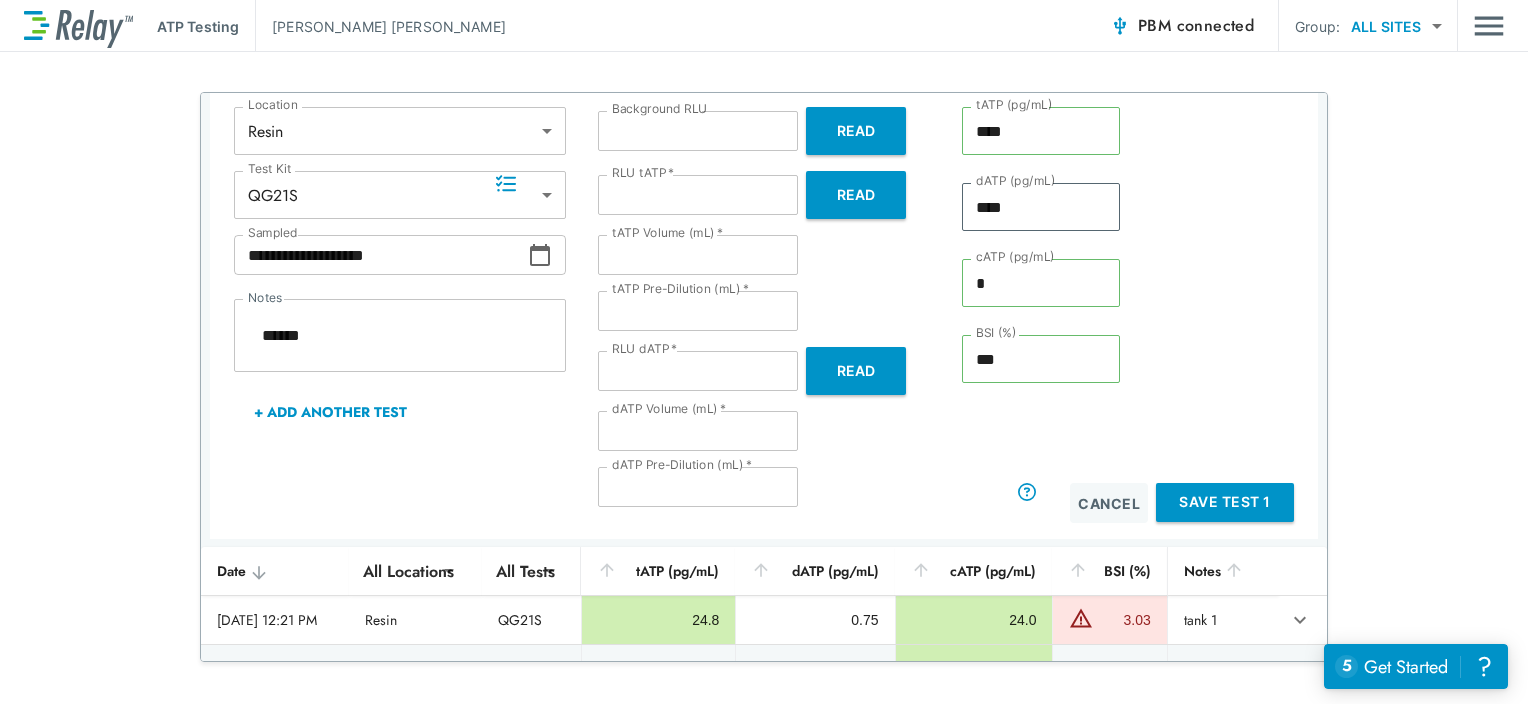 scroll, scrollTop: 278, scrollLeft: 0, axis: vertical 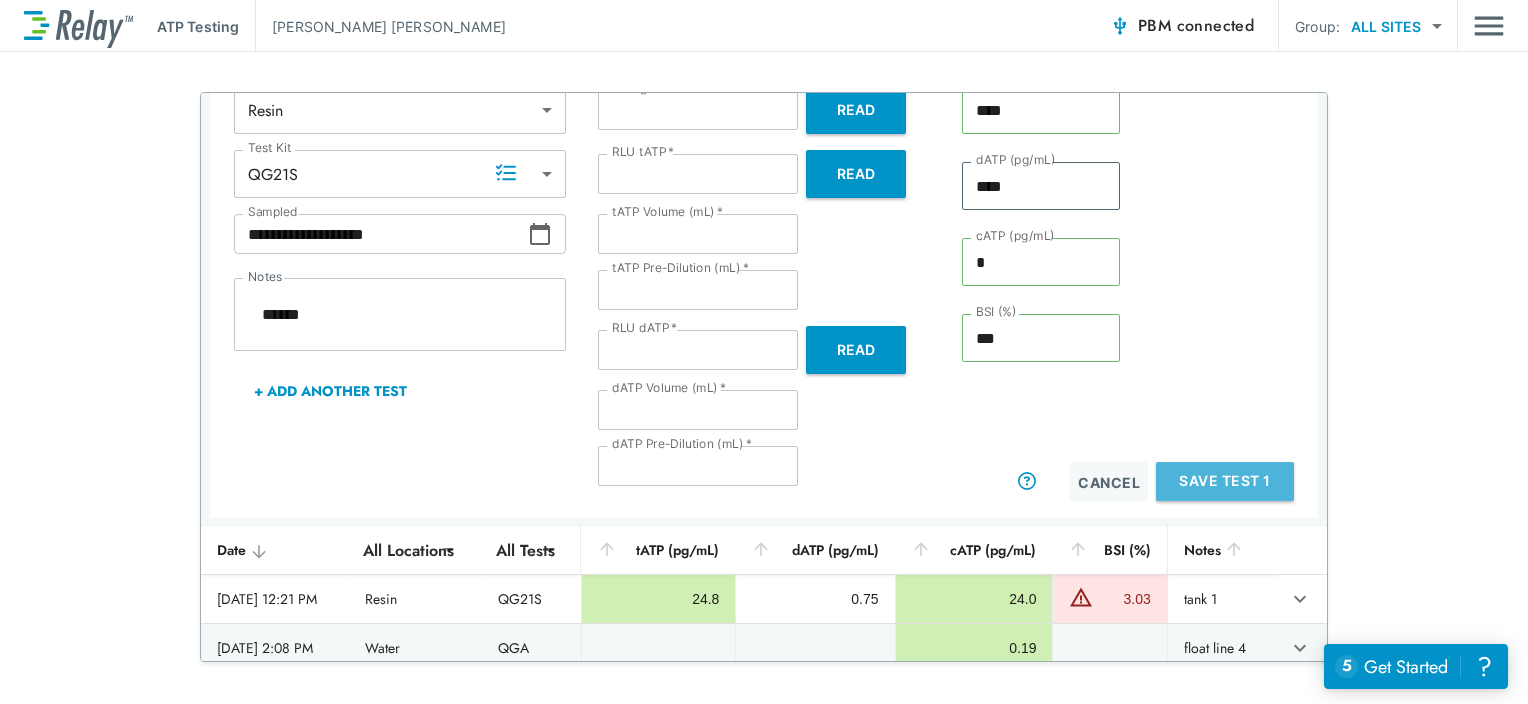 click on "Save Test 1" at bounding box center [1225, 481] 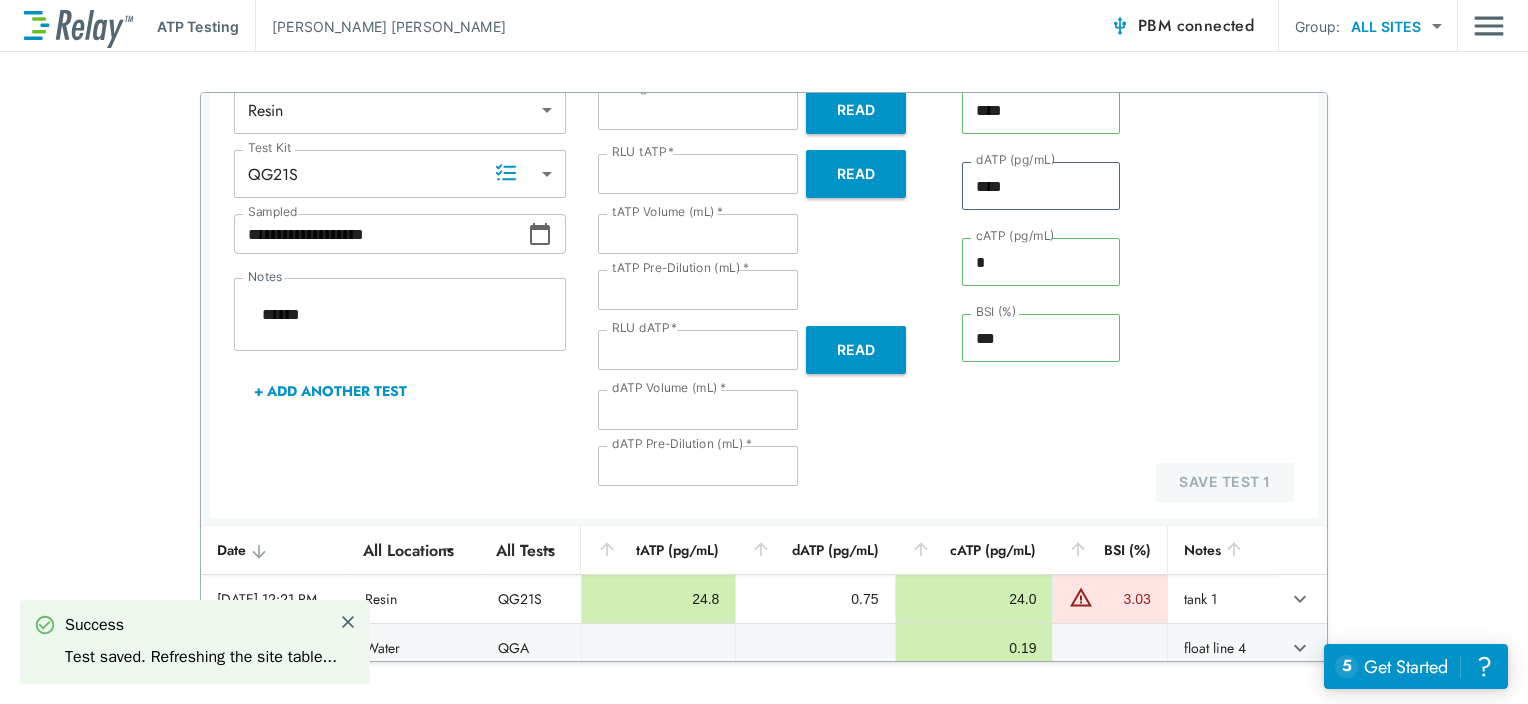 scroll, scrollTop: 0, scrollLeft: 0, axis: both 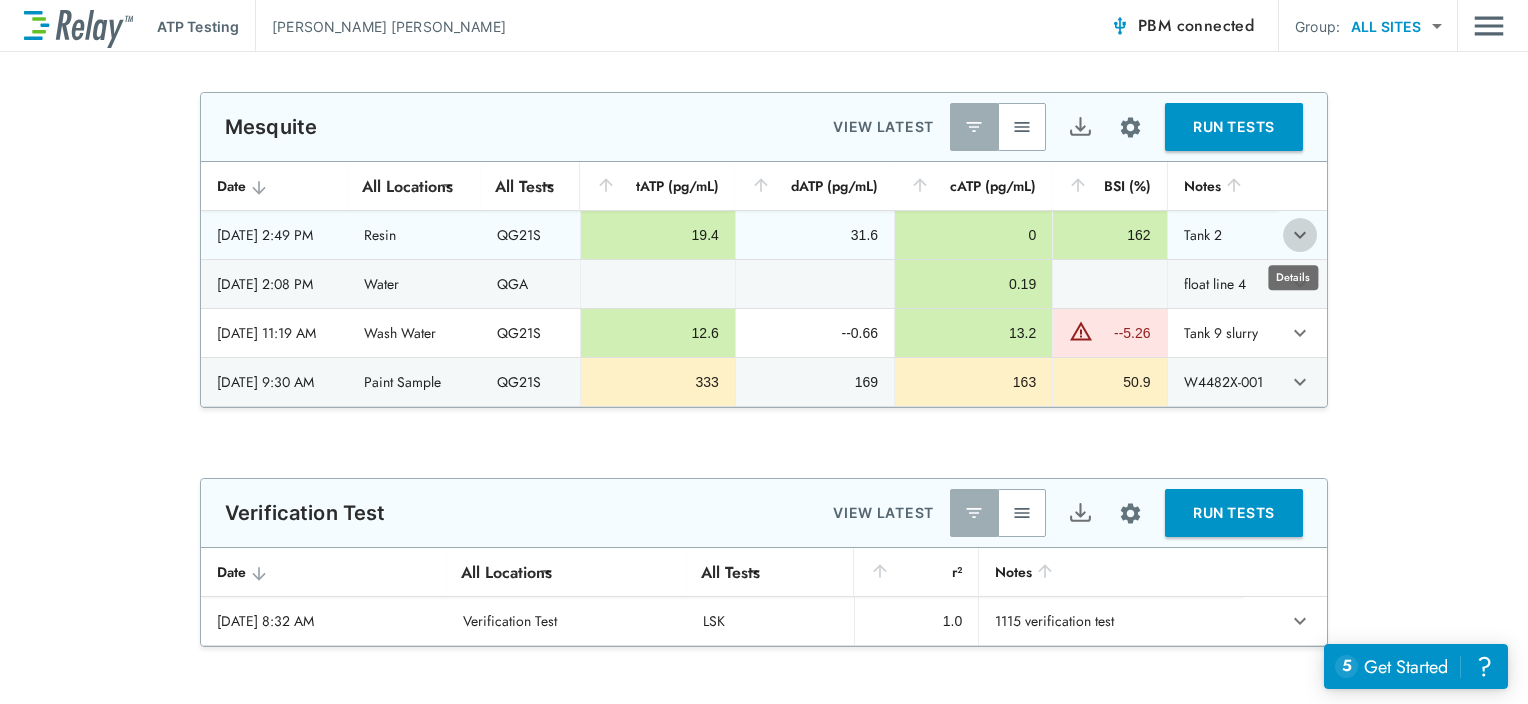 click 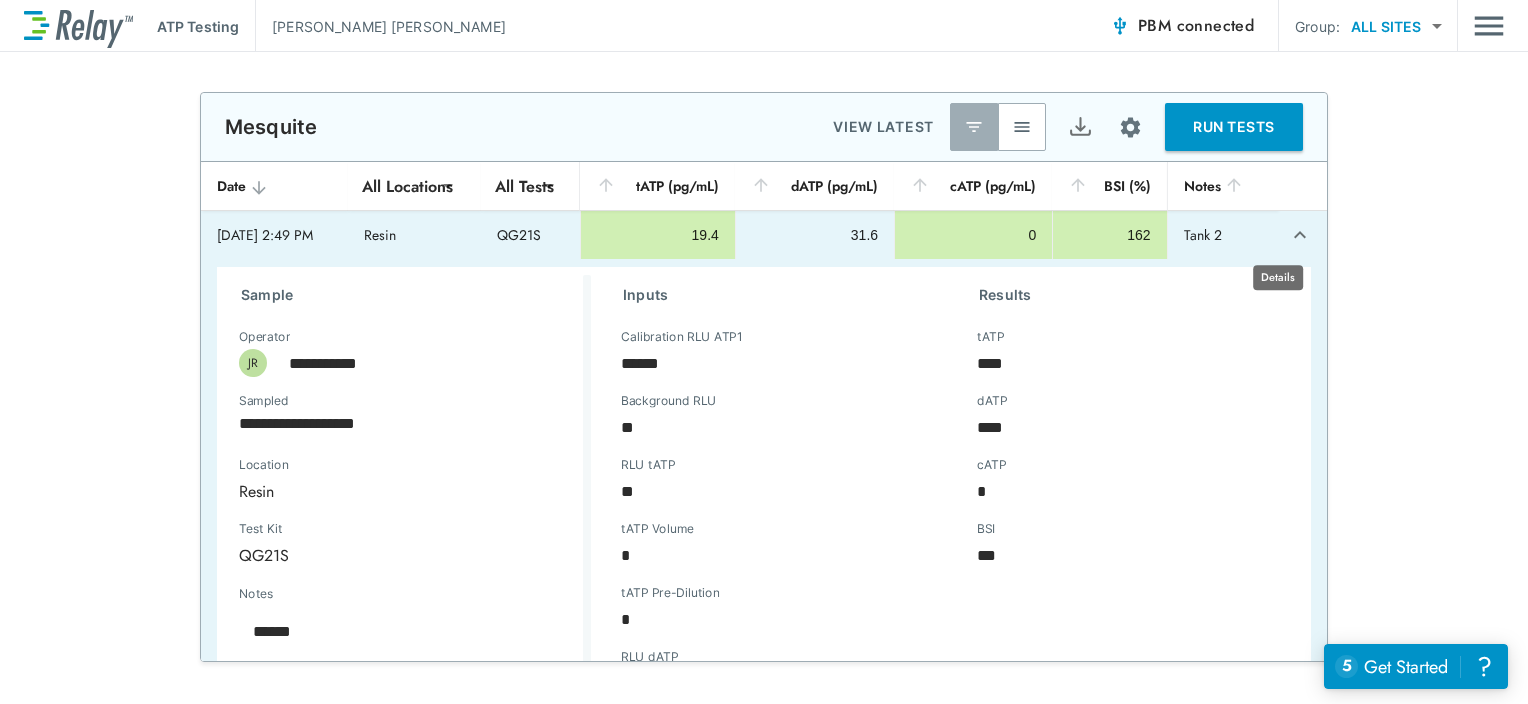 type on "*" 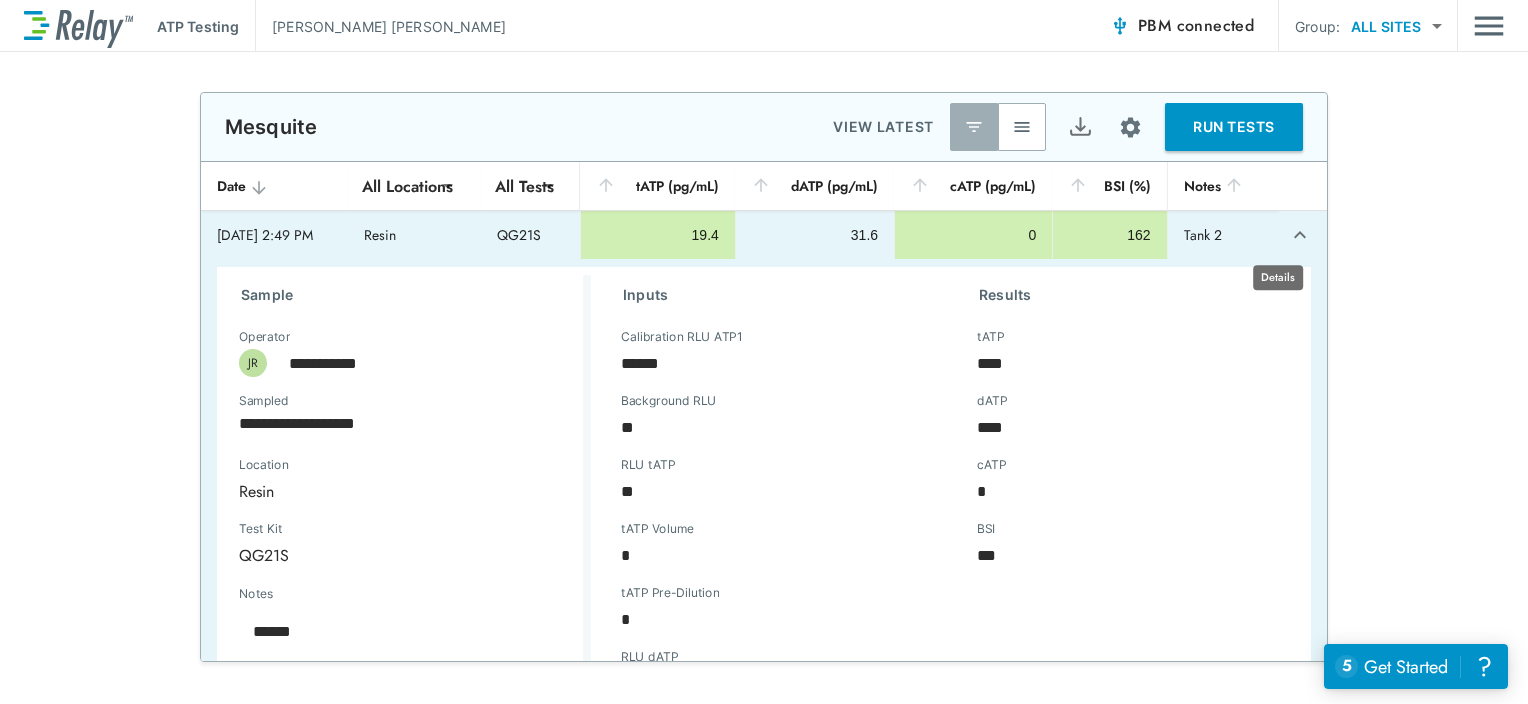 type on "*" 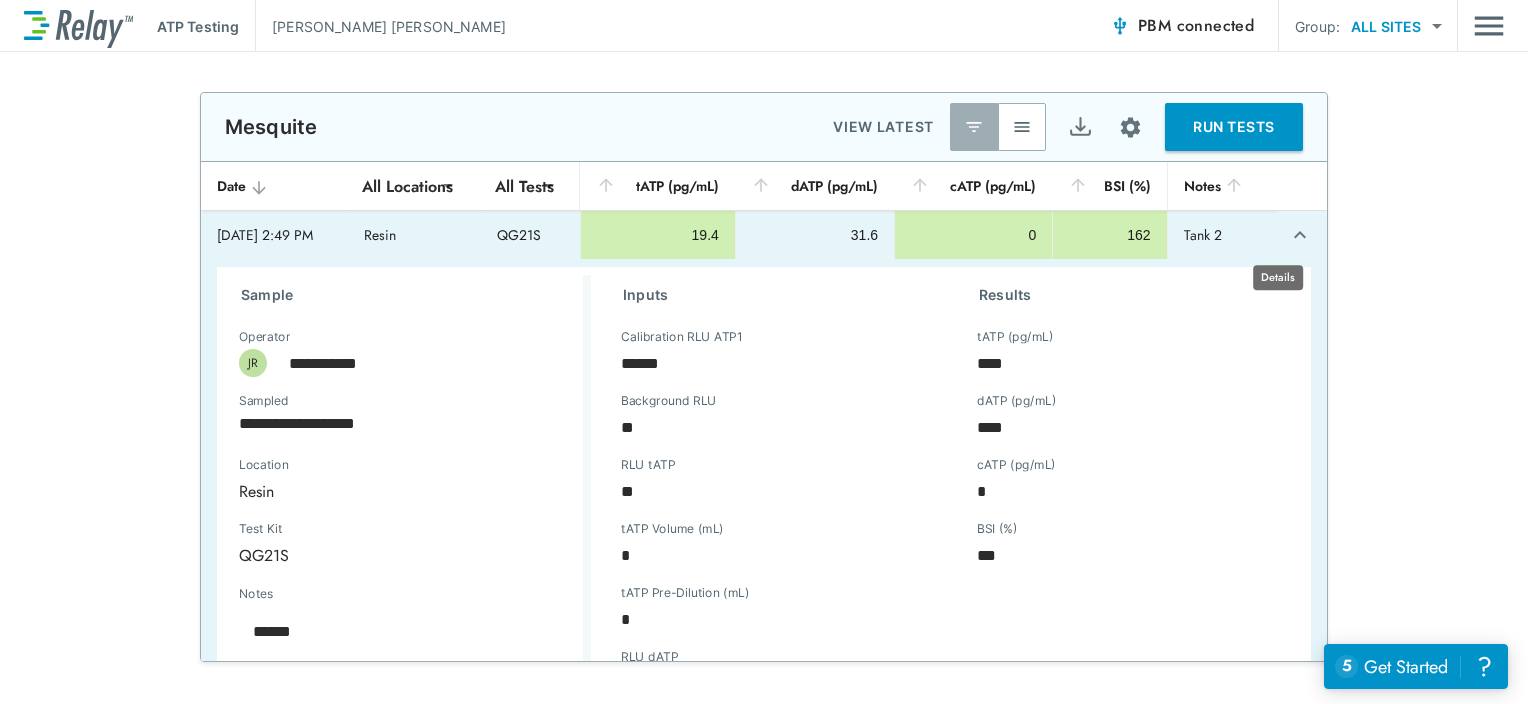 type on "*" 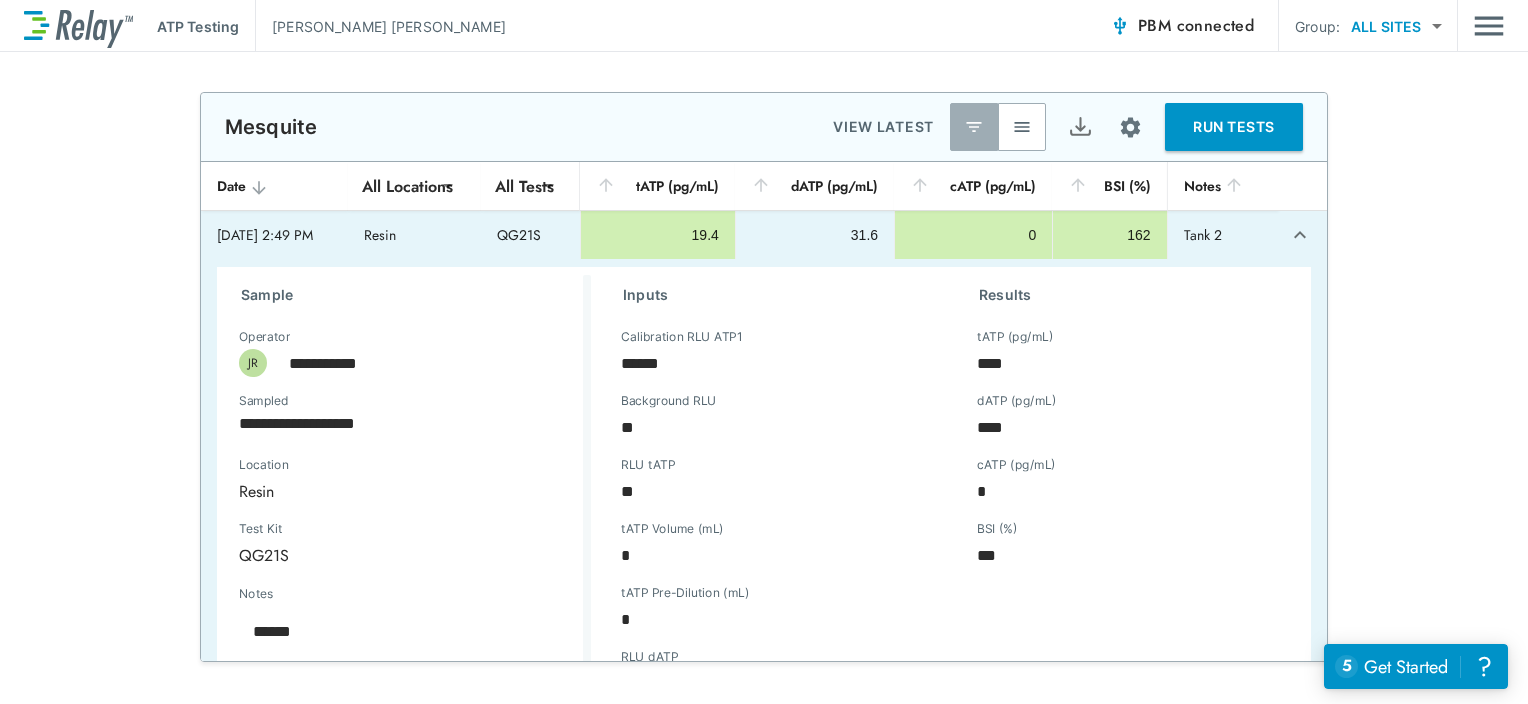 type on "*" 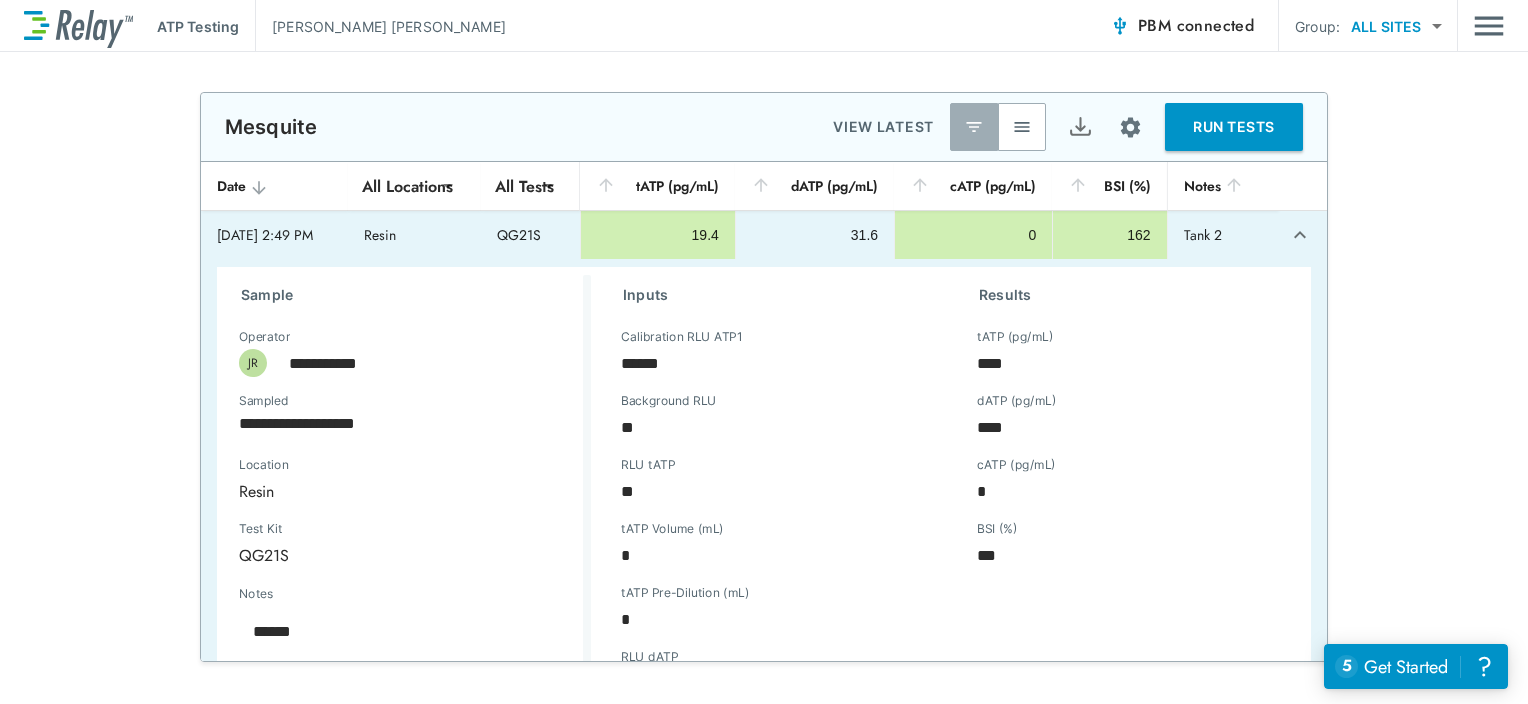 type on "*" 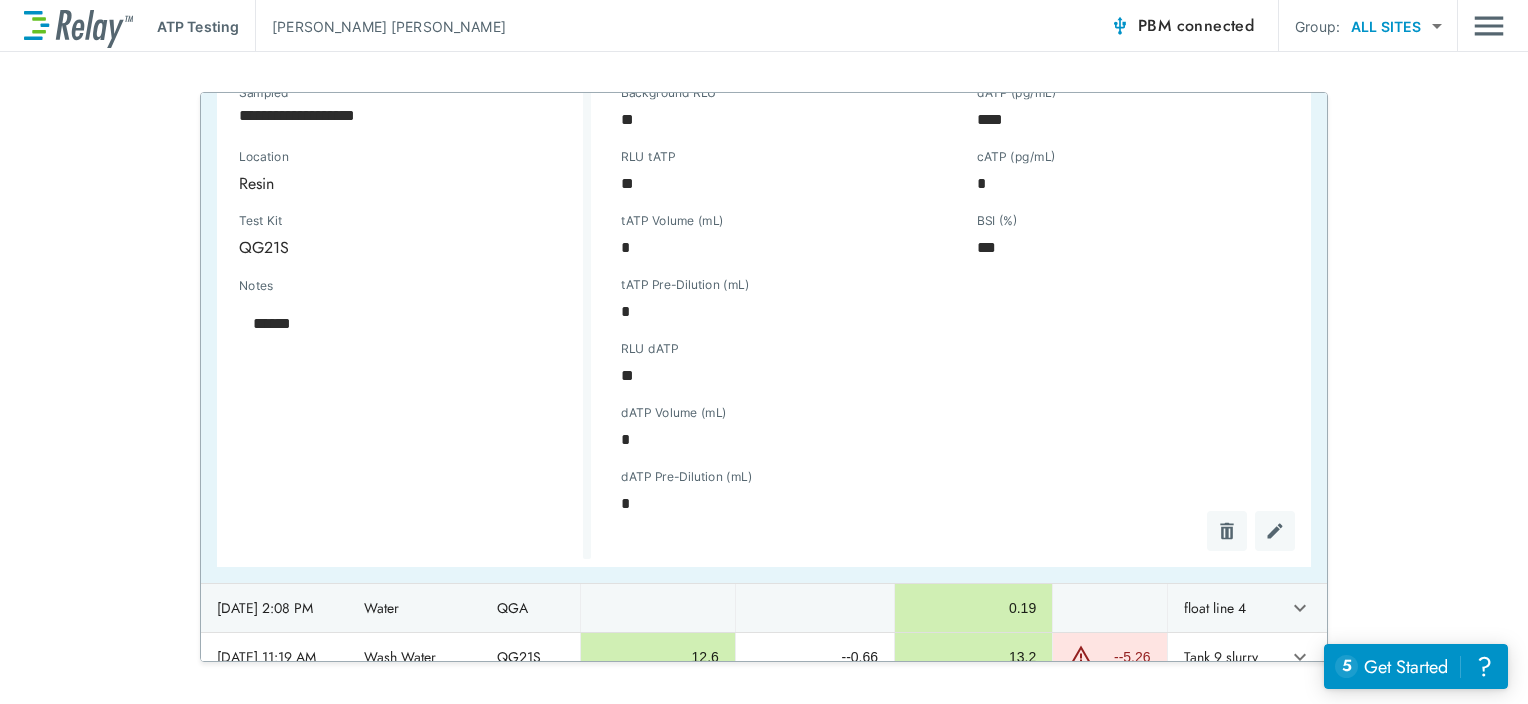 type on "*" 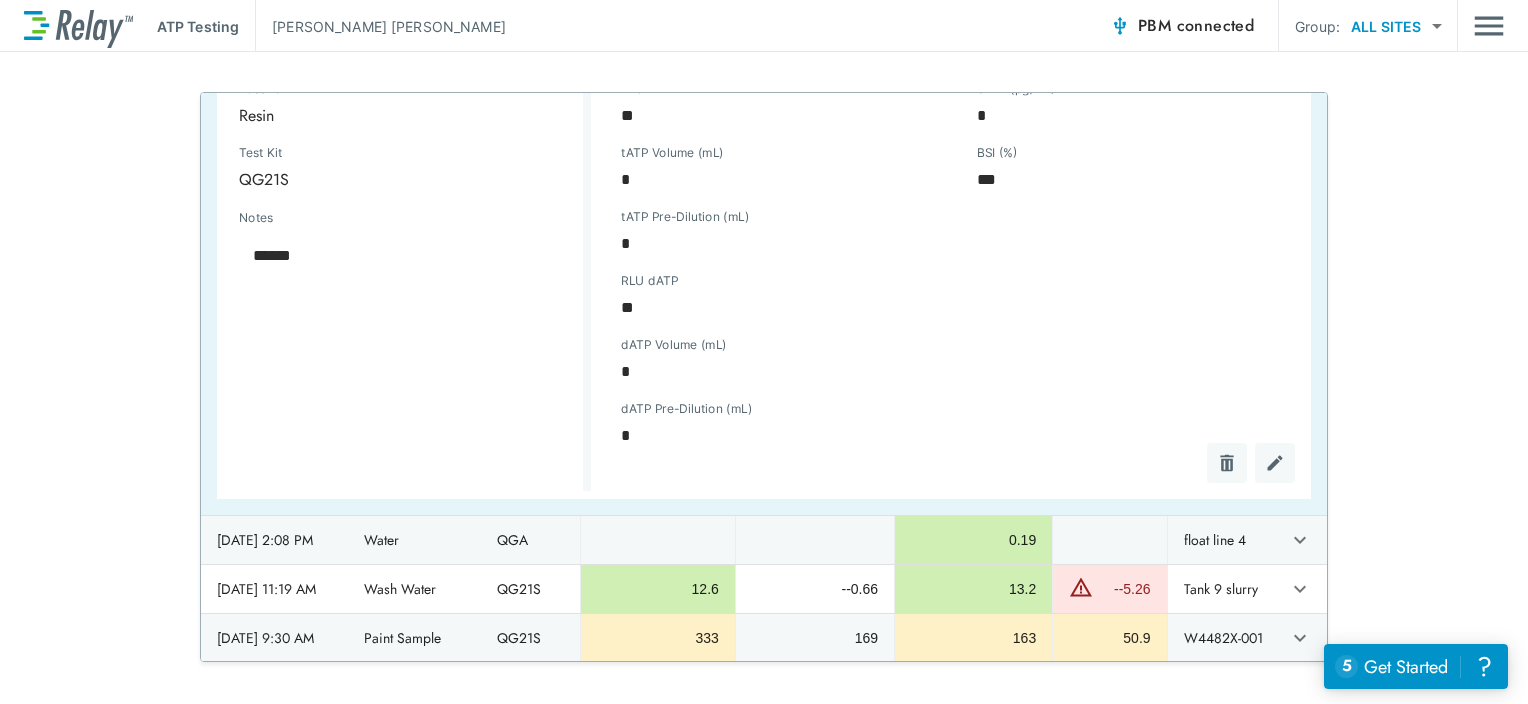 scroll, scrollTop: 0, scrollLeft: 0, axis: both 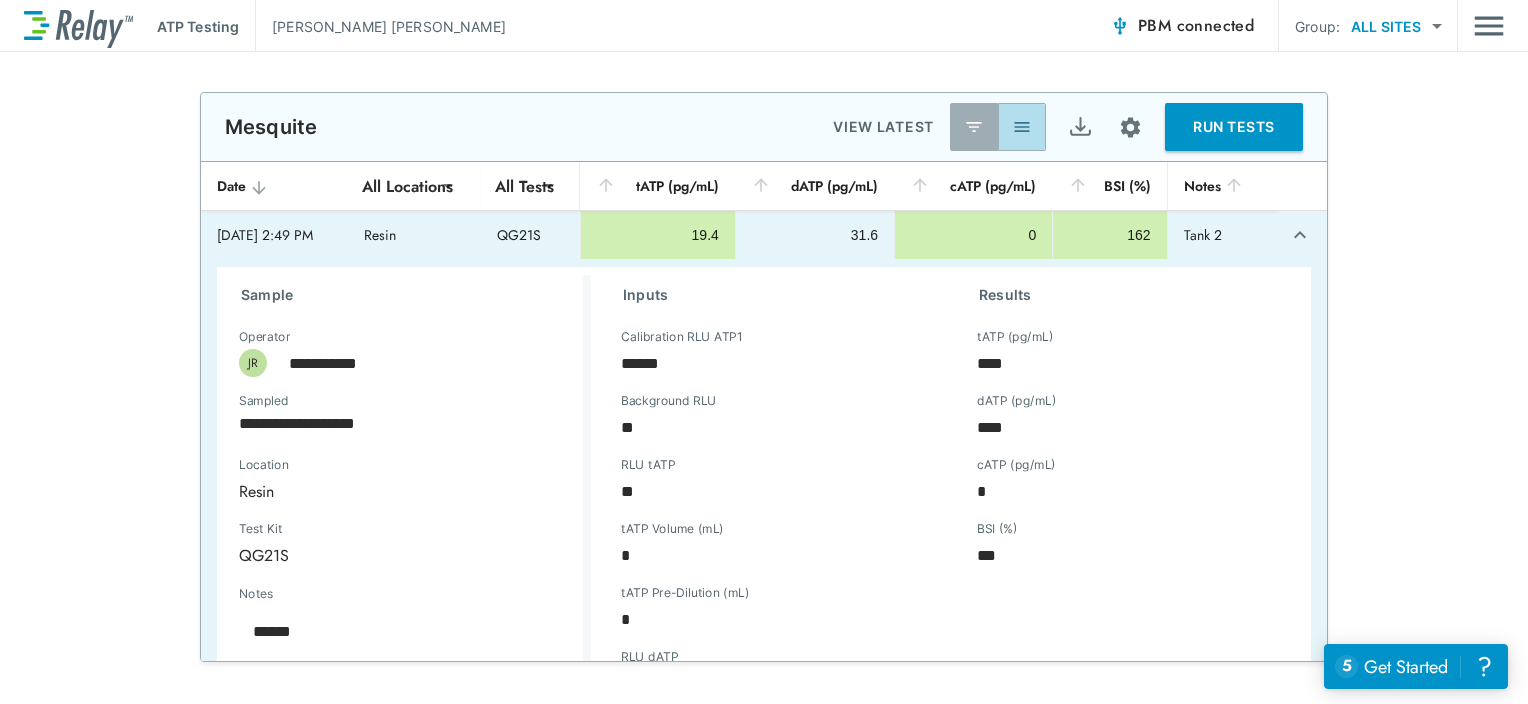 click at bounding box center [1022, 127] 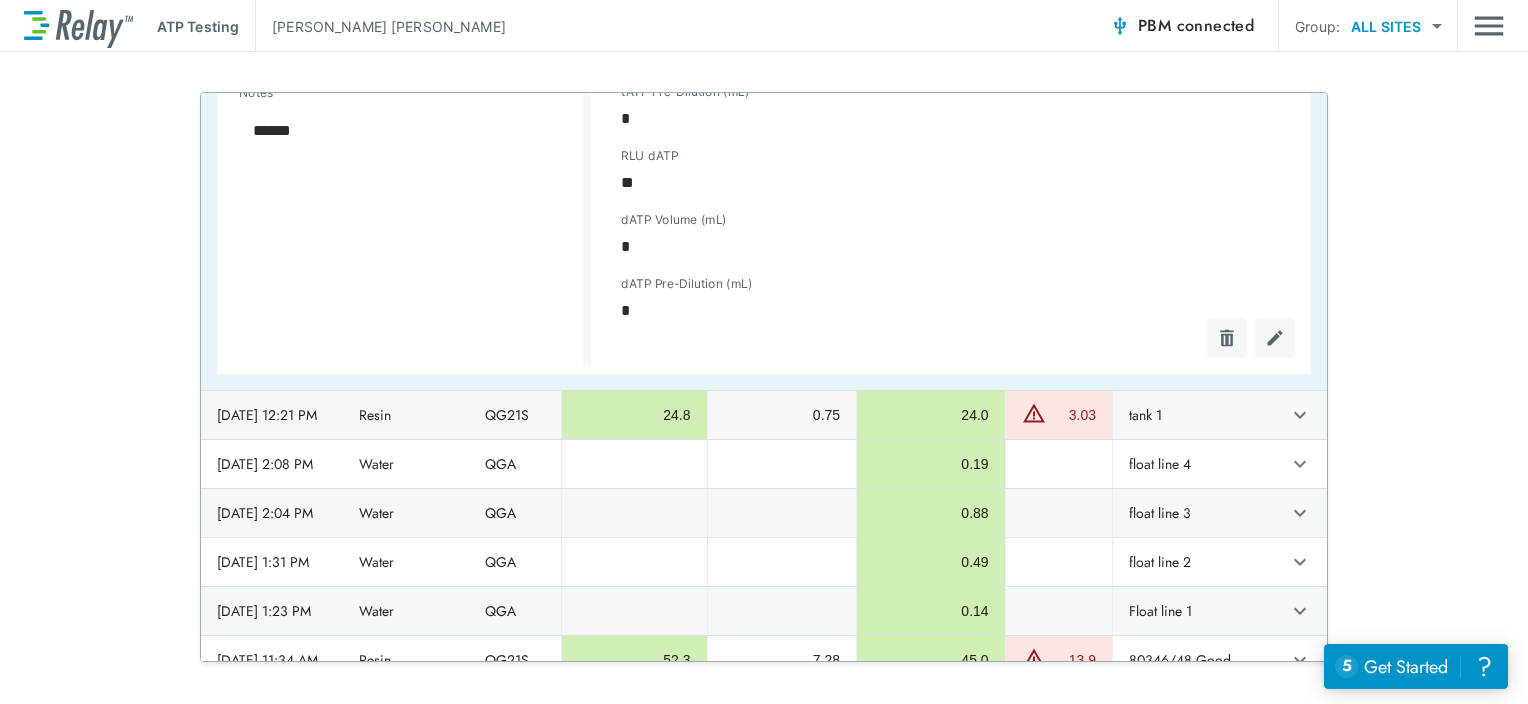 scroll, scrollTop: 578, scrollLeft: 0, axis: vertical 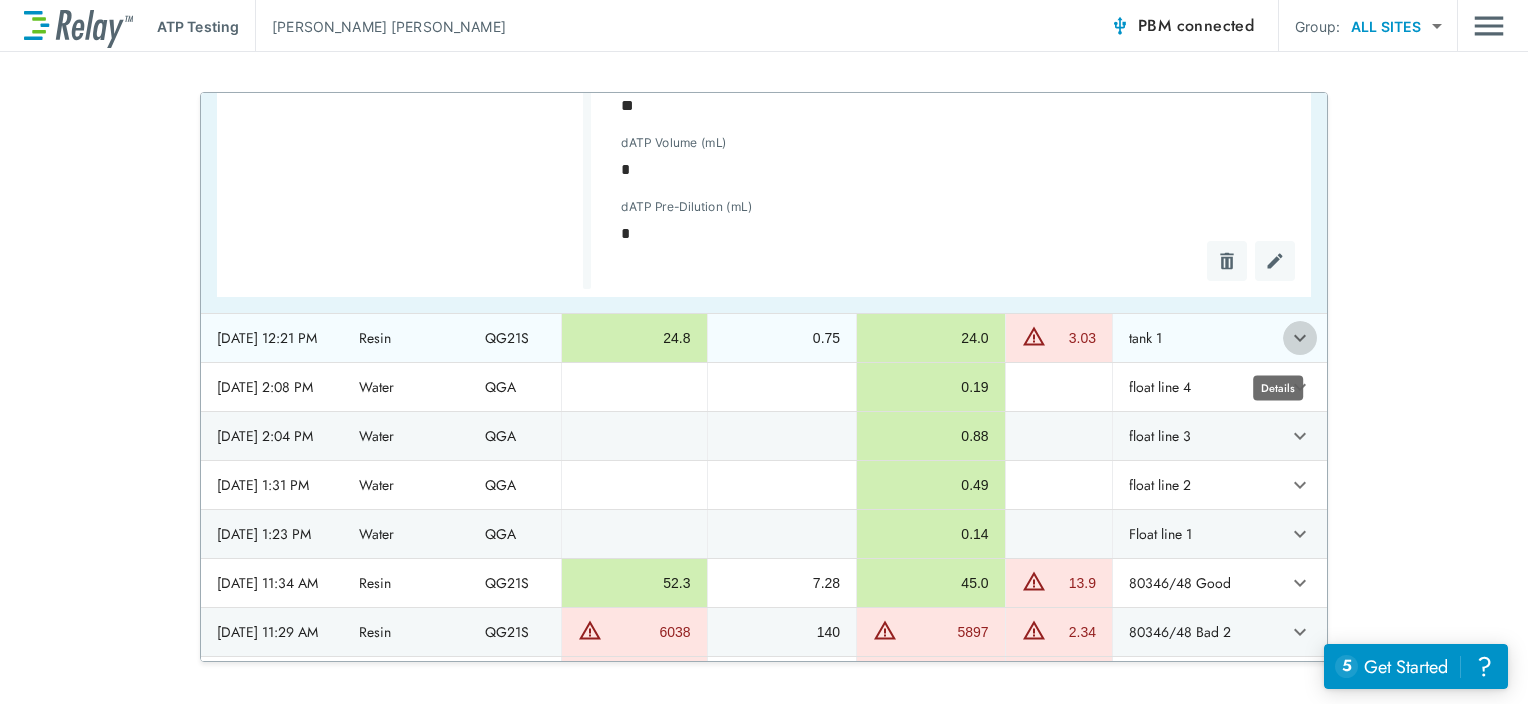 click 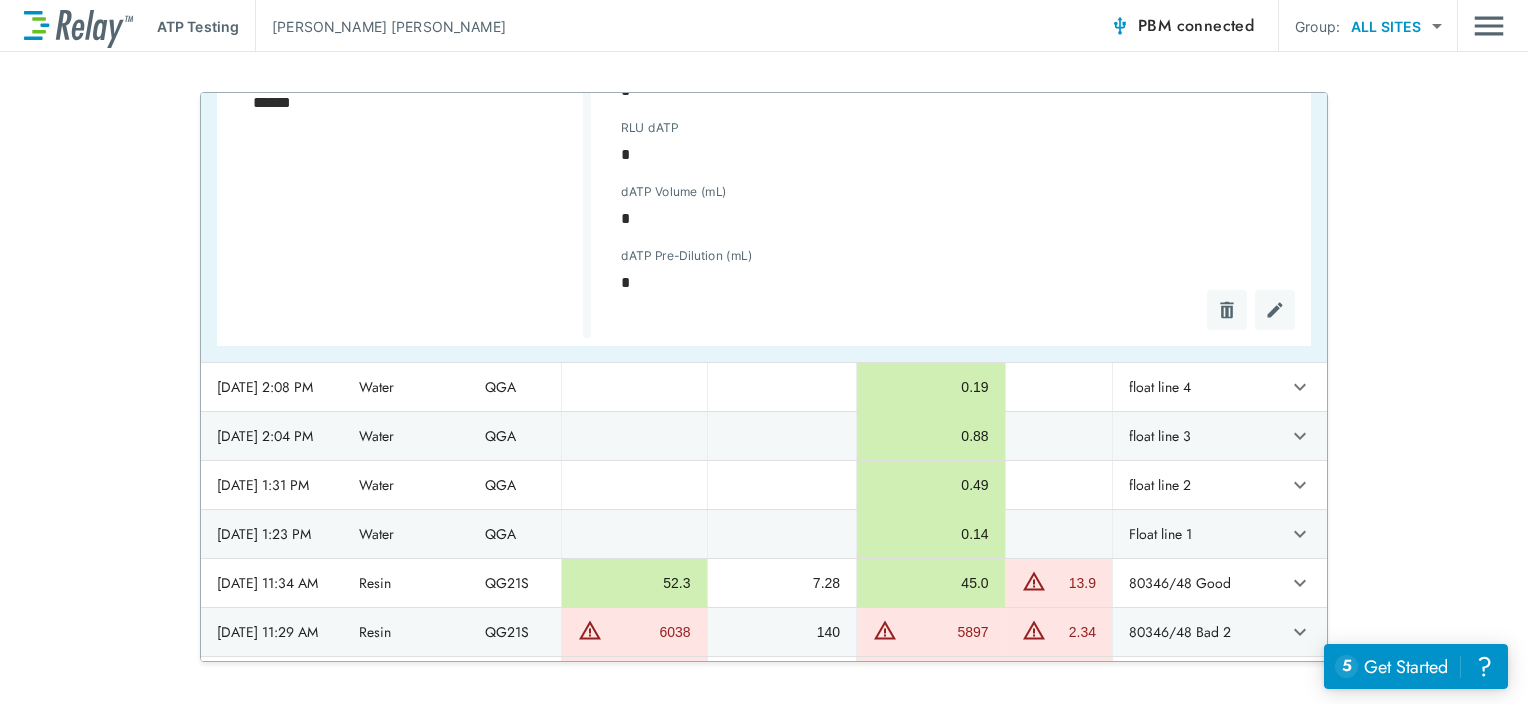 scroll, scrollTop: 0, scrollLeft: 0, axis: both 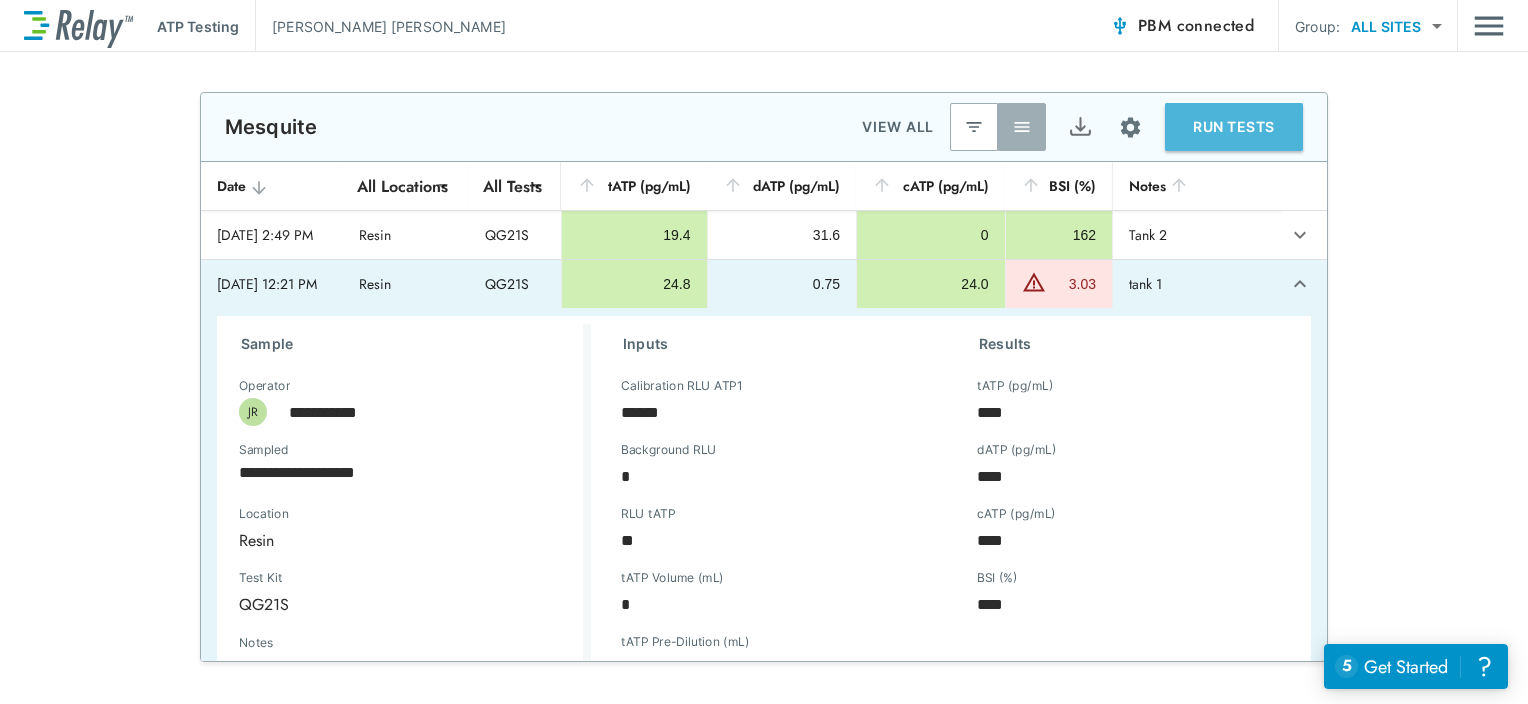 click on "RUN TESTS" at bounding box center [1234, 127] 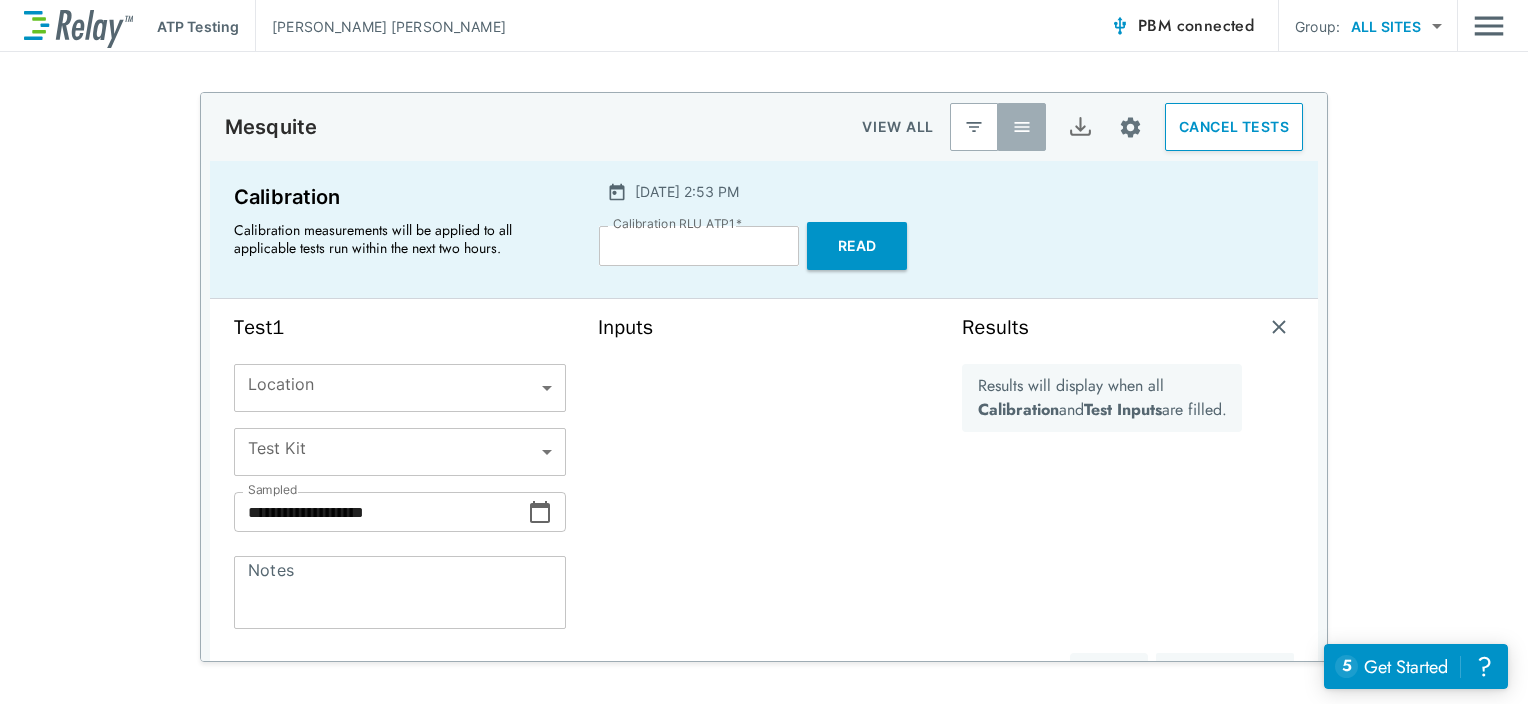 click on "**********" at bounding box center [764, 352] 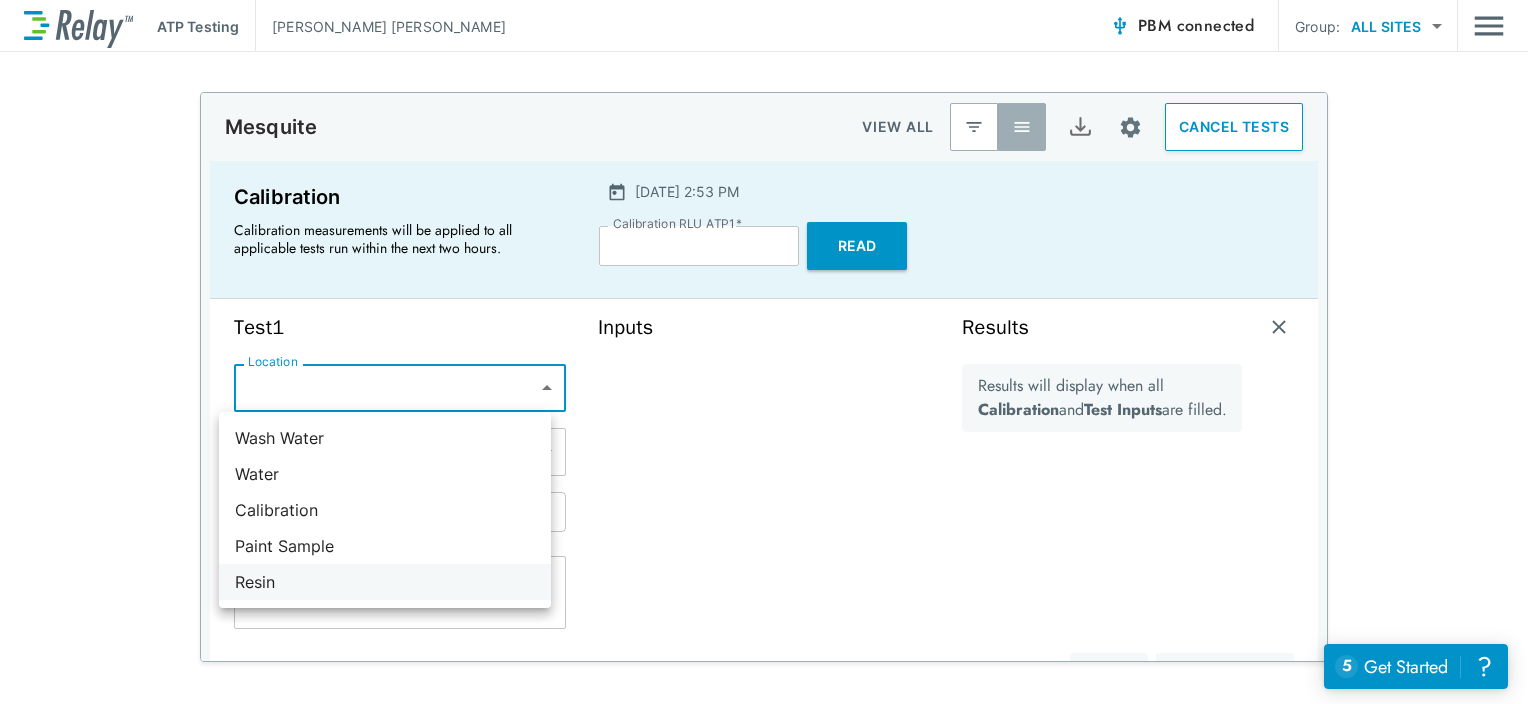 click on "Resin" at bounding box center (385, 582) 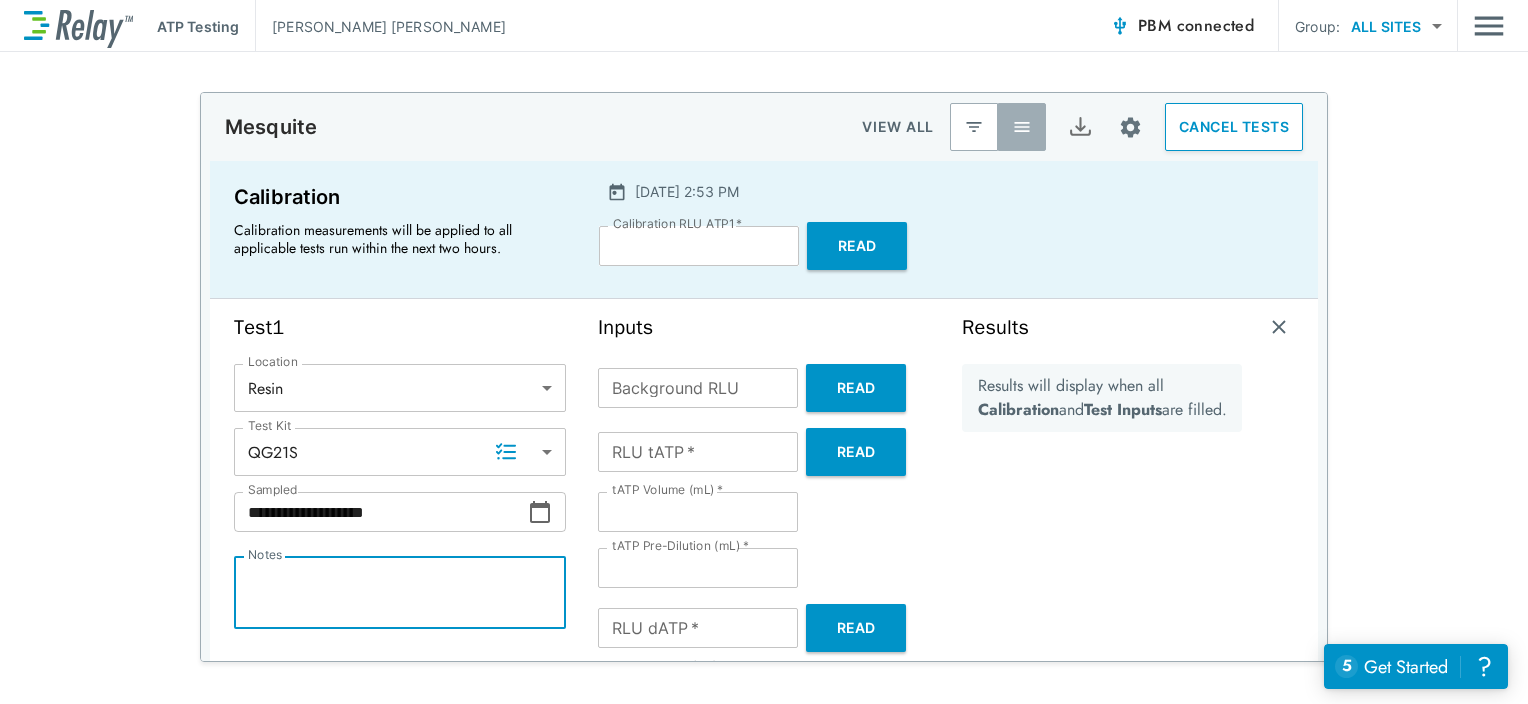 click on "Notes" at bounding box center [400, 593] 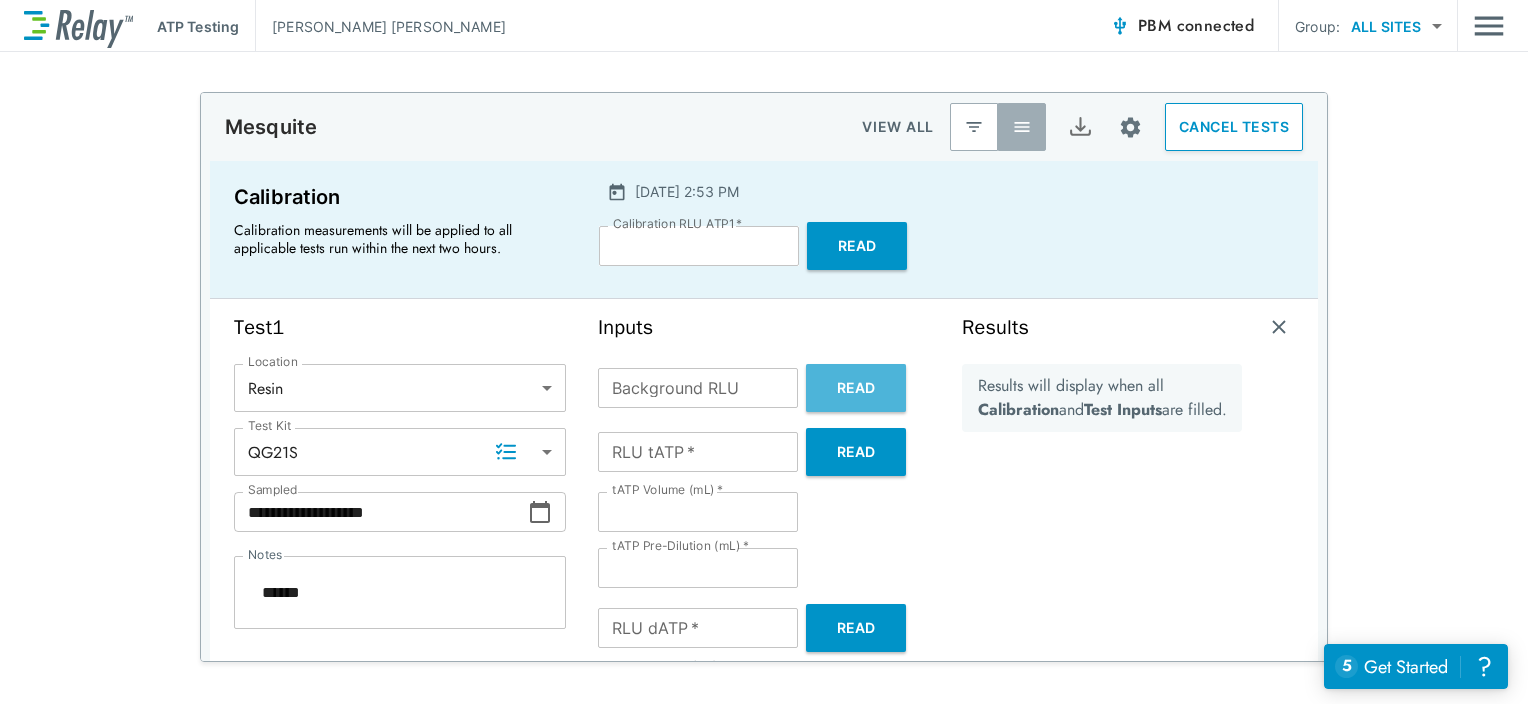 click on "Read" at bounding box center [856, 388] 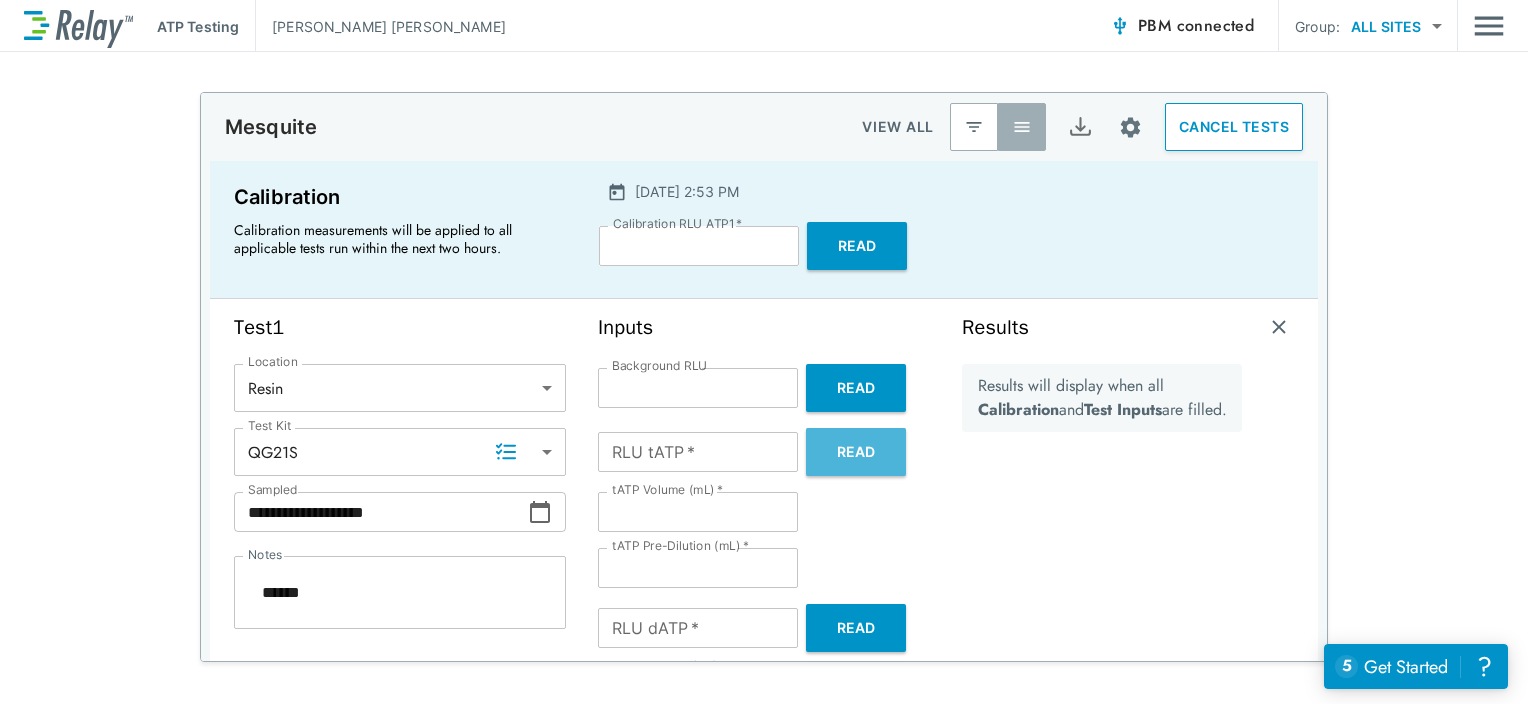 click on "Read" at bounding box center [856, 452] 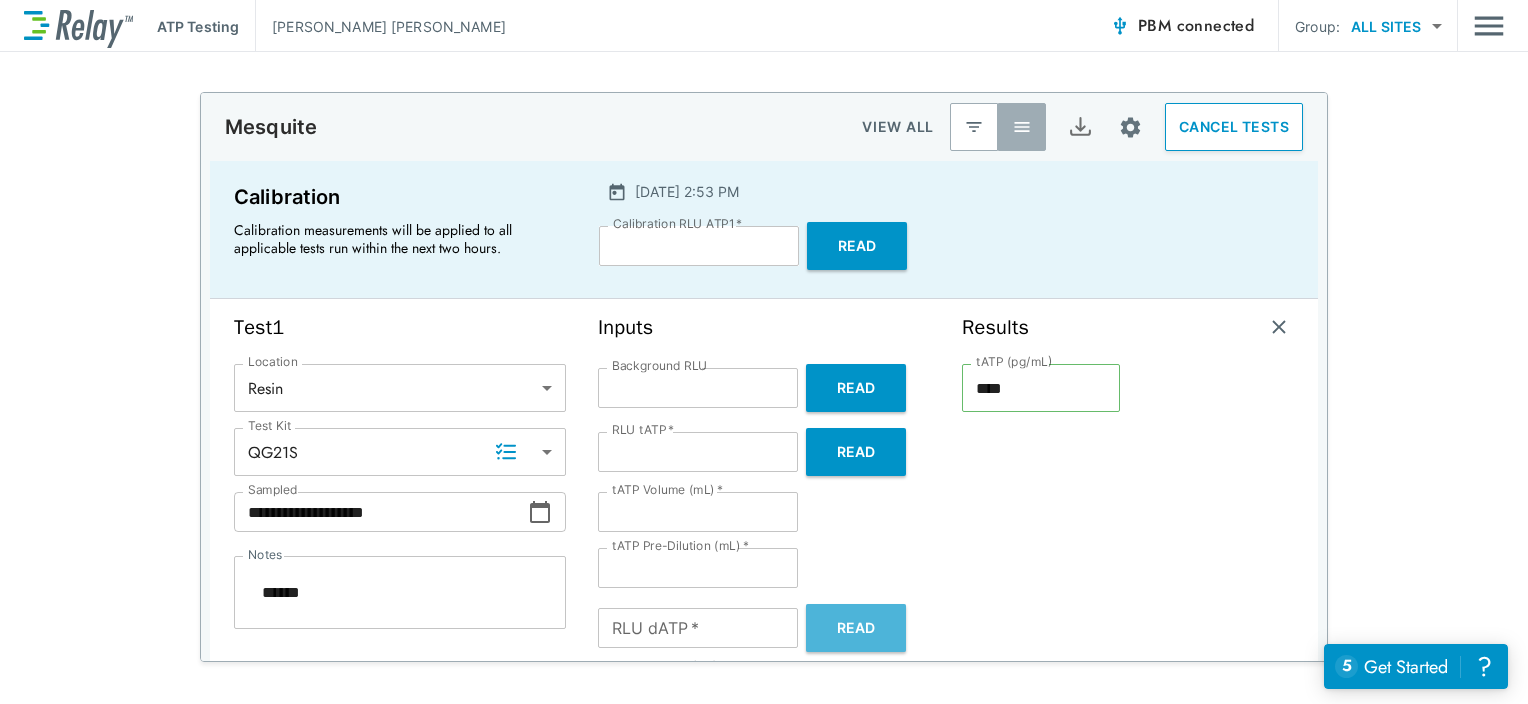 click on "Read" at bounding box center (856, 628) 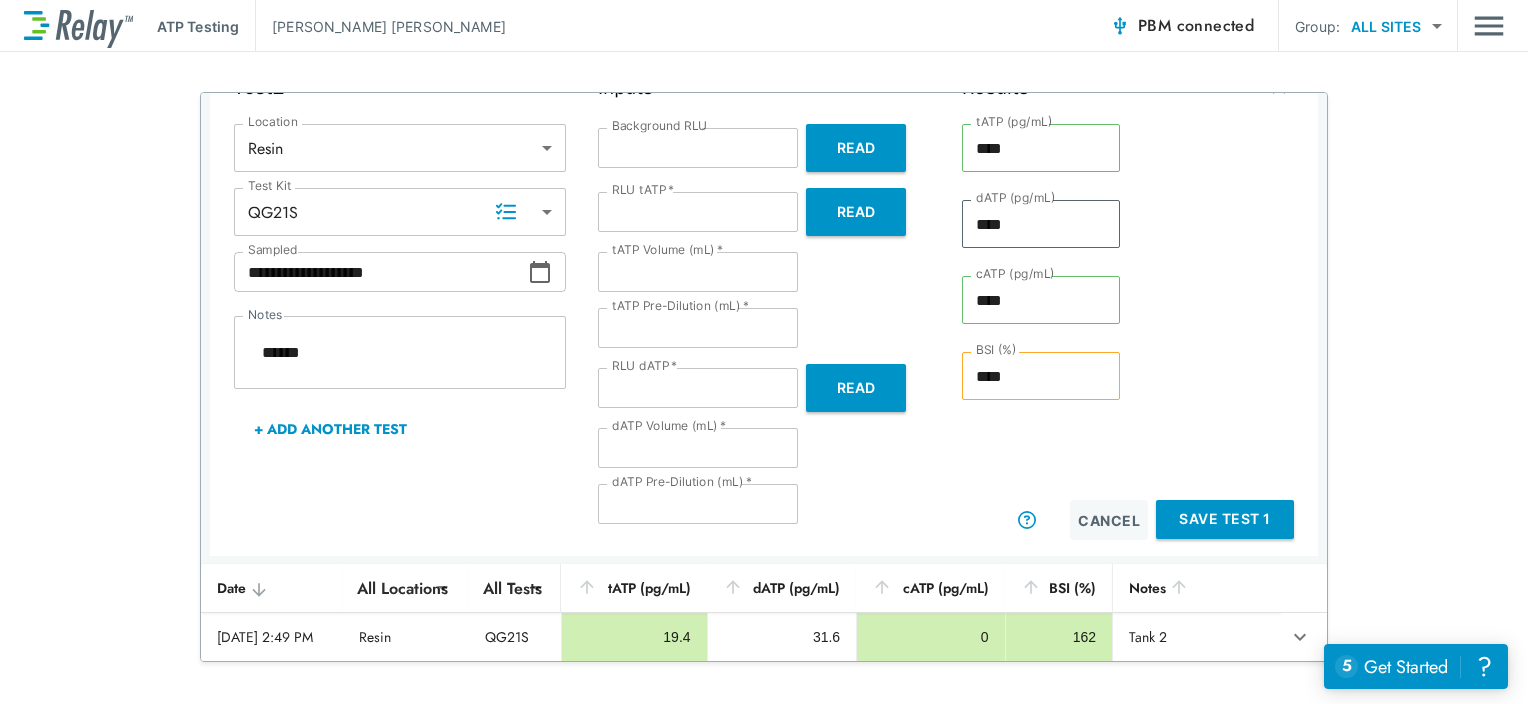 scroll, scrollTop: 245, scrollLeft: 0, axis: vertical 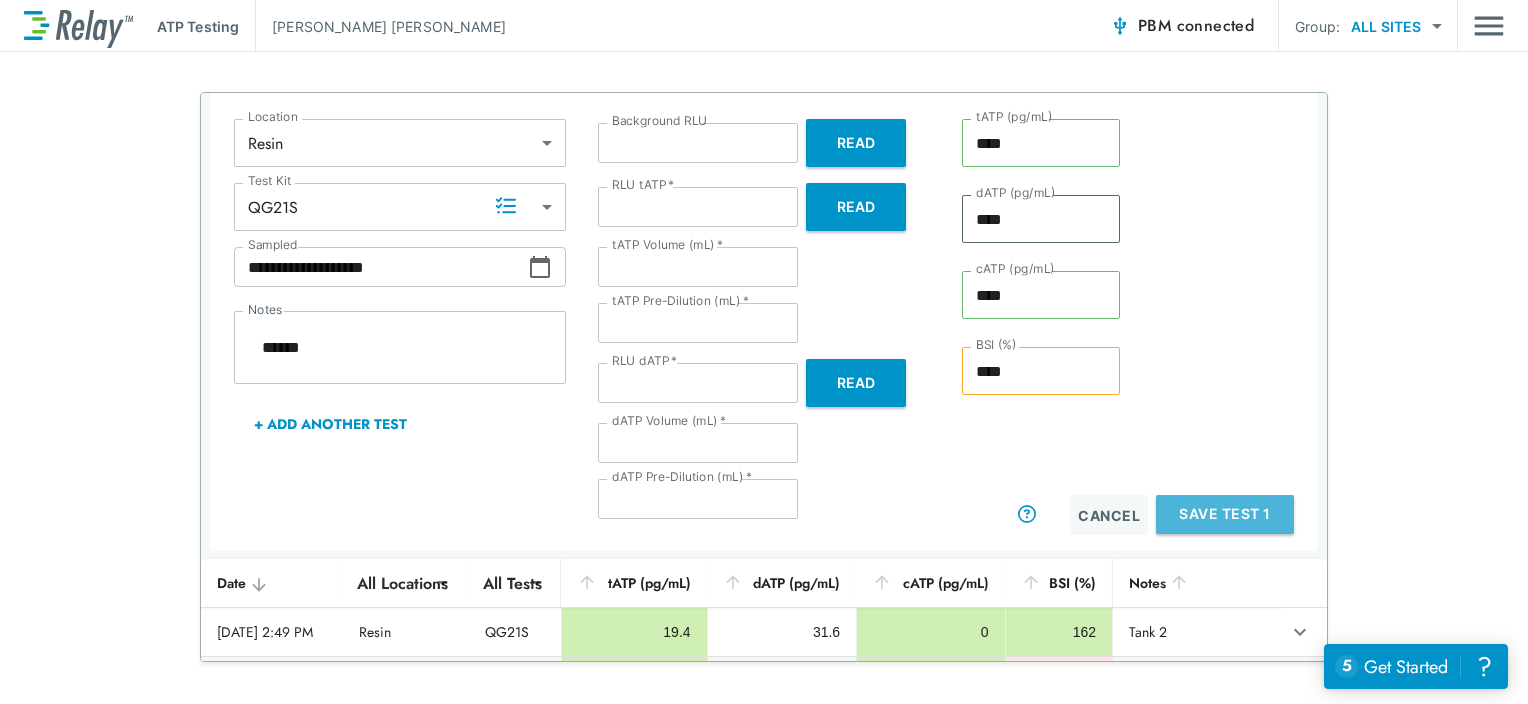 click on "Save Test 1" at bounding box center [1225, 514] 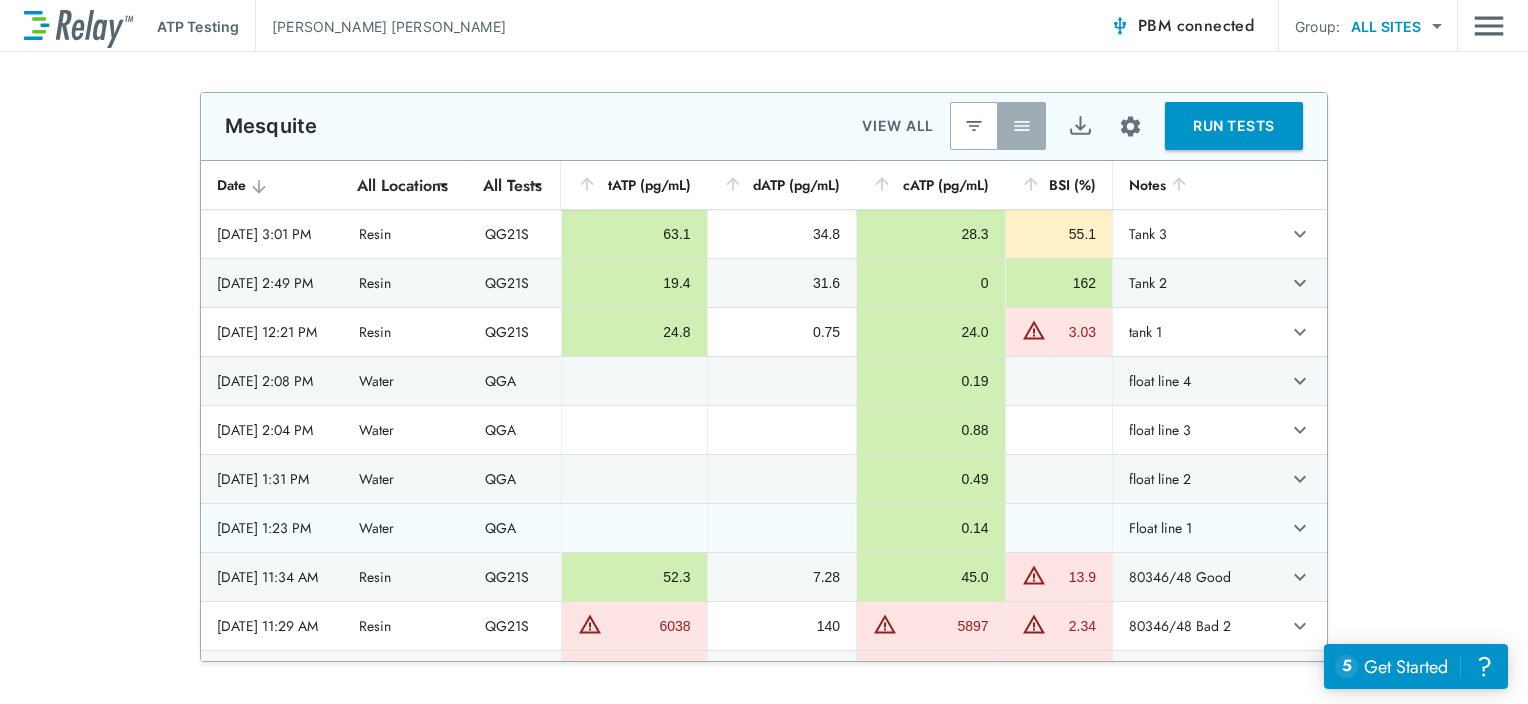 scroll, scrollTop: 0, scrollLeft: 0, axis: both 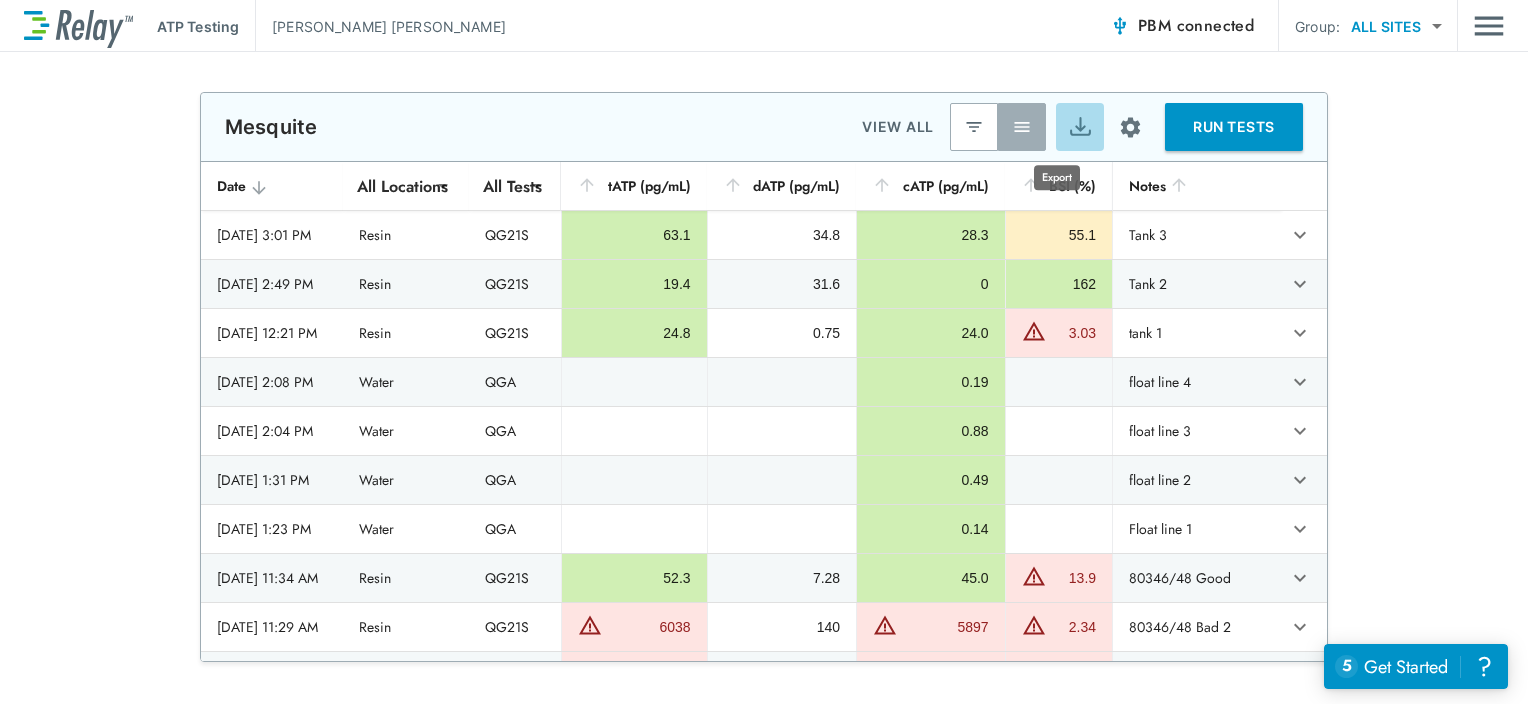 click at bounding box center (1080, 127) 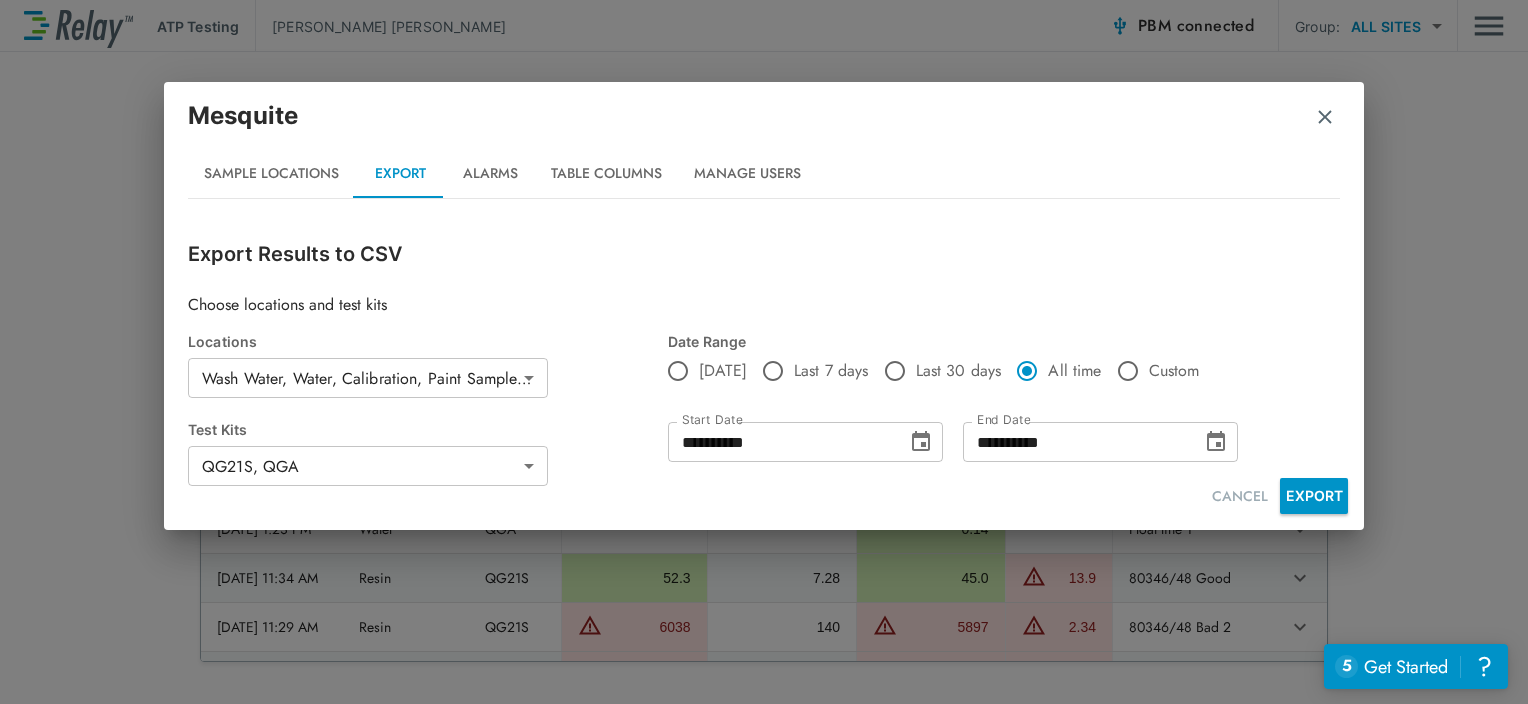 drag, startPoint x: 1516, startPoint y: 131, endPoint x: 1523, endPoint y: 264, distance: 133.18408 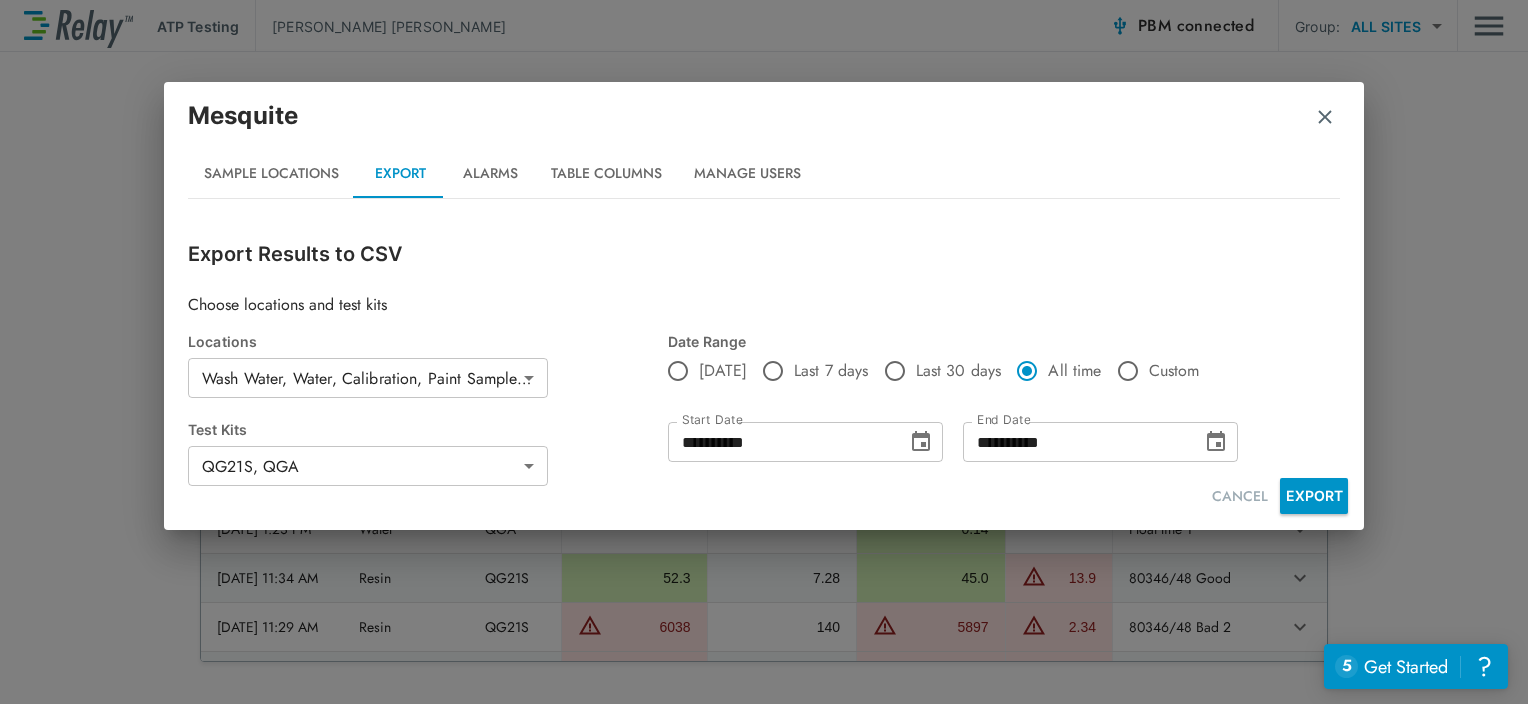 click on "**********" at bounding box center (764, 352) 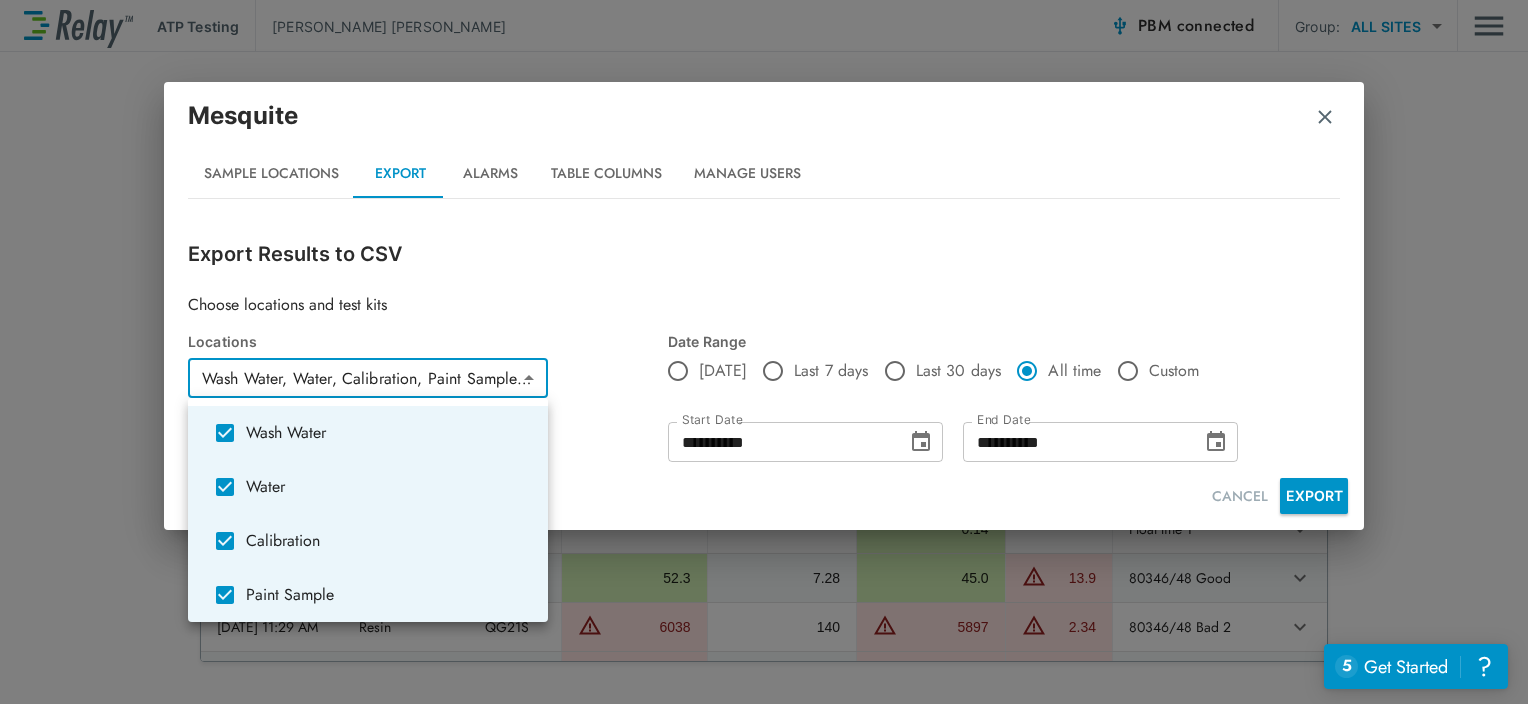scroll, scrollTop: 62, scrollLeft: 0, axis: vertical 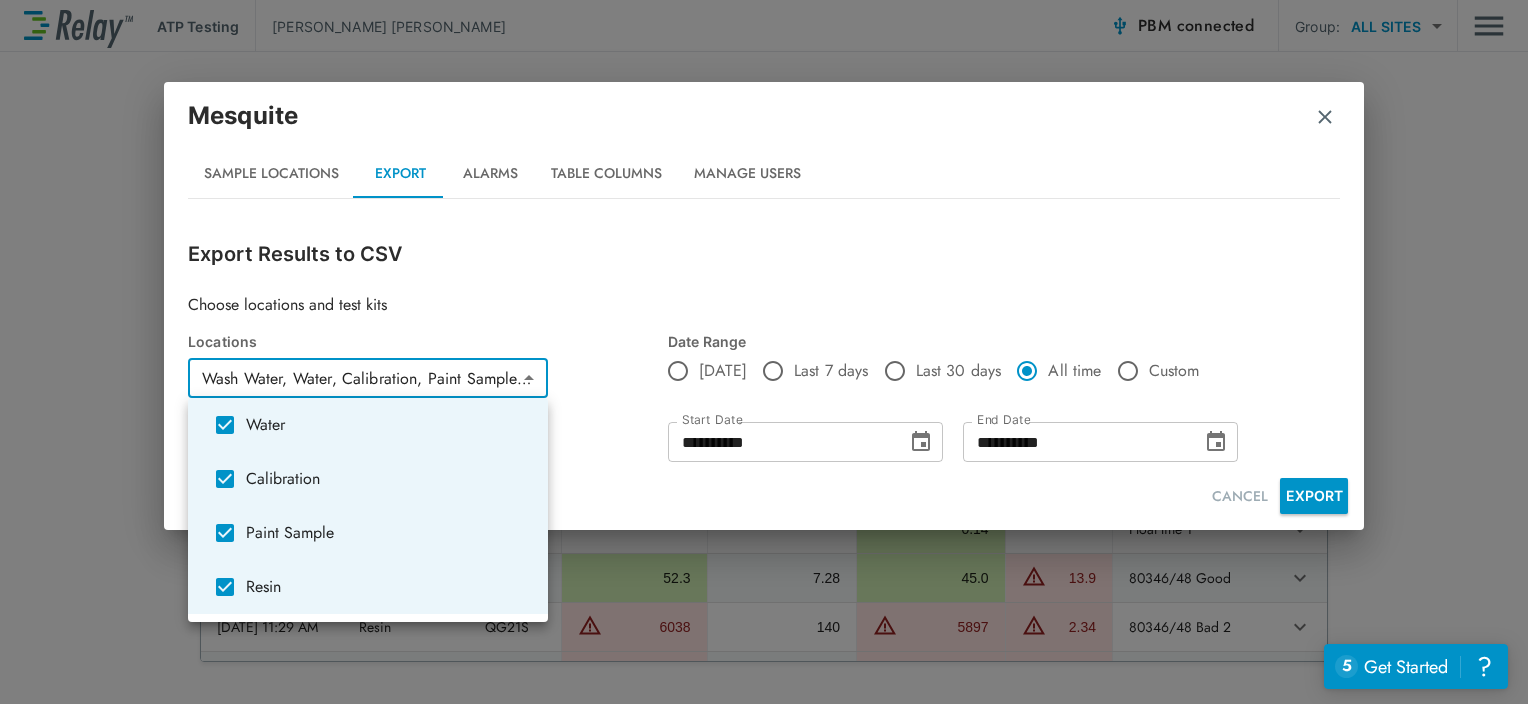 click at bounding box center (764, 352) 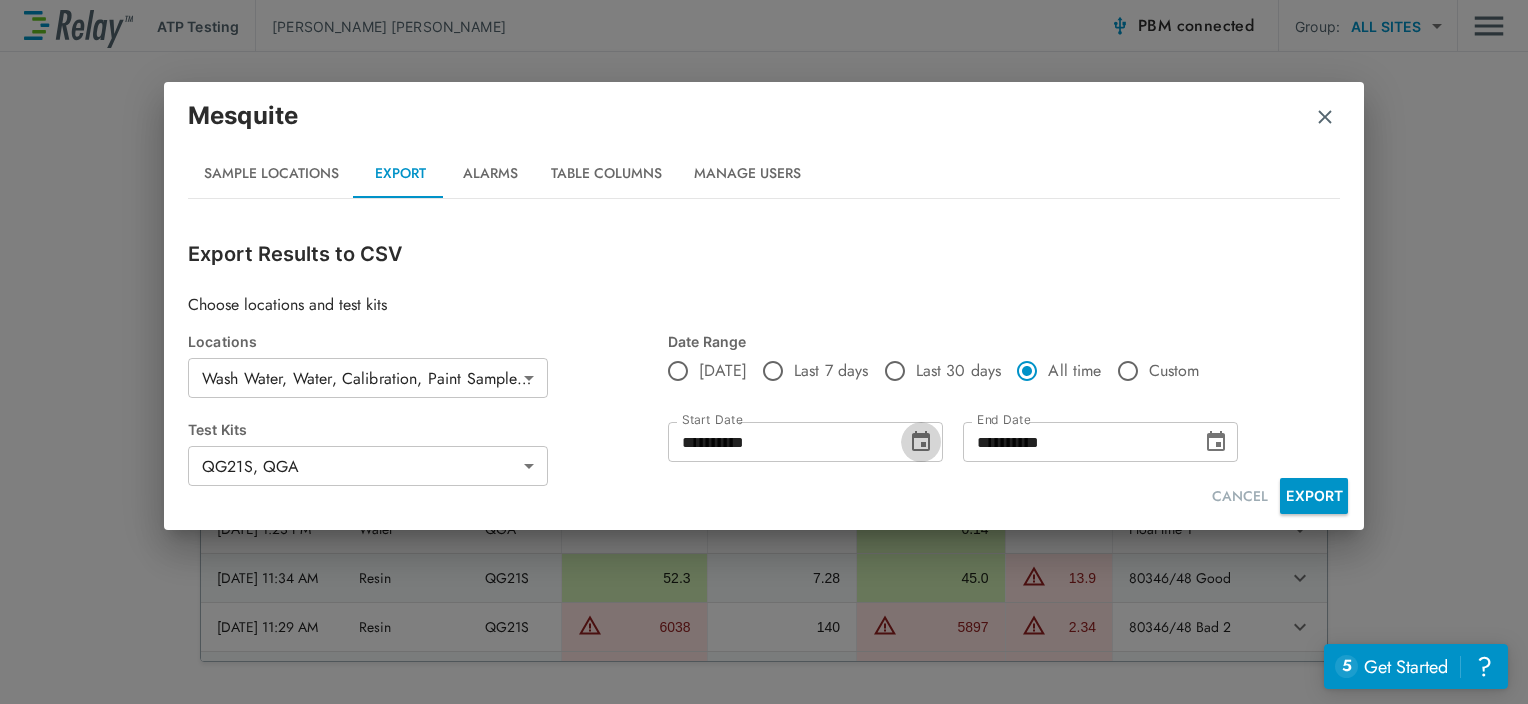 click 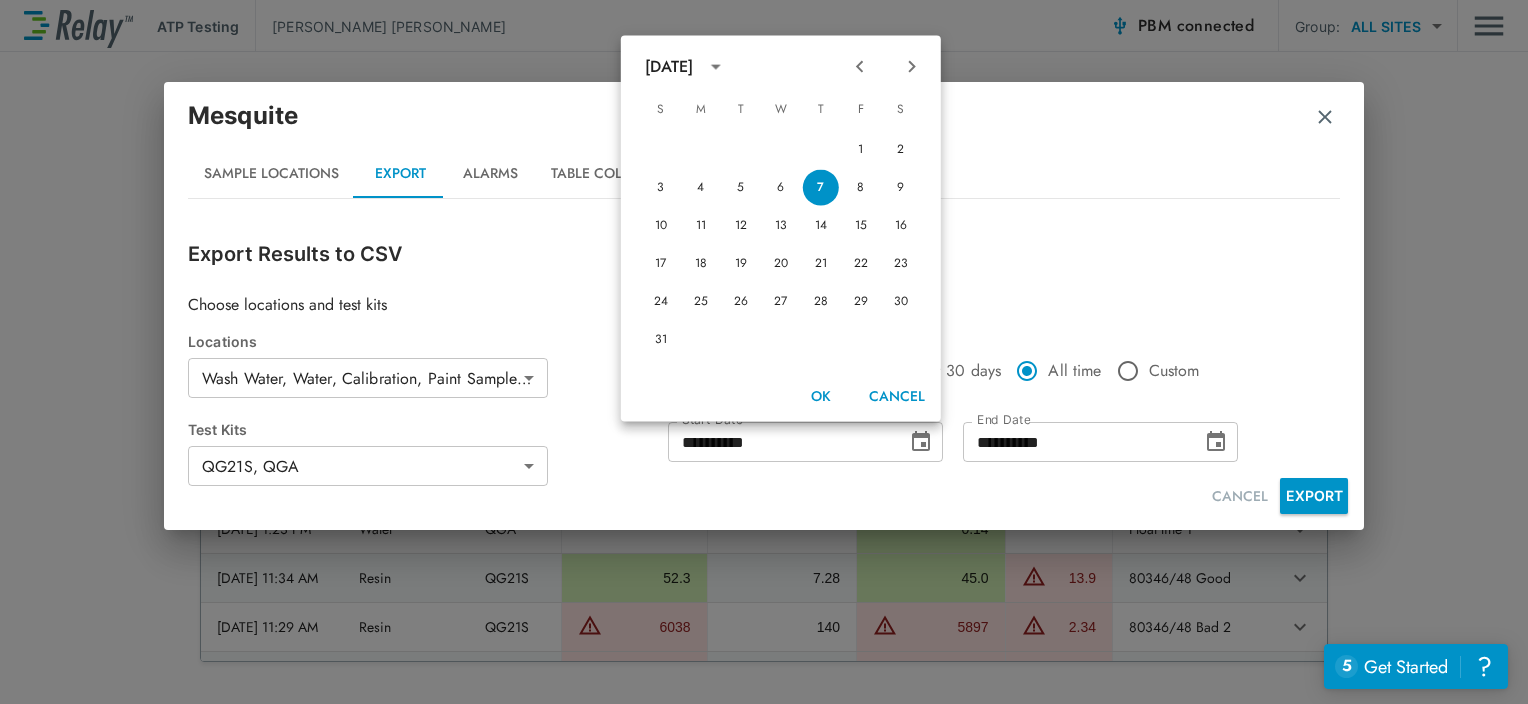 click 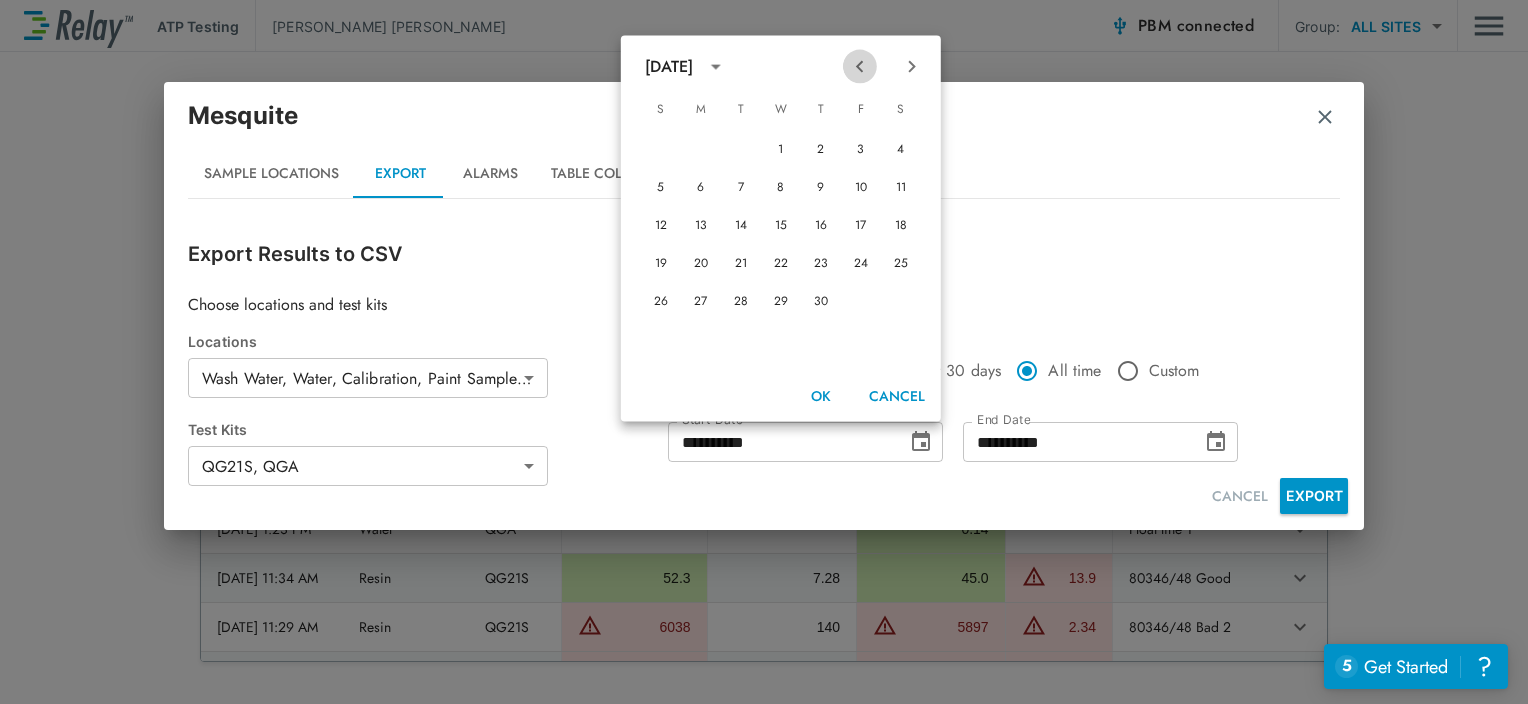 click 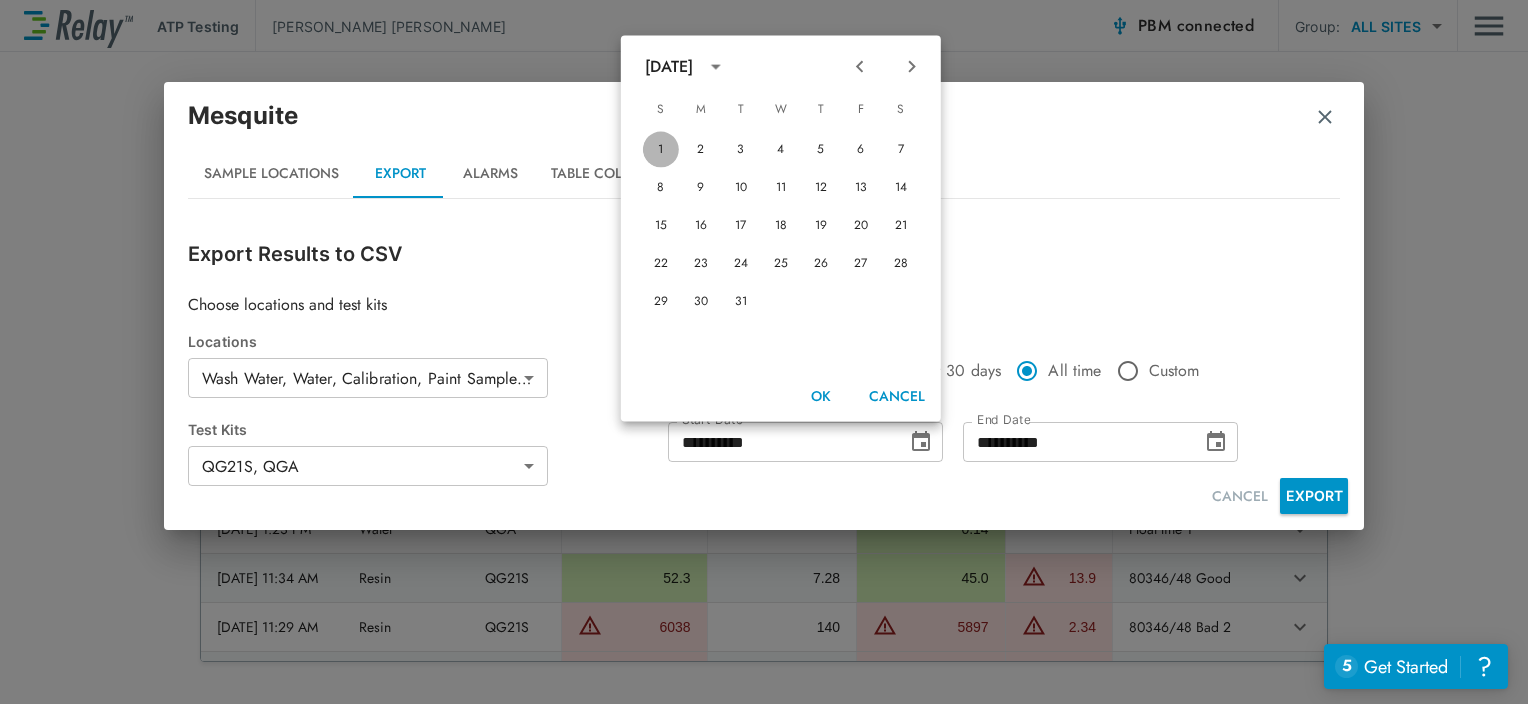 click on "1" at bounding box center (661, 149) 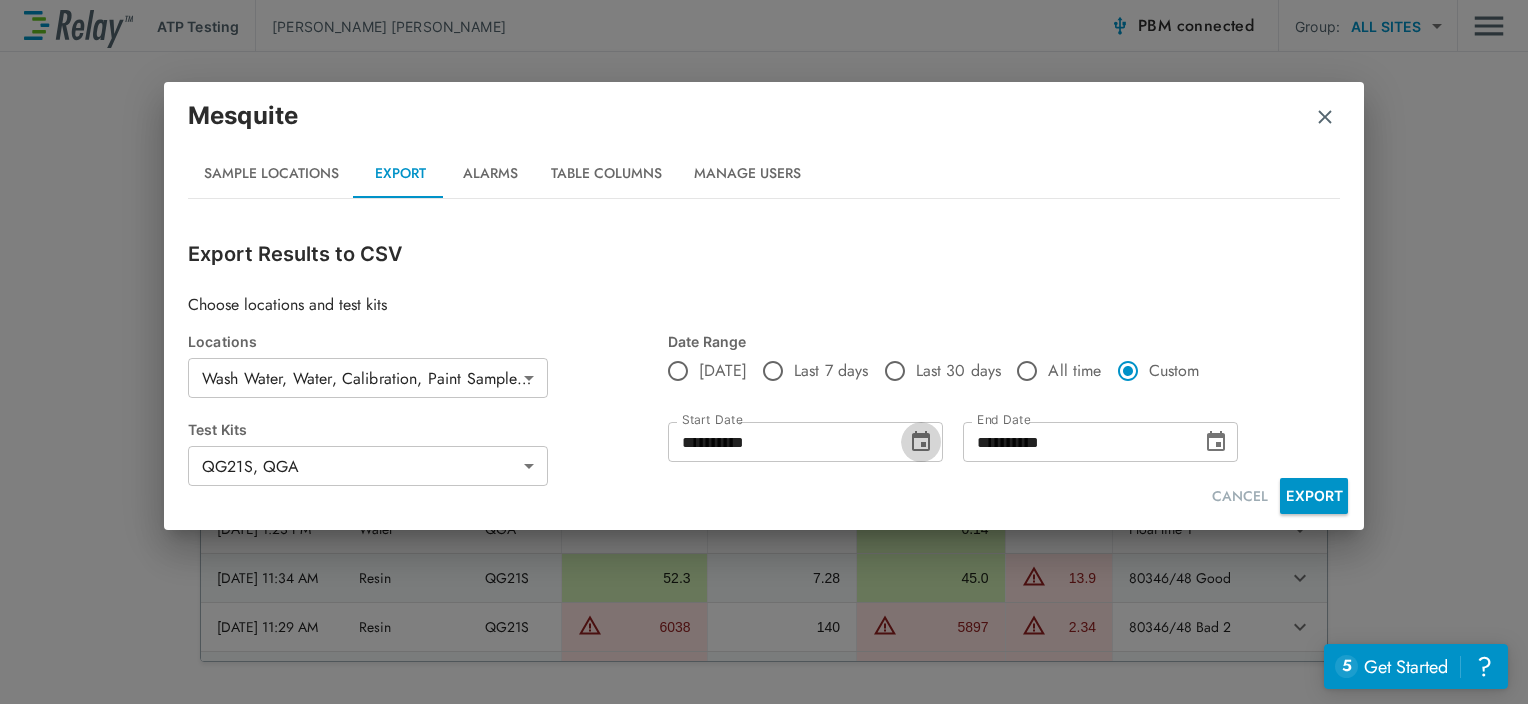 click 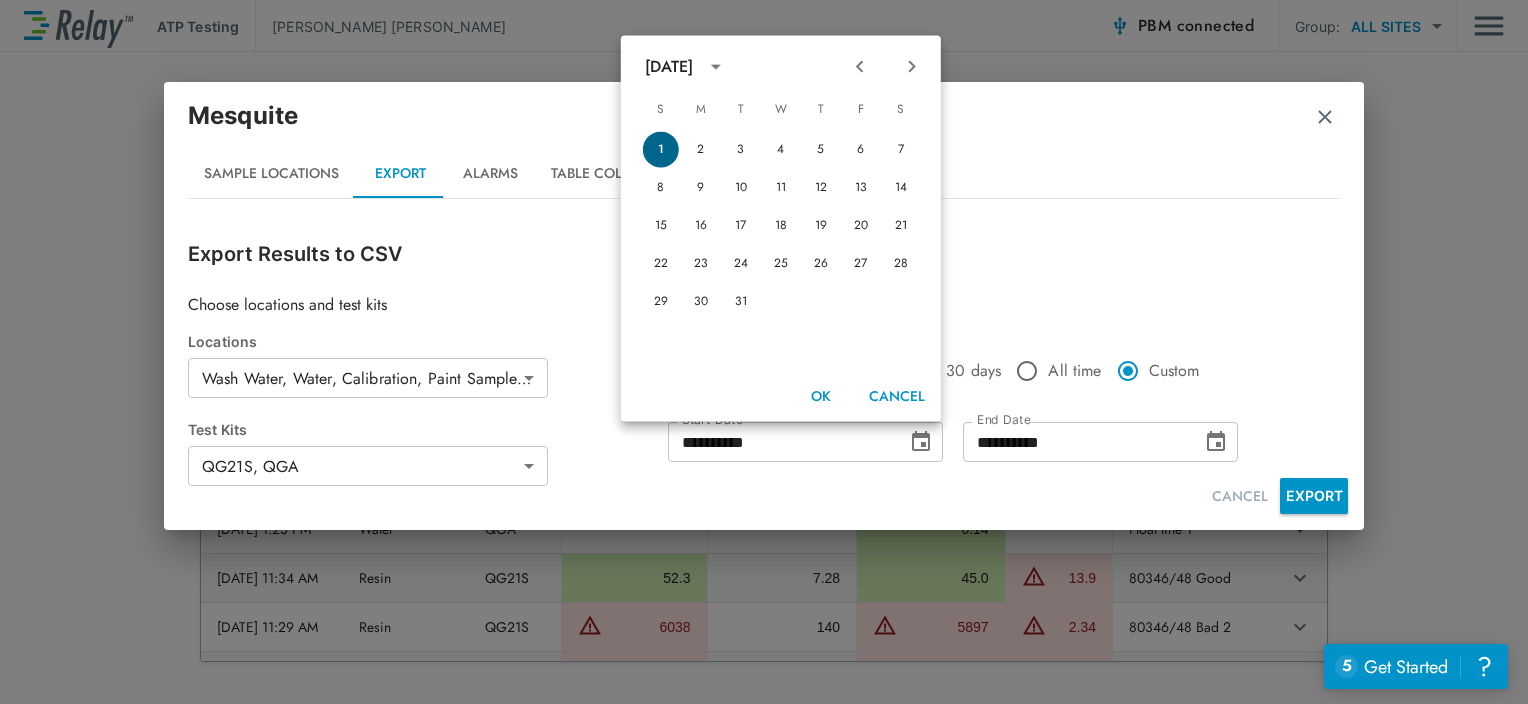 click on "1" at bounding box center (661, 149) 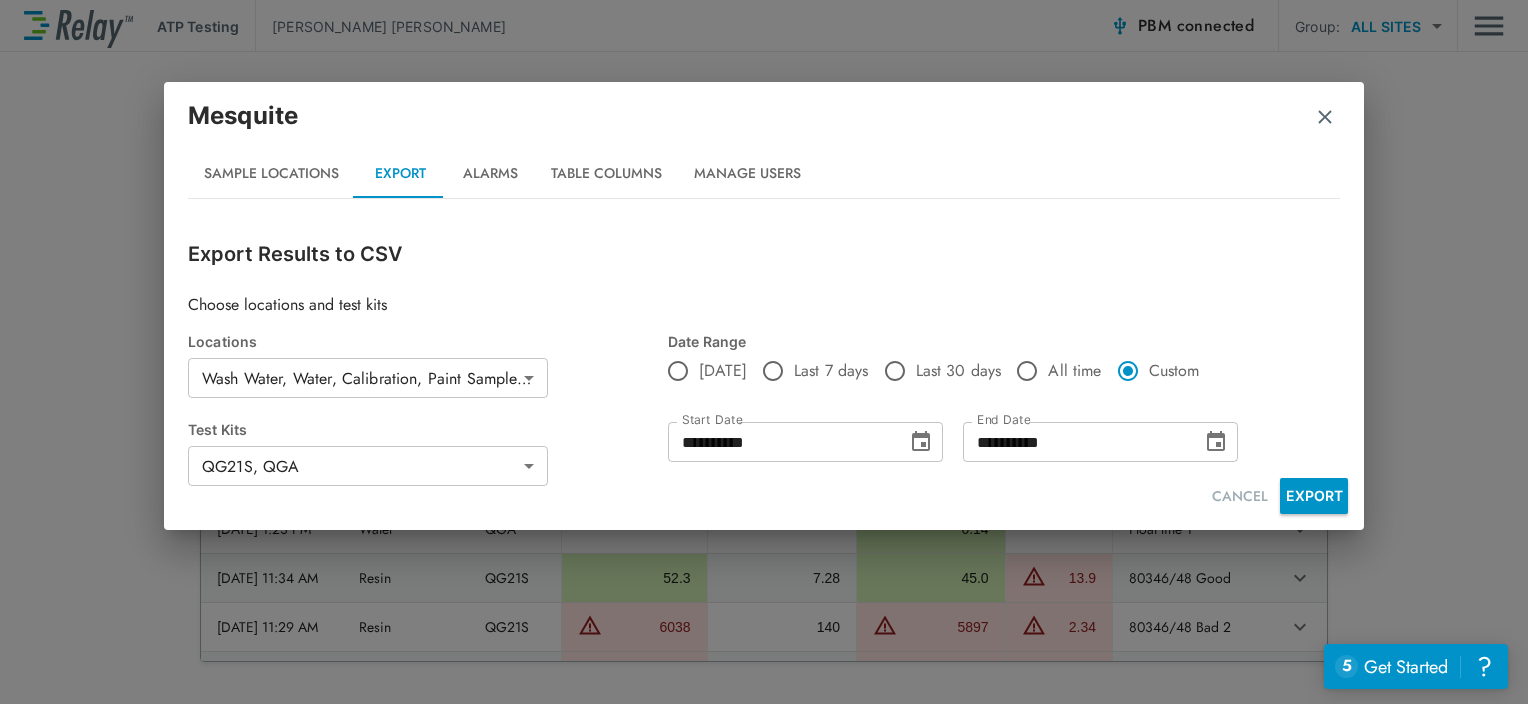 click at bounding box center (921, 442) 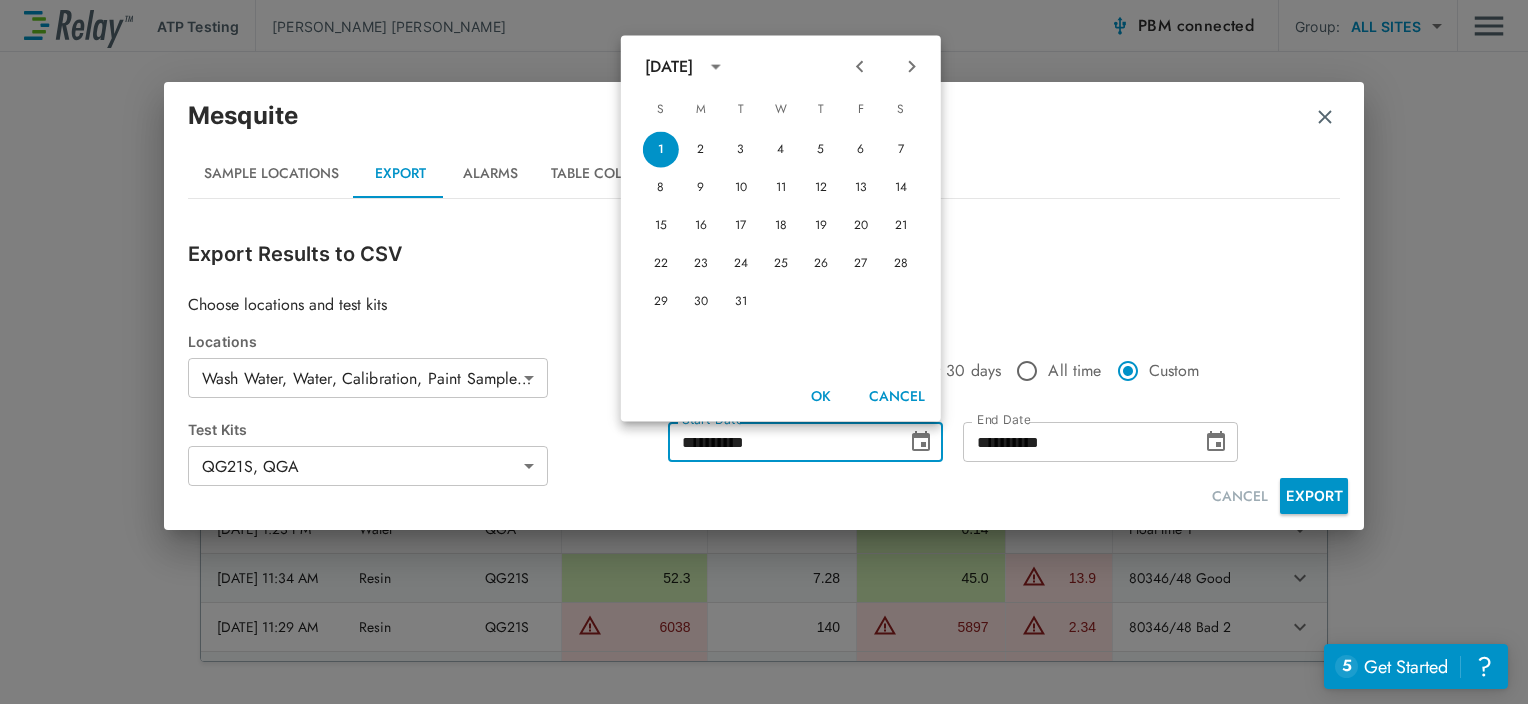 click on "**********" at bounding box center [780, 442] 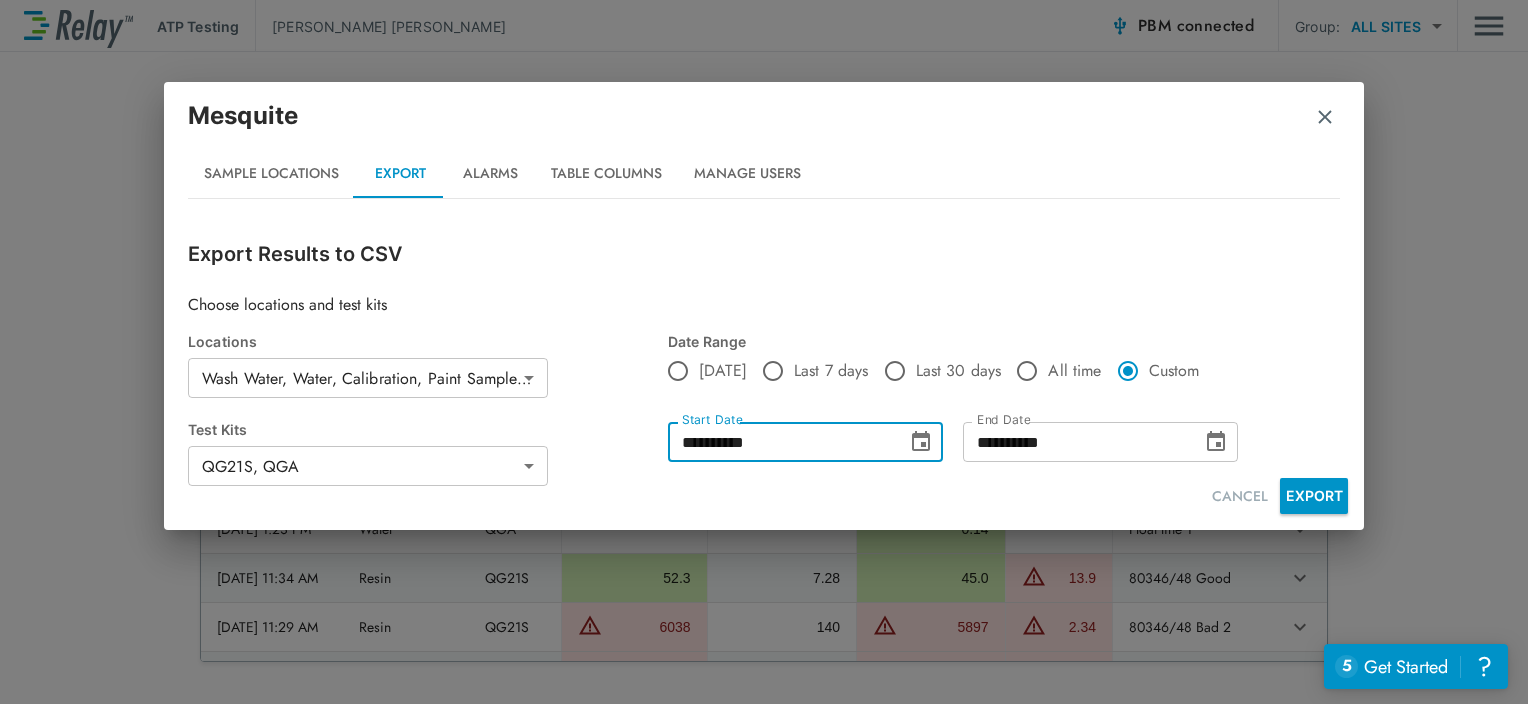 click on "**********" at bounding box center [780, 442] 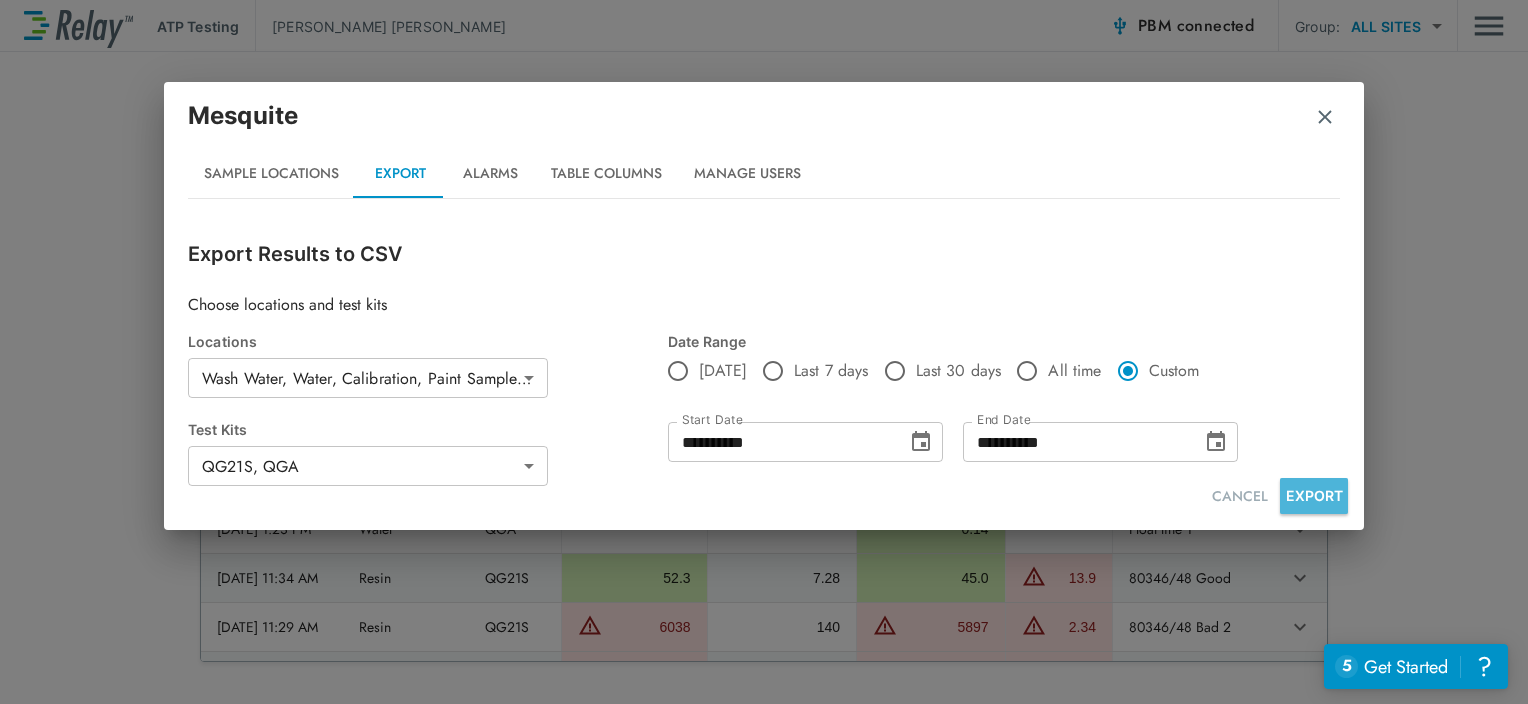click on "EXPORT" at bounding box center [1314, 496] 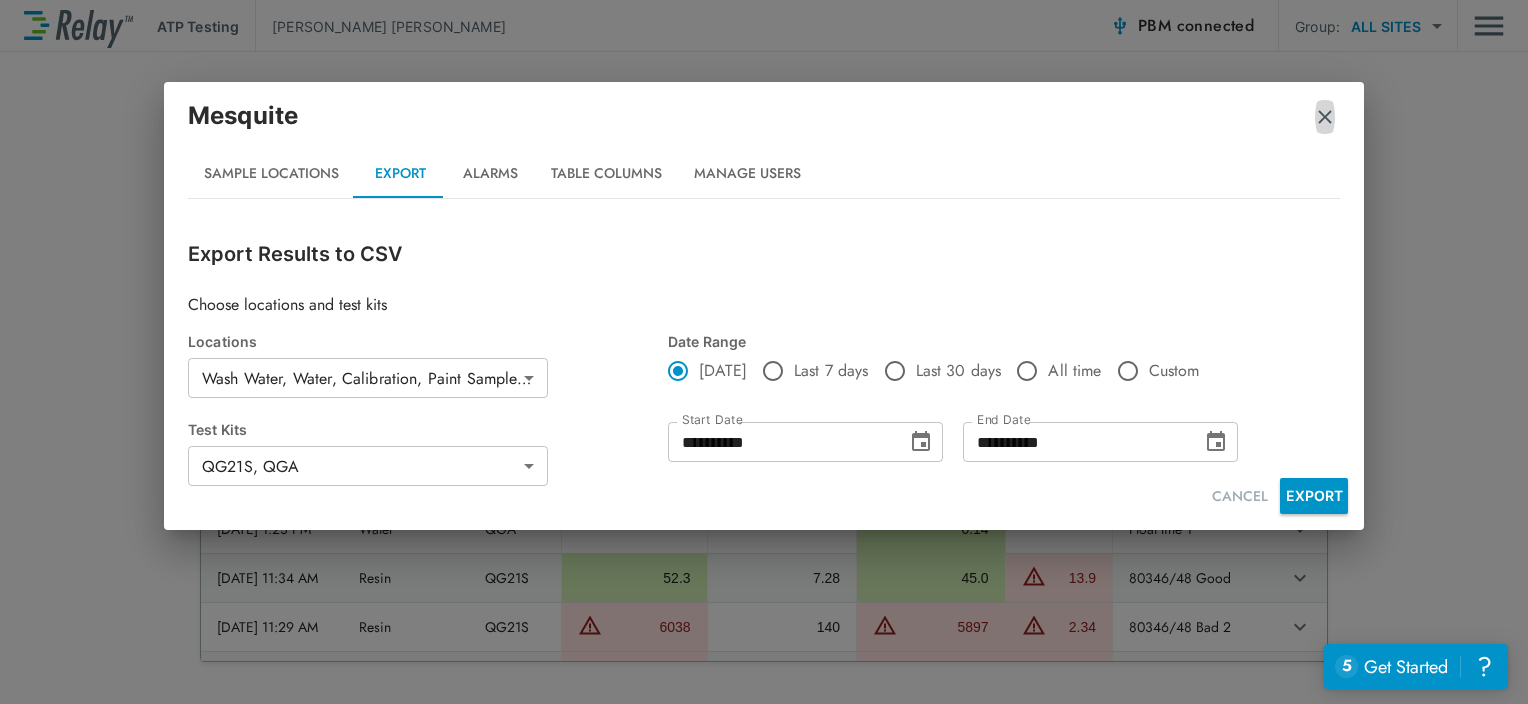 click at bounding box center (1325, 117) 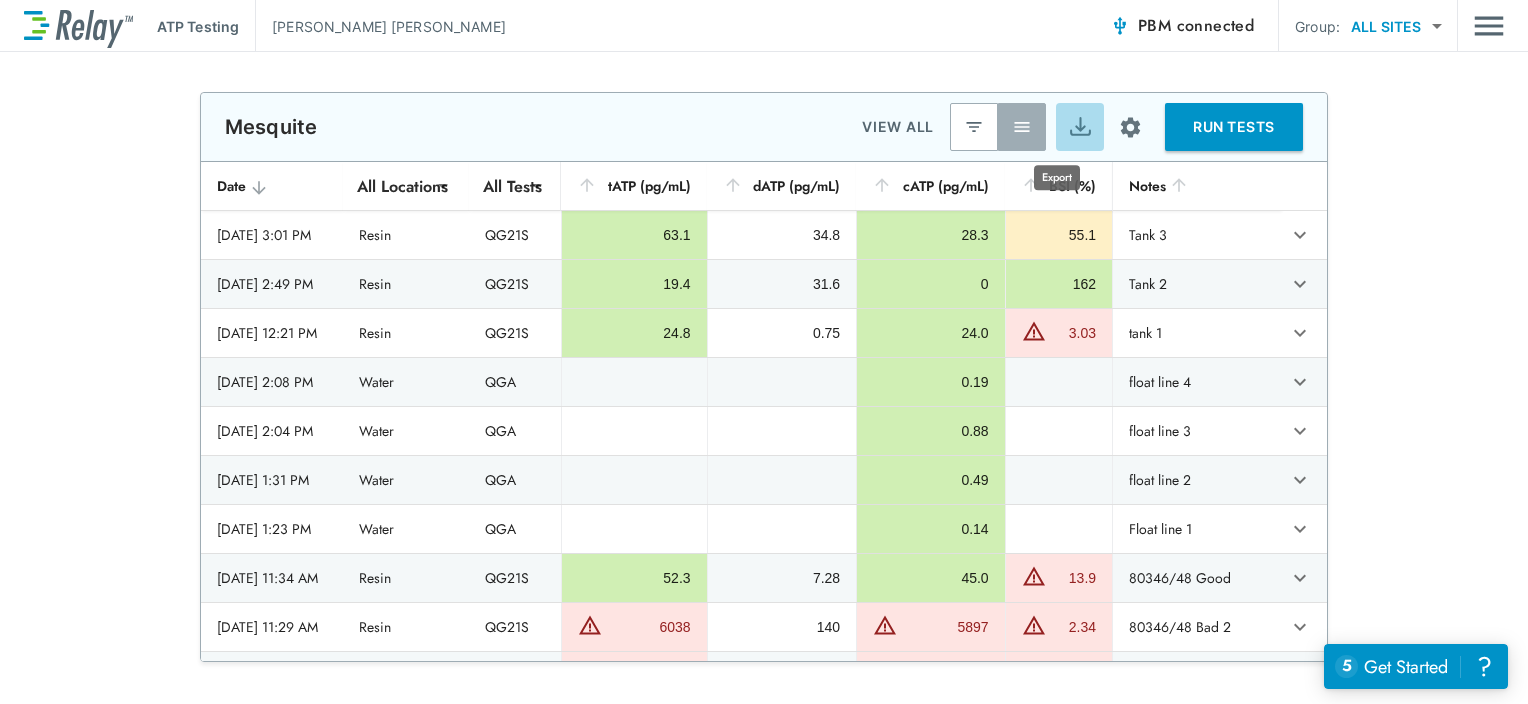click at bounding box center (1080, 127) 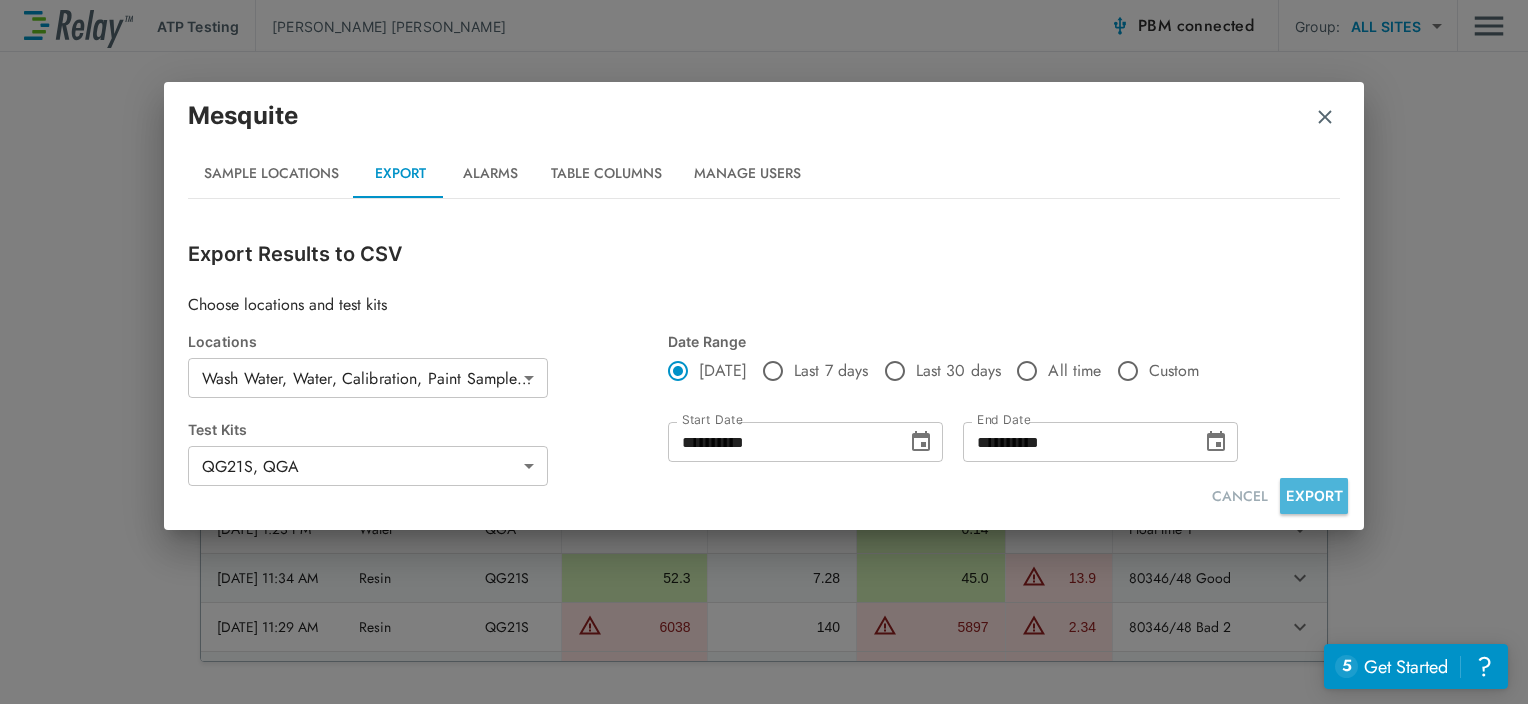 click on "EXPORT" at bounding box center (1314, 496) 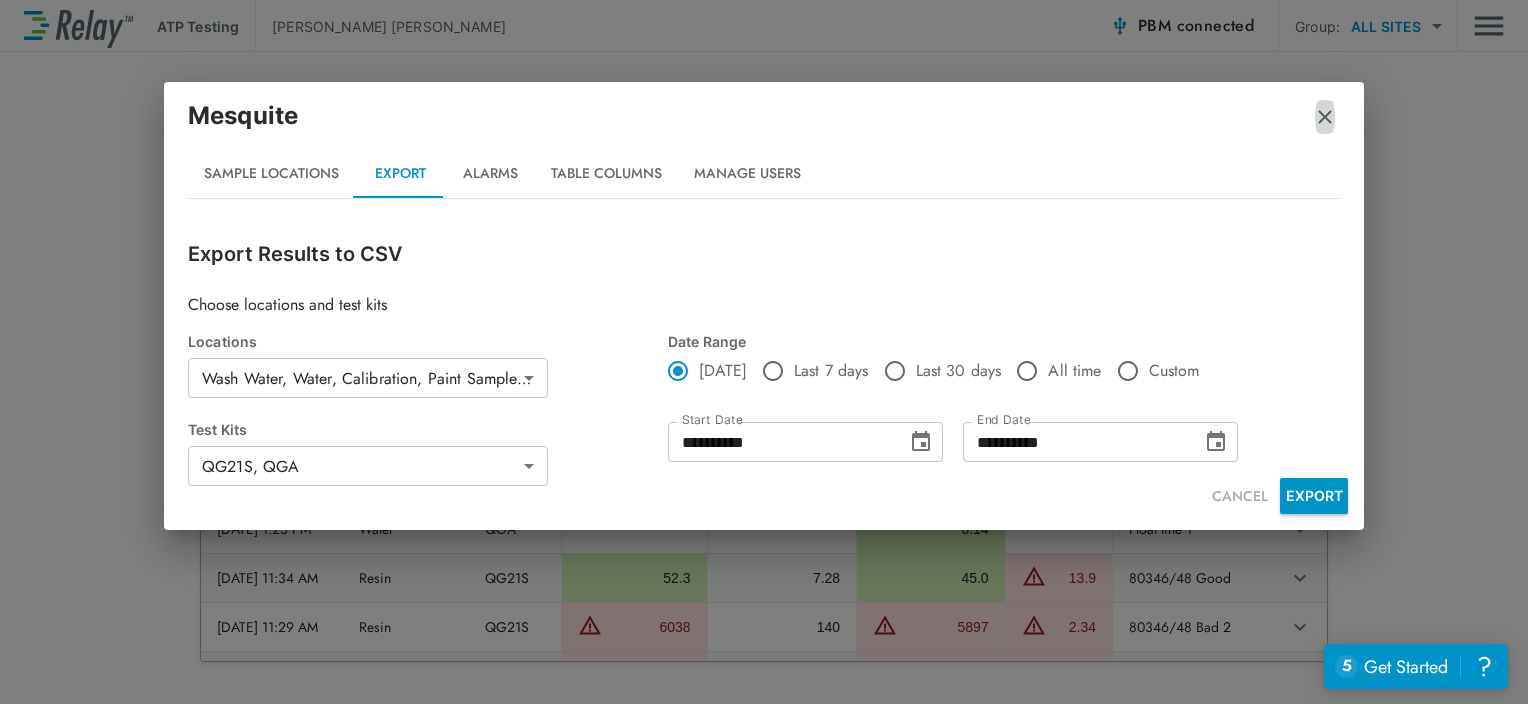 click at bounding box center [1325, 117] 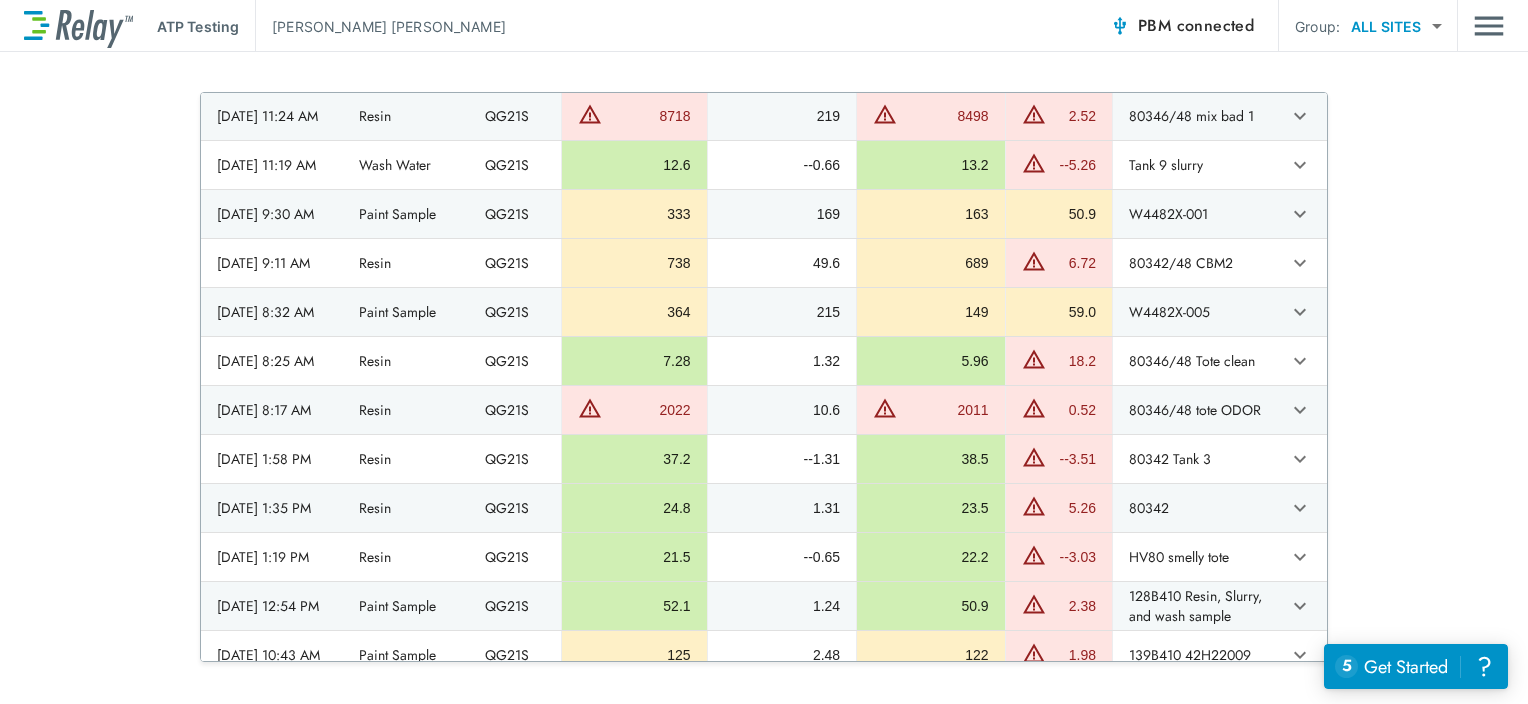 scroll, scrollTop: 581, scrollLeft: 0, axis: vertical 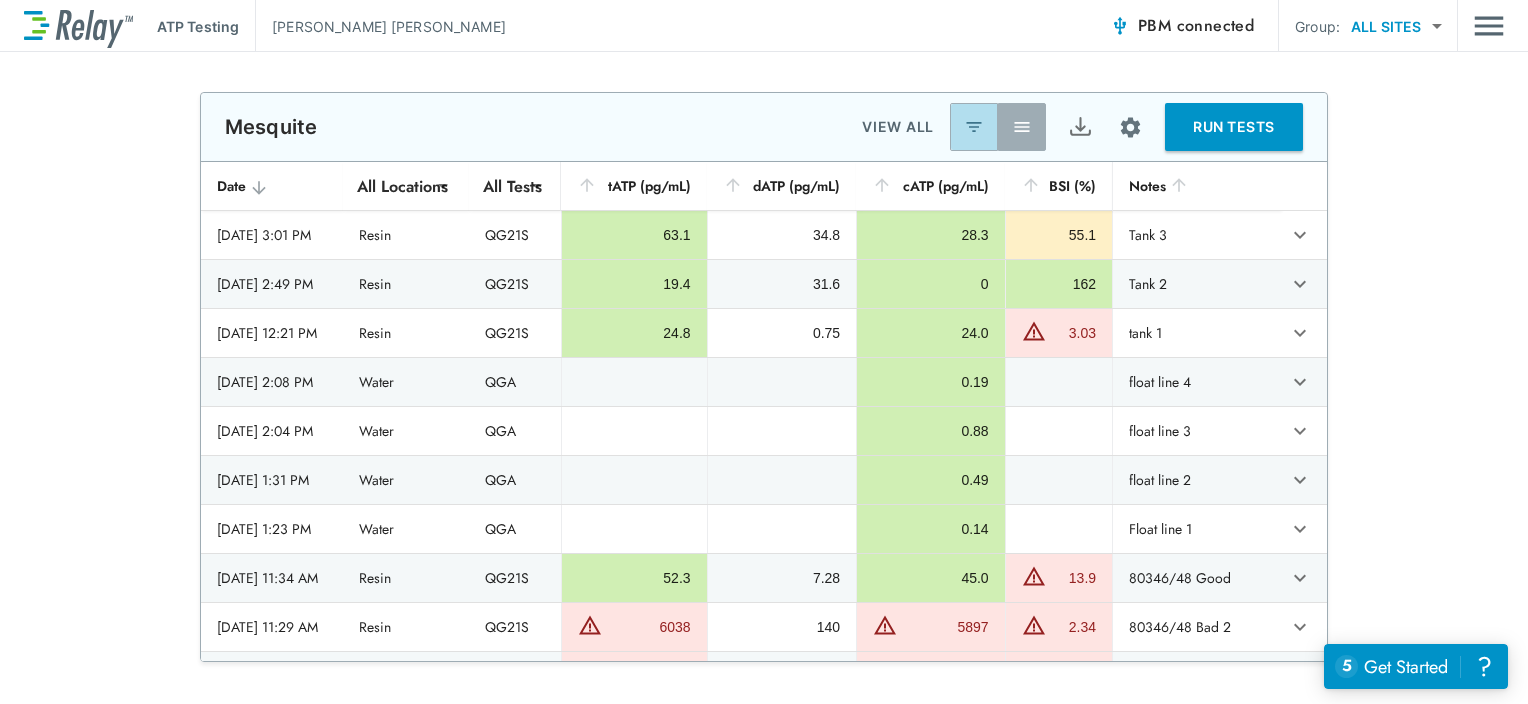 click at bounding box center [974, 127] 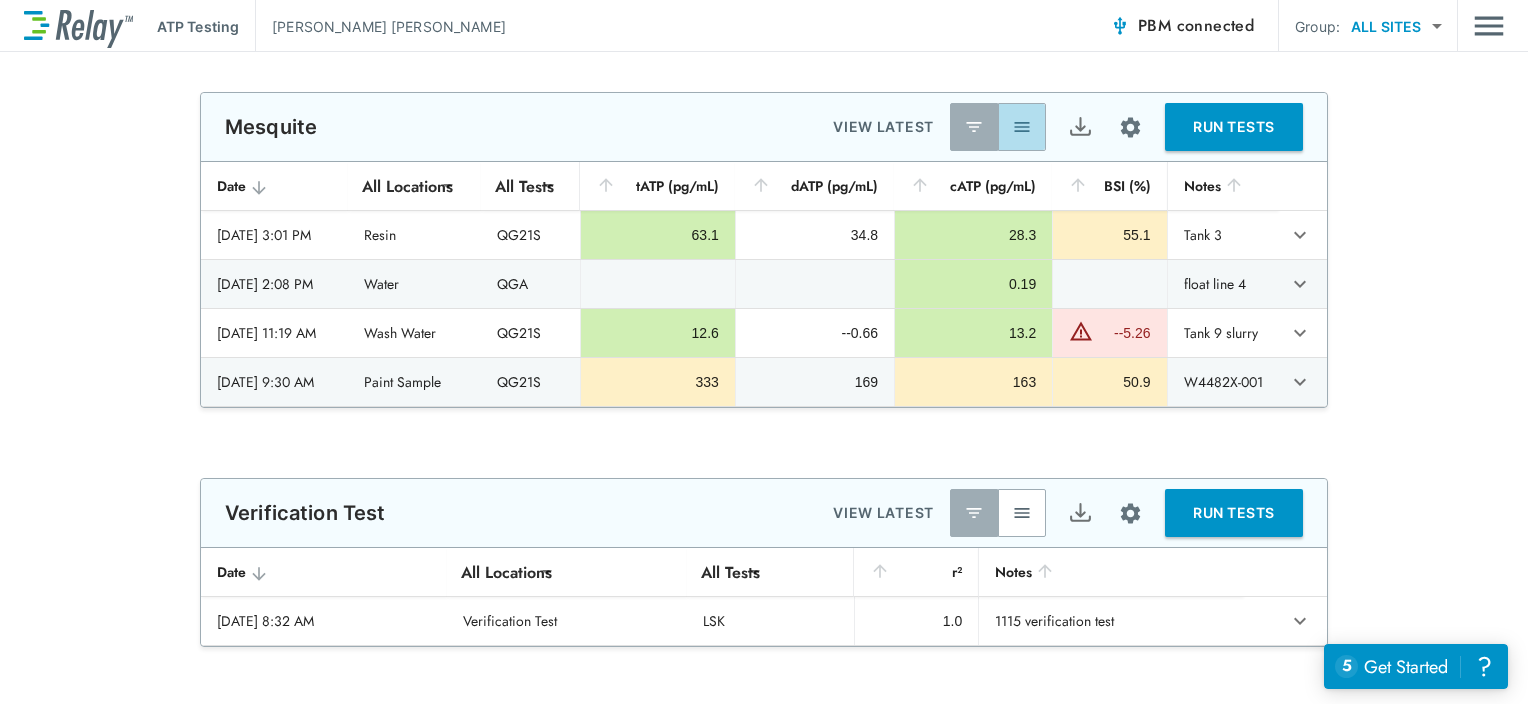 click at bounding box center [1022, 127] 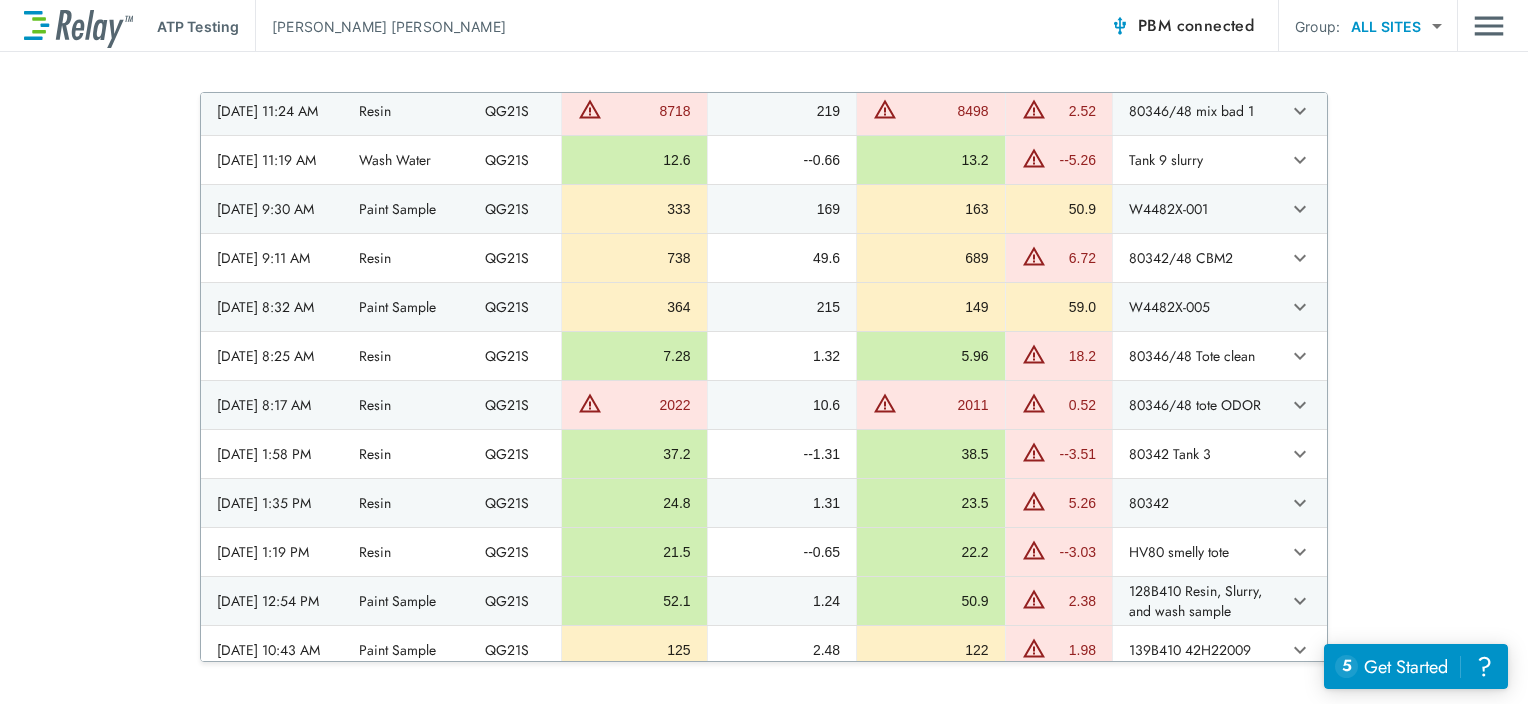 scroll, scrollTop: 567, scrollLeft: 0, axis: vertical 